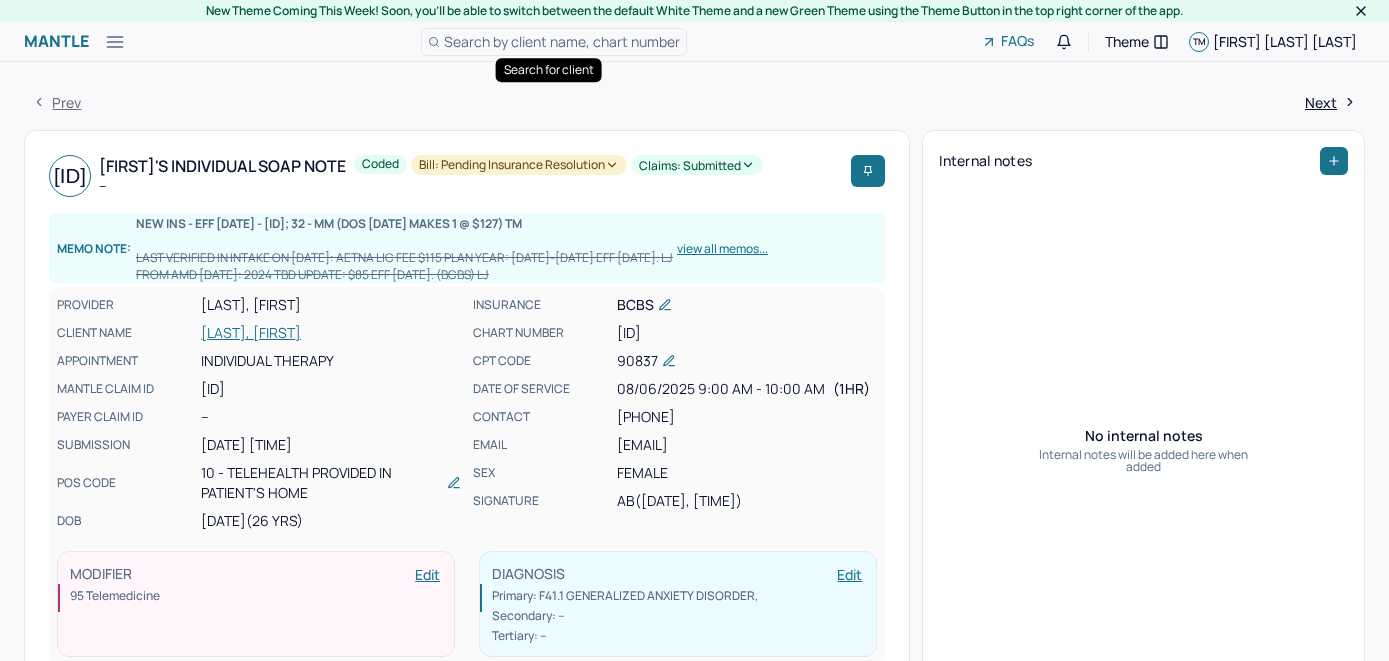 scroll, scrollTop: 0, scrollLeft: 0, axis: both 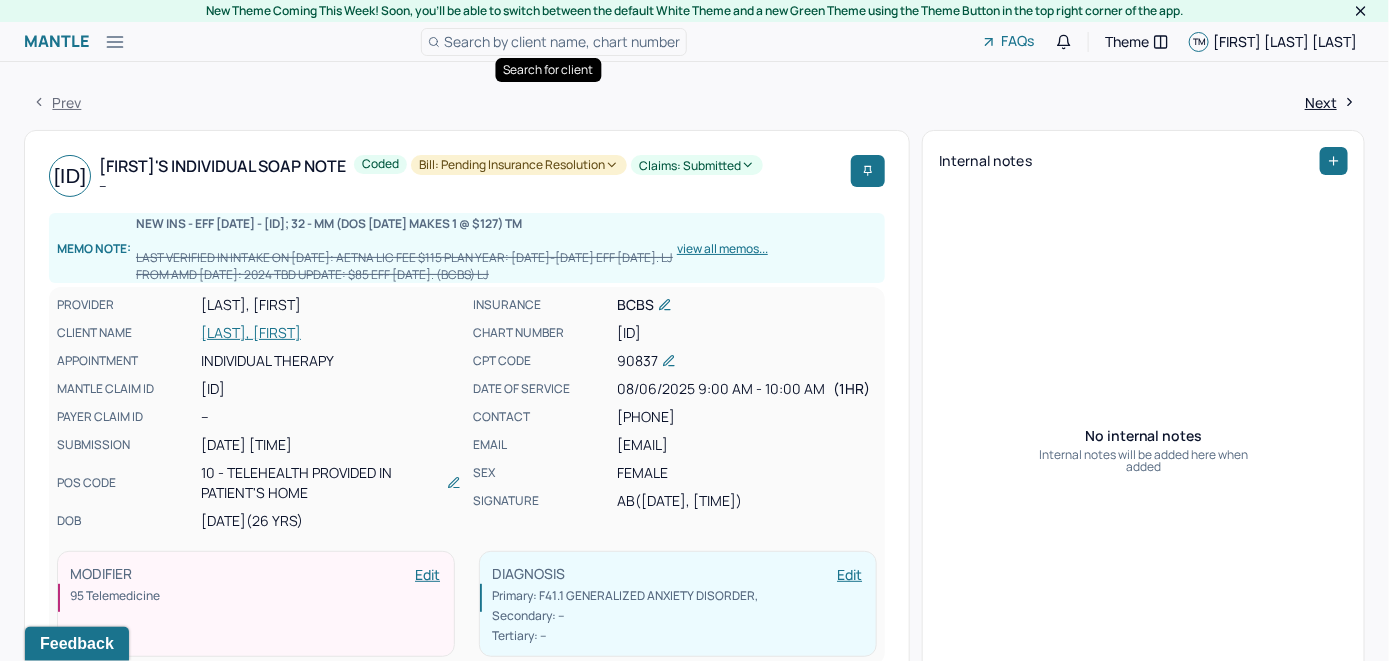 click on "Search by client name, chart number" at bounding box center [562, 41] 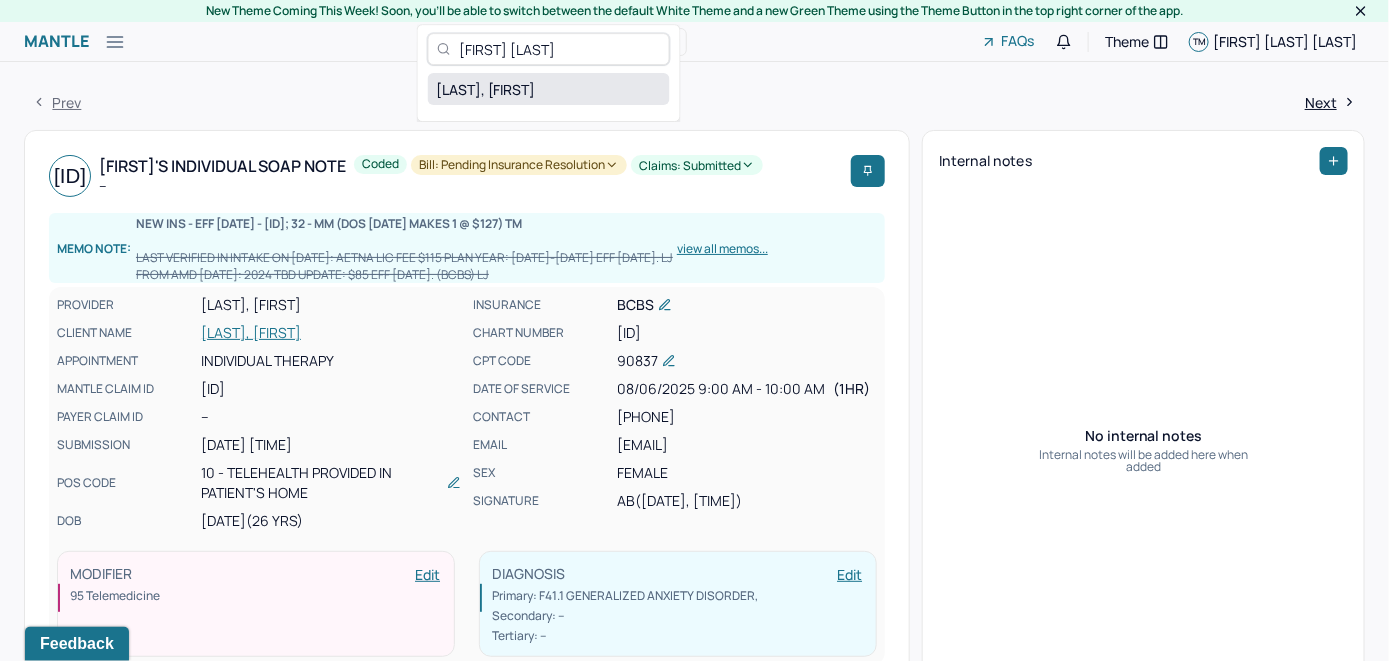 type on "Jefferson Sheng" 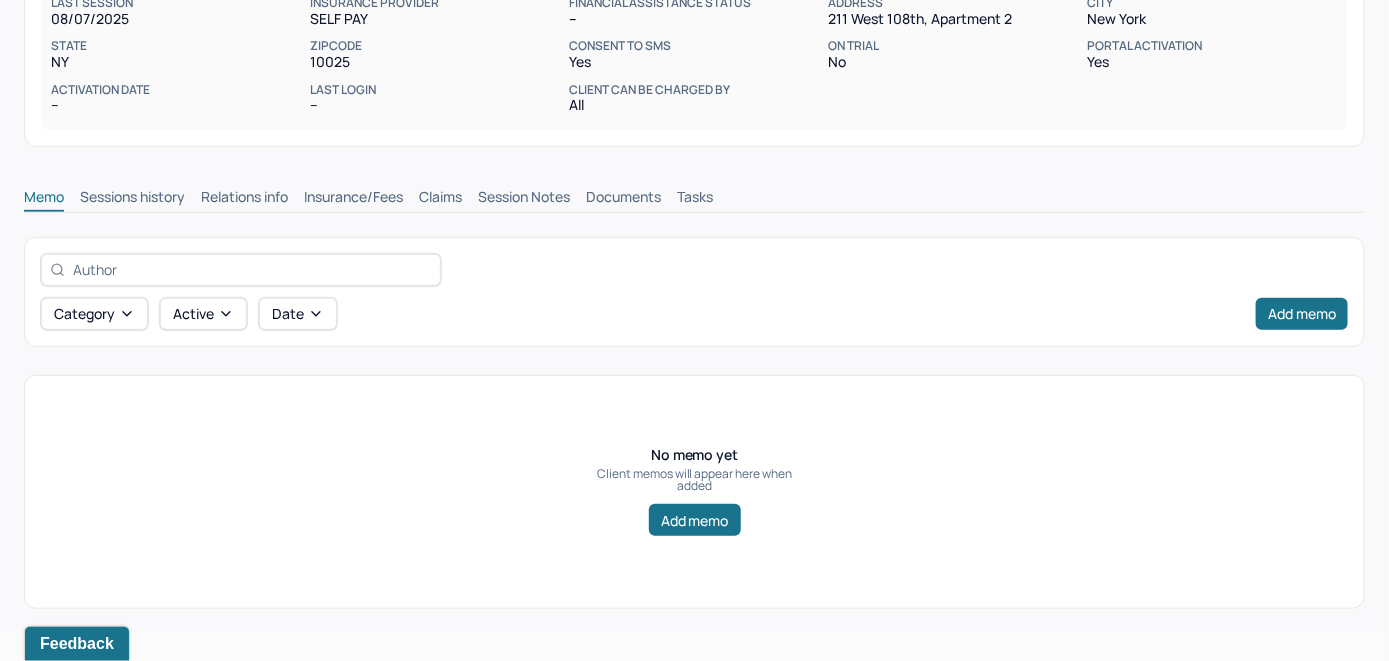 scroll, scrollTop: 314, scrollLeft: 0, axis: vertical 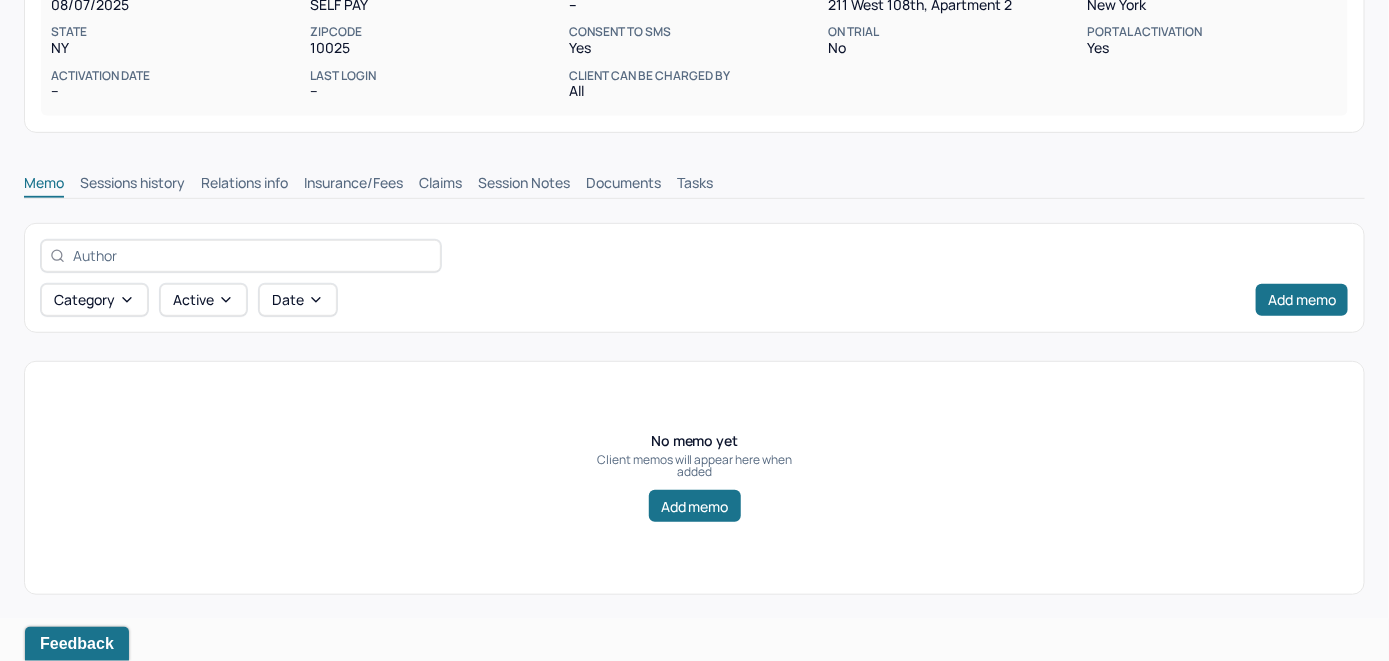 click on "Insurance/Fees" at bounding box center (353, 185) 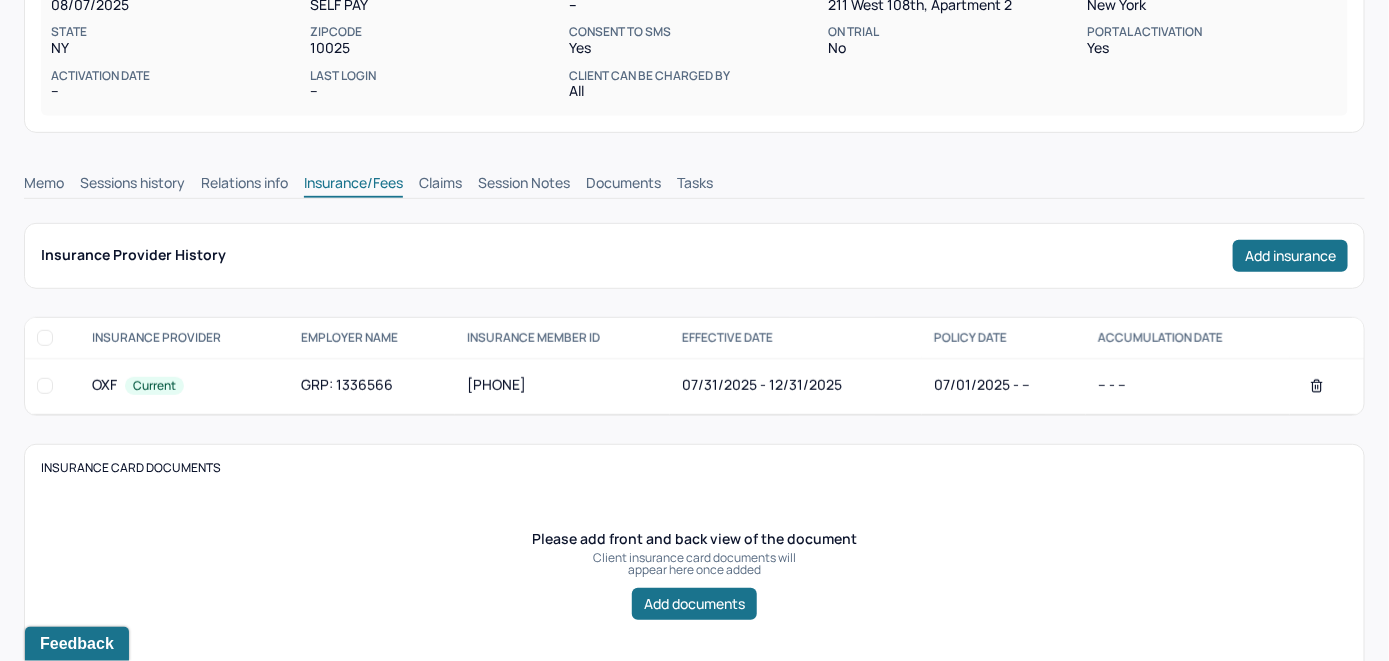 scroll, scrollTop: 314, scrollLeft: 0, axis: vertical 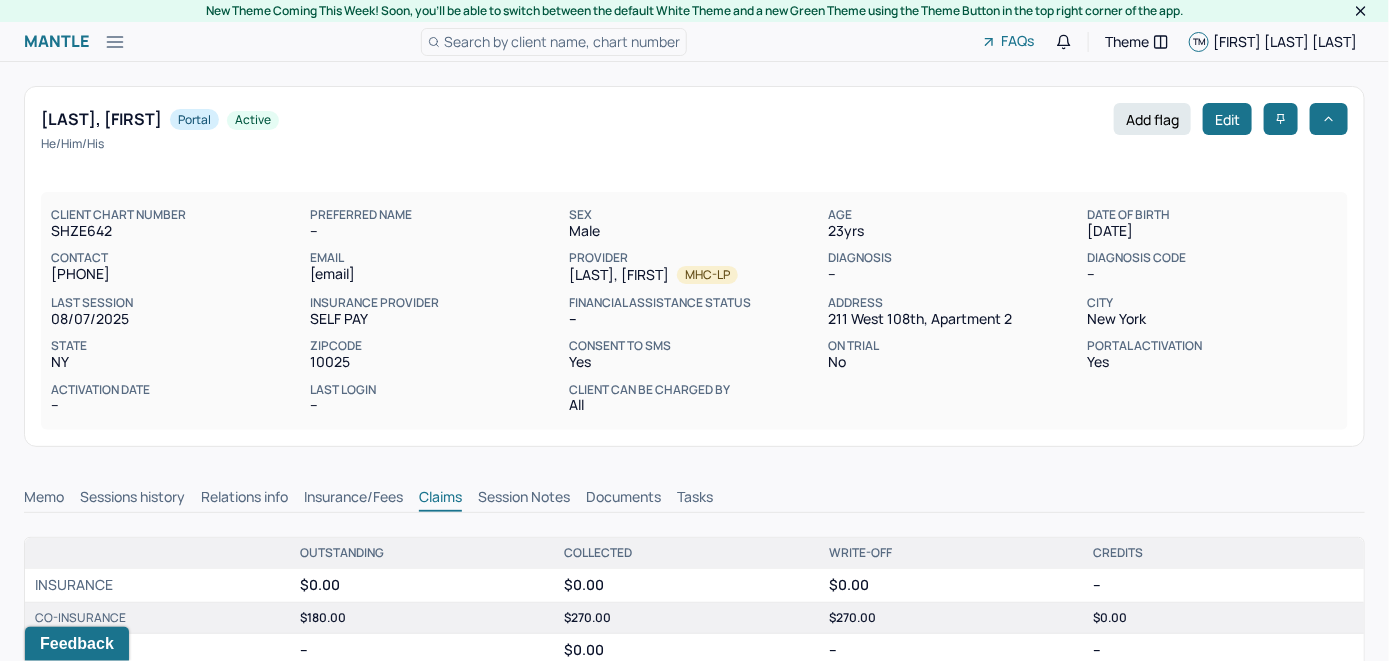 click on "Memo" at bounding box center [44, 499] 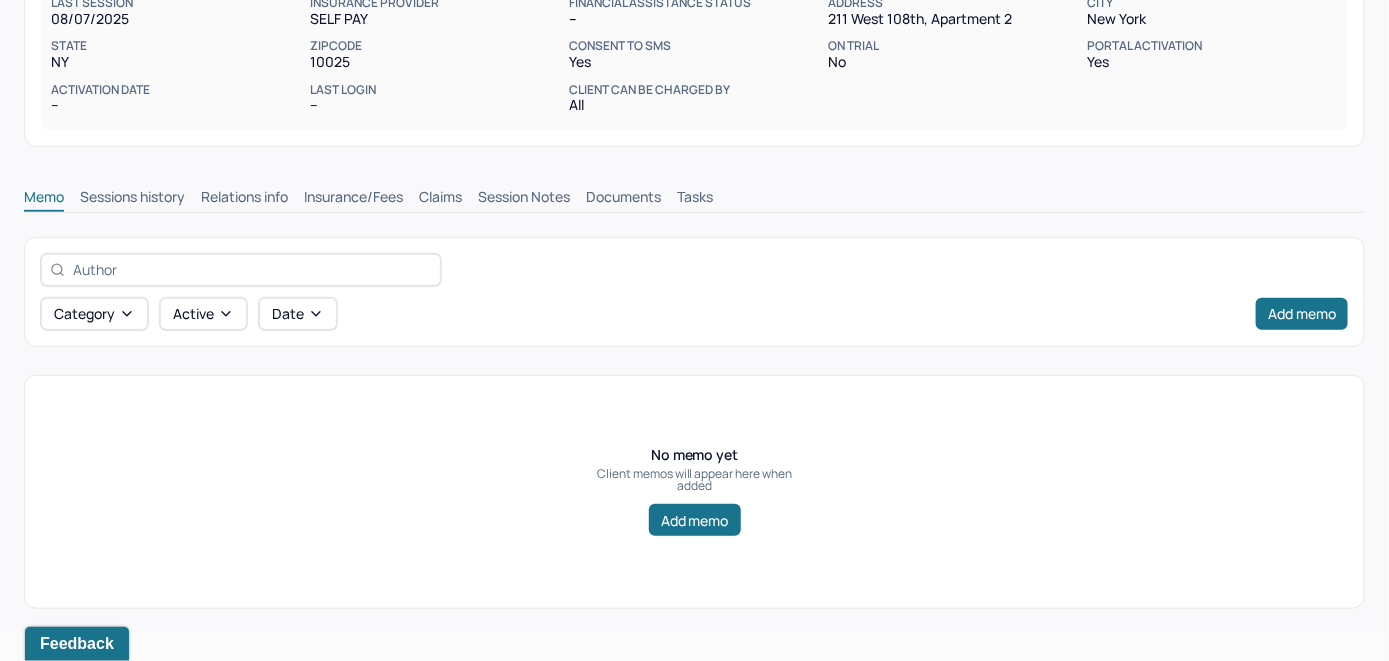 scroll, scrollTop: 314, scrollLeft: 0, axis: vertical 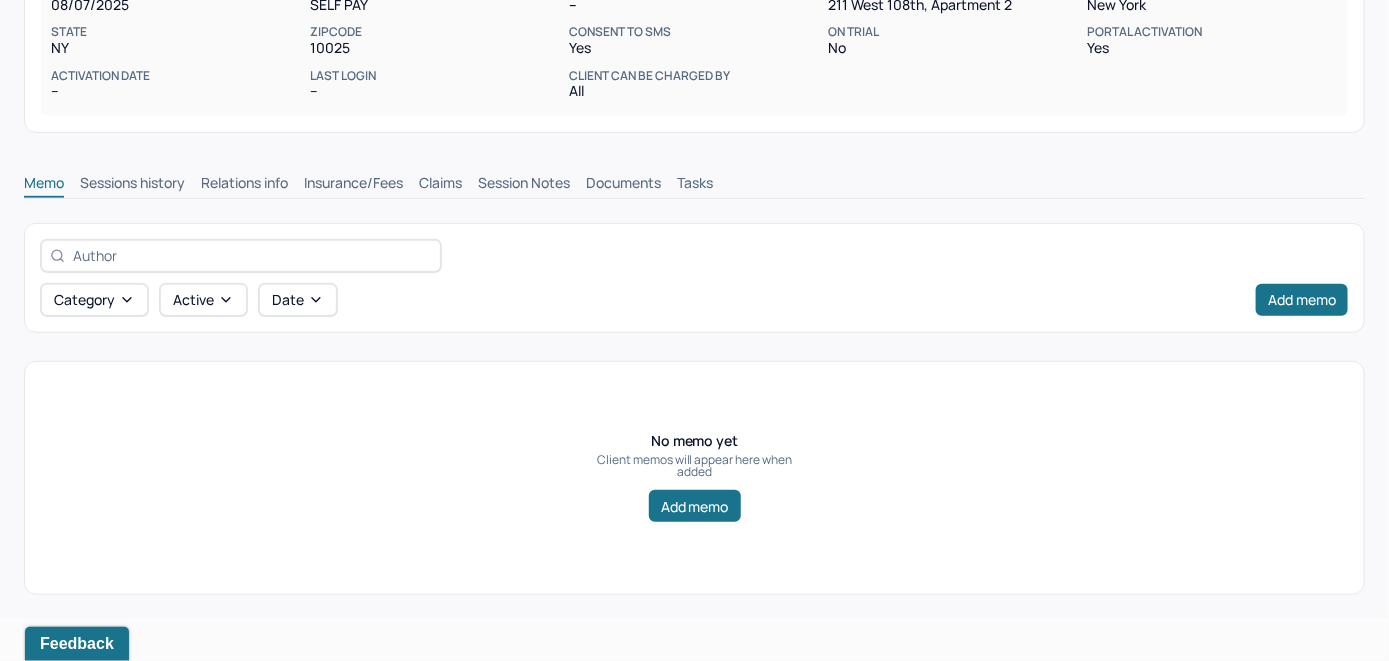 click on "Insurance/Fees" at bounding box center [353, 185] 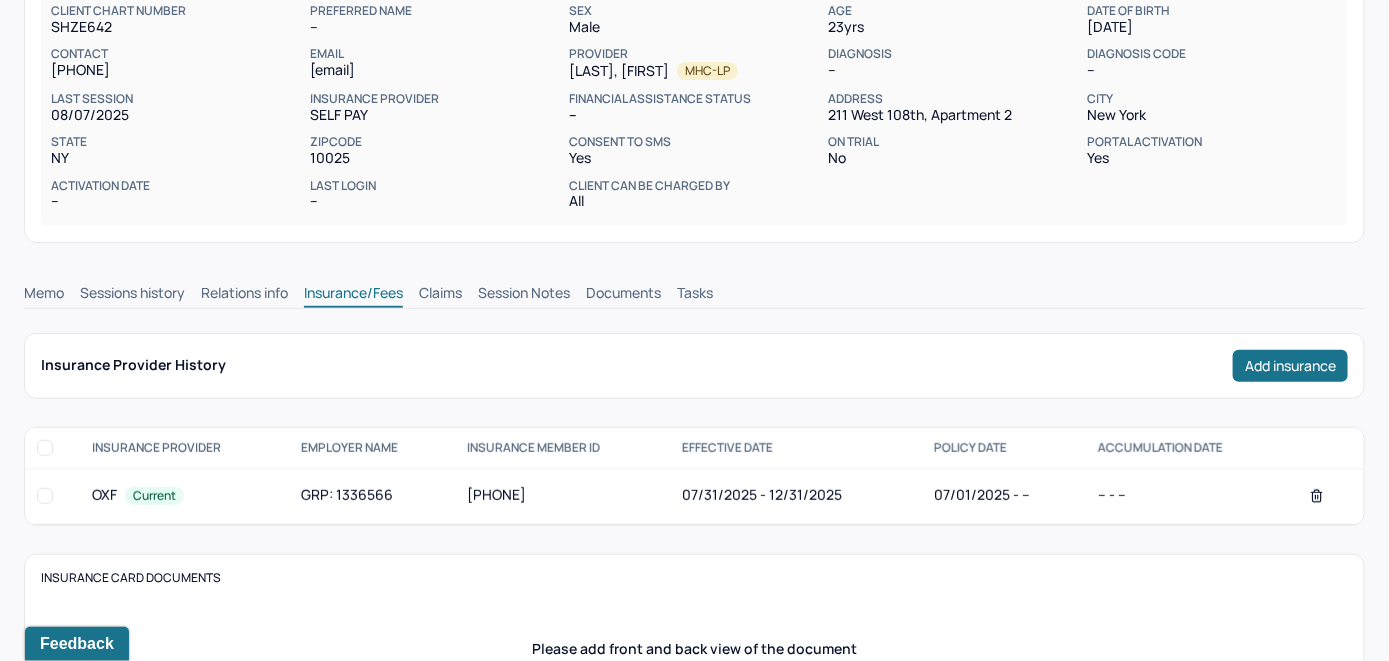 scroll, scrollTop: 10, scrollLeft: 0, axis: vertical 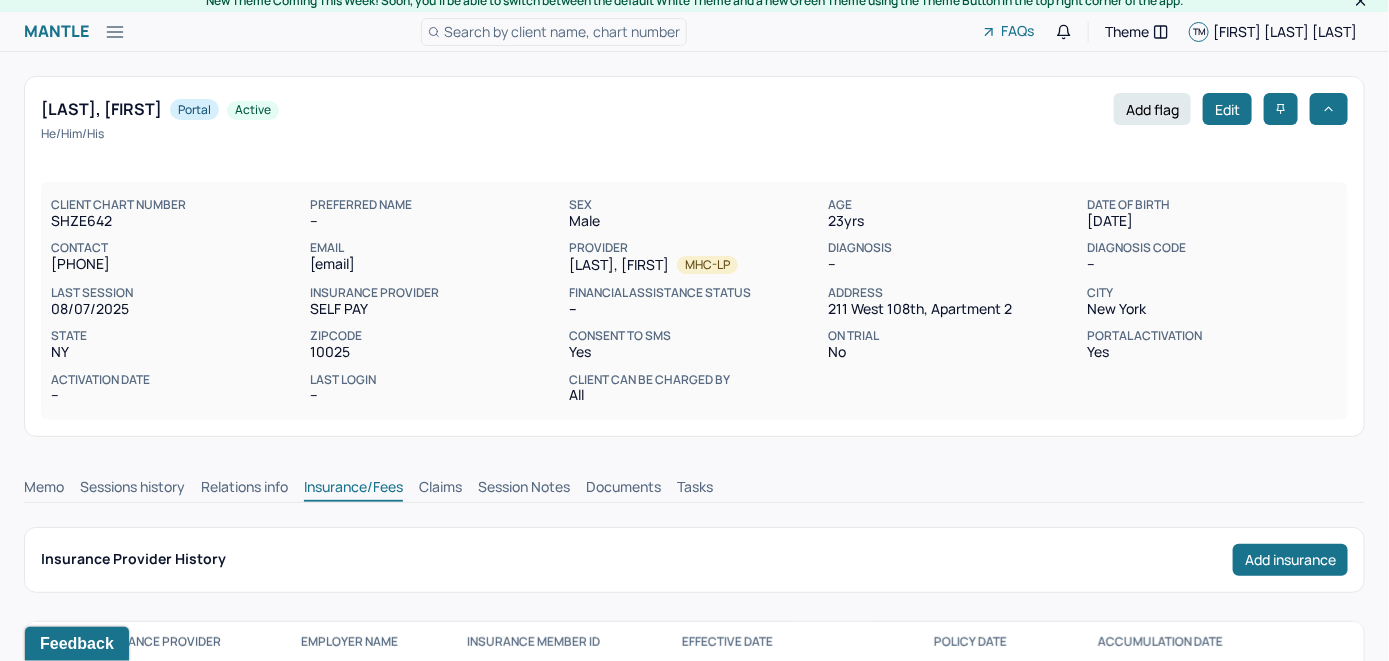 click on "Claims" at bounding box center [440, 489] 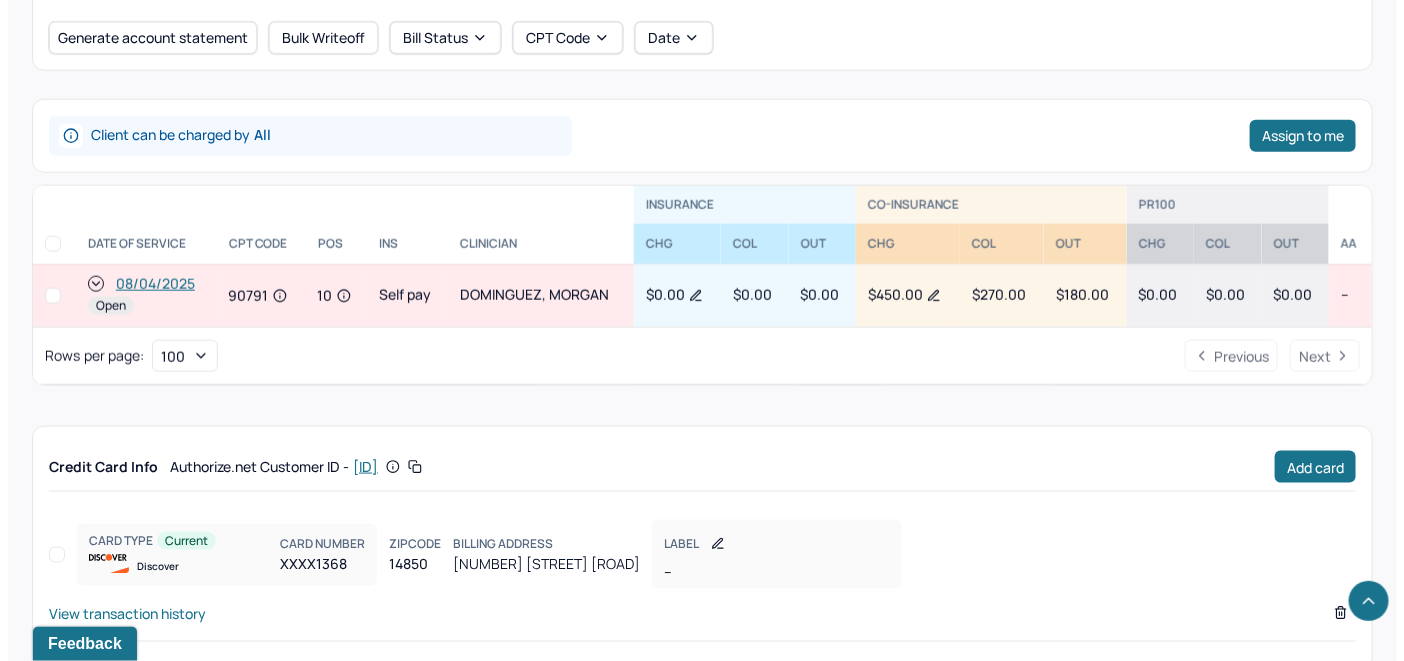 scroll, scrollTop: 884, scrollLeft: 0, axis: vertical 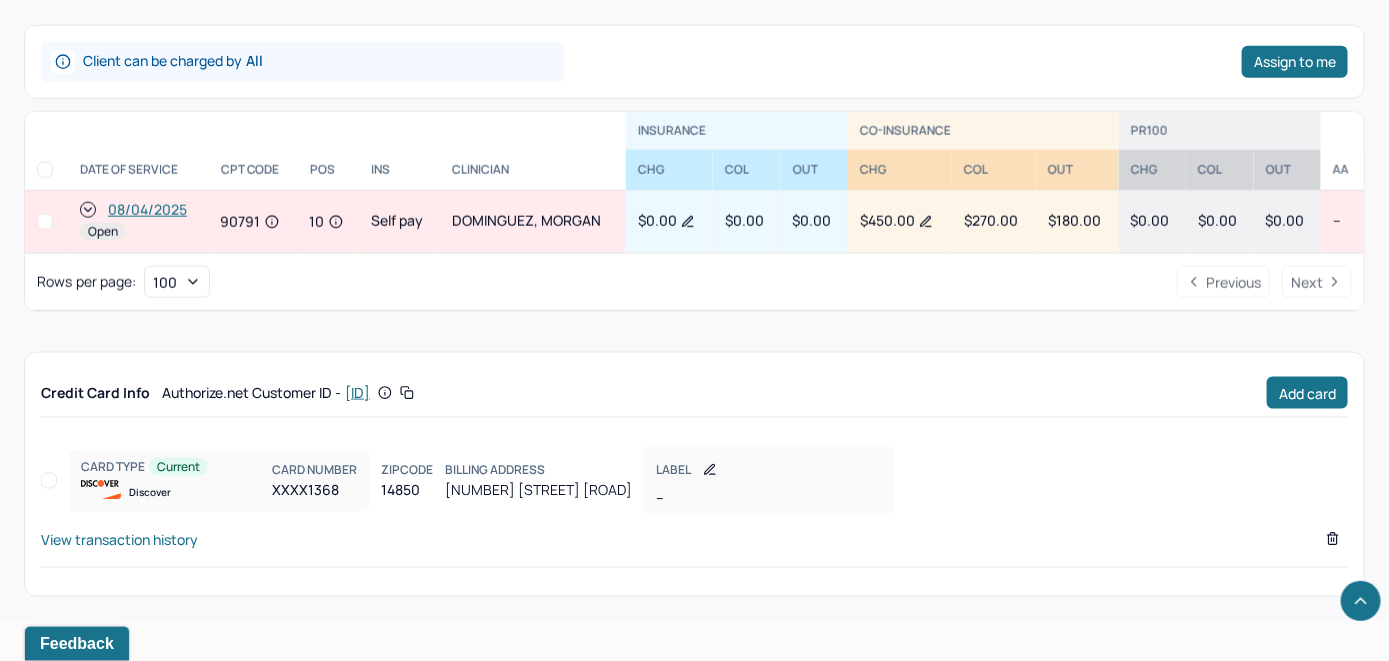 click on "View transaction history" at bounding box center [119, 539] 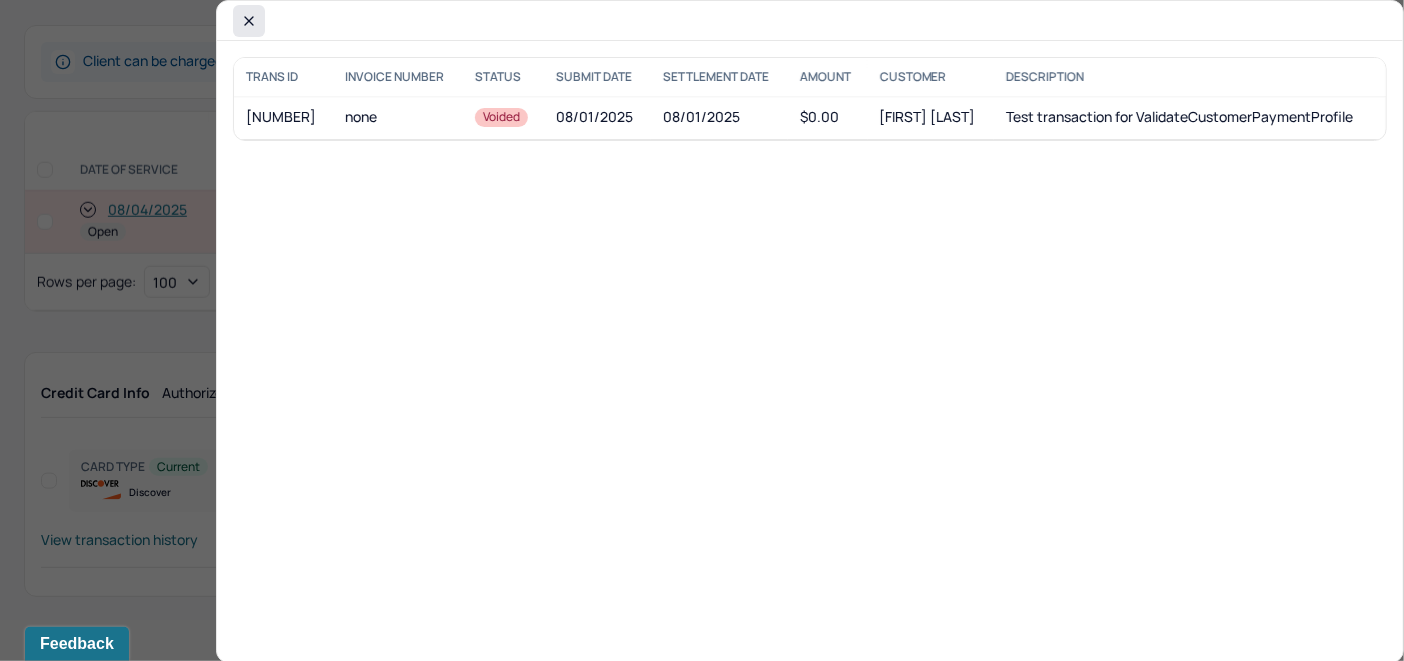 click at bounding box center (249, 21) 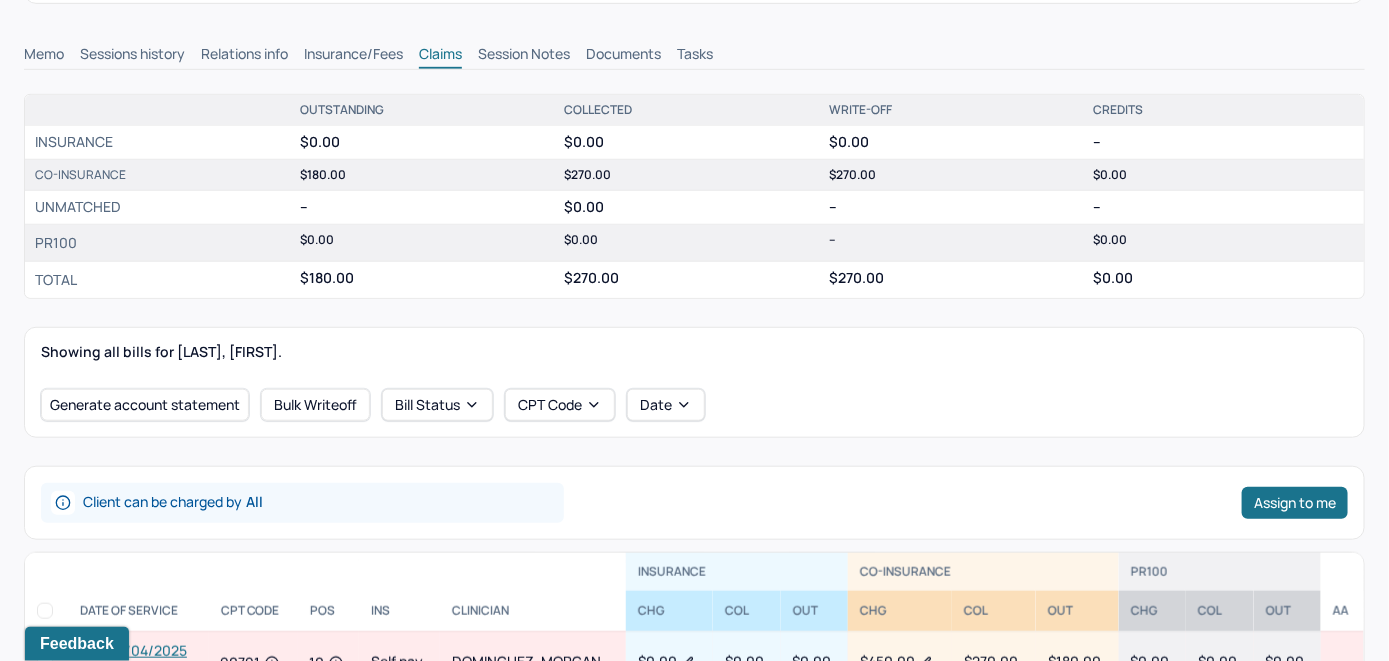 scroll, scrollTop: 341, scrollLeft: 0, axis: vertical 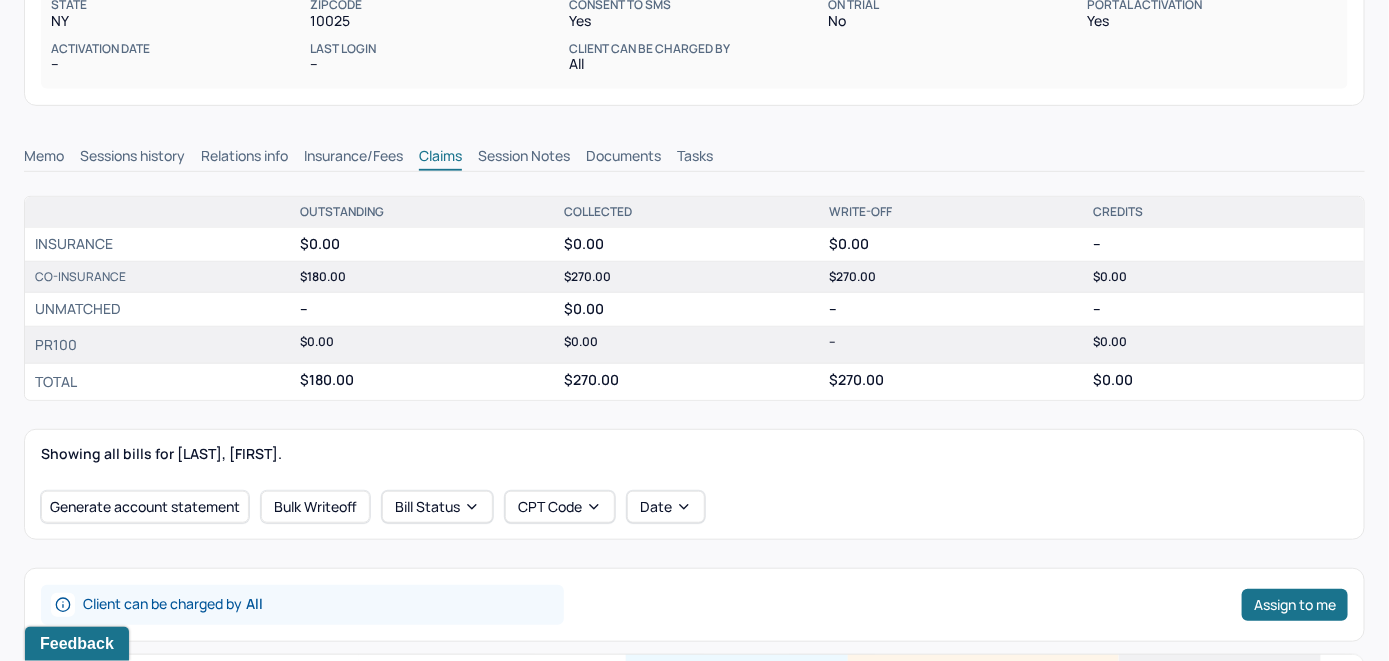 click on "Insurance/Fees" at bounding box center [353, 158] 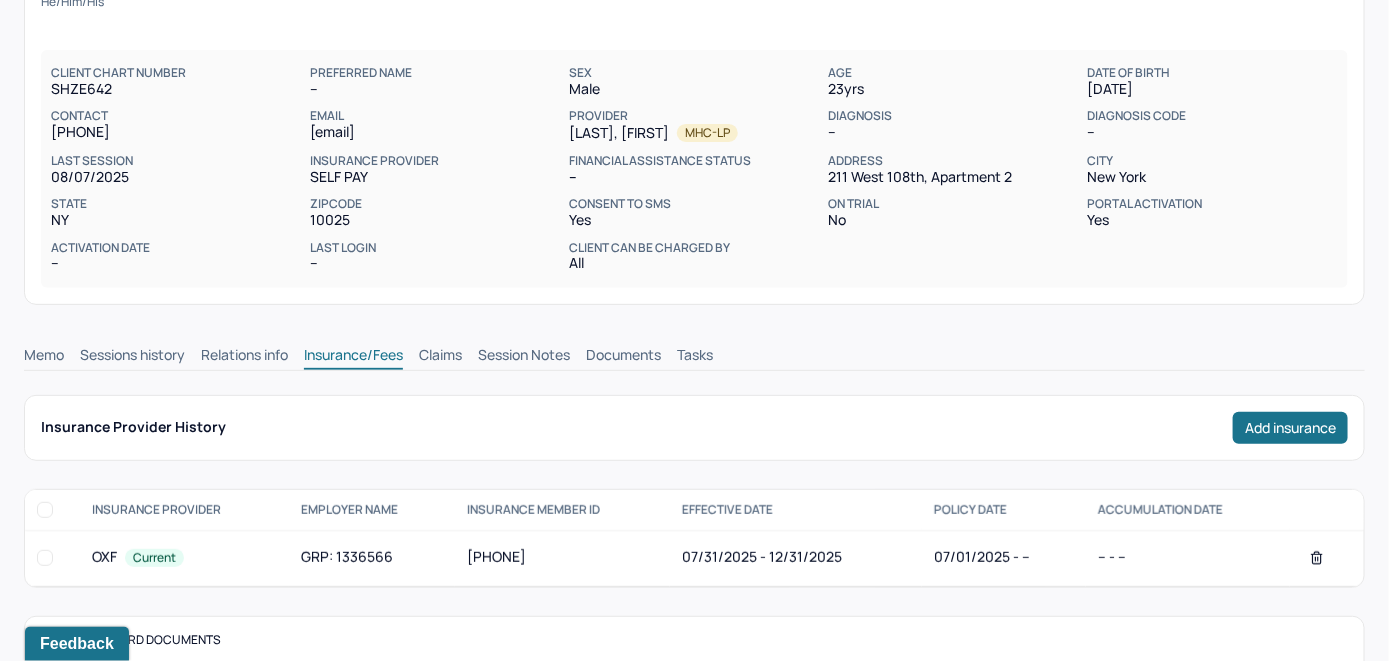scroll, scrollTop: 141, scrollLeft: 0, axis: vertical 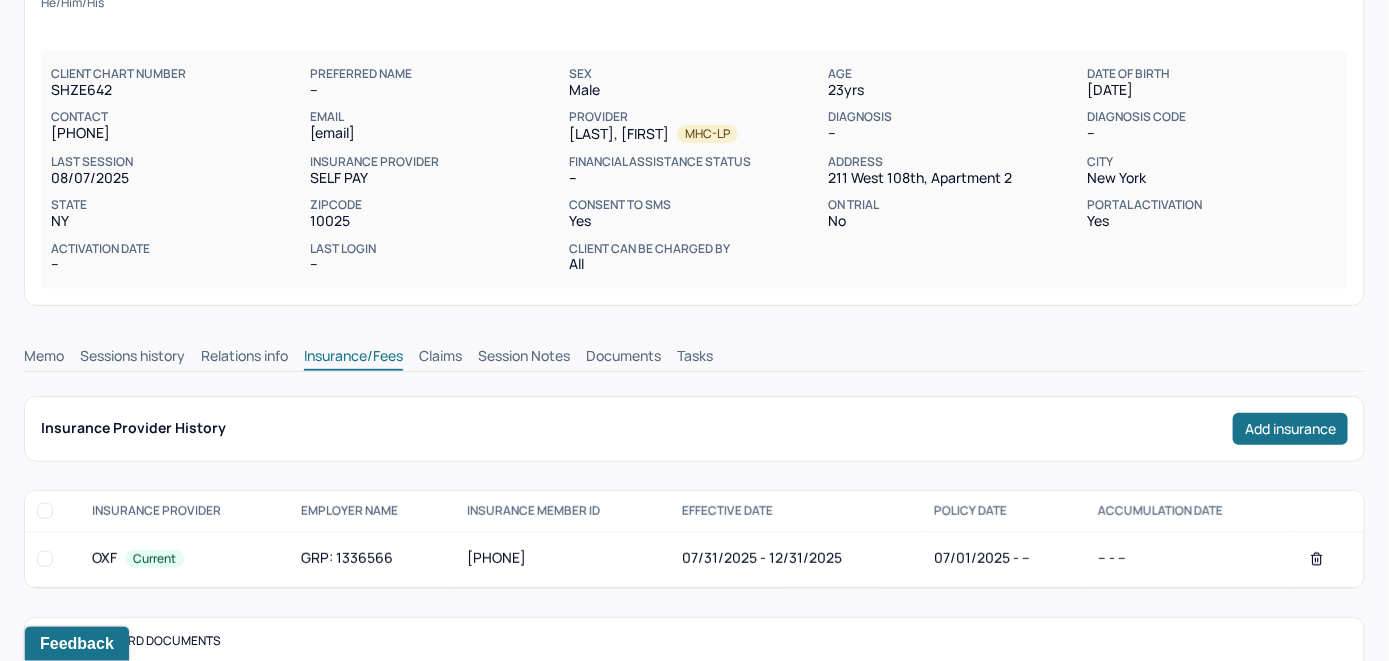 click on "Claims" at bounding box center (440, 358) 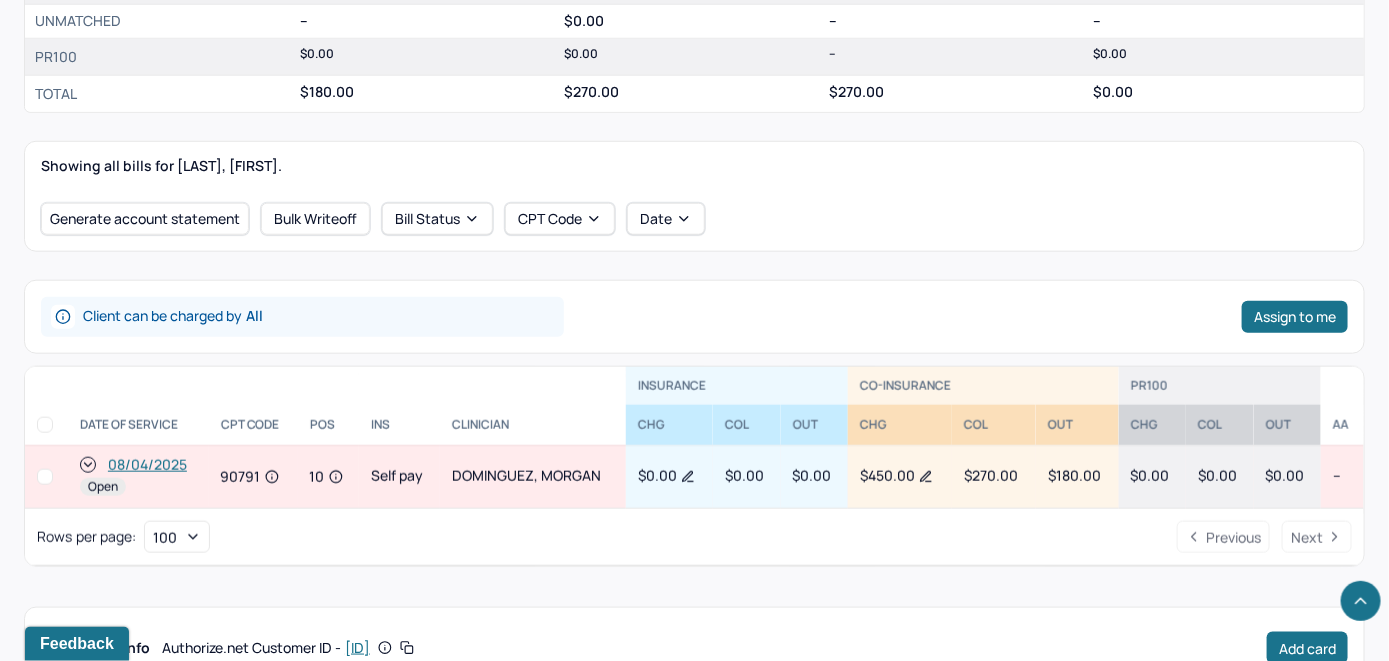 scroll, scrollTop: 741, scrollLeft: 0, axis: vertical 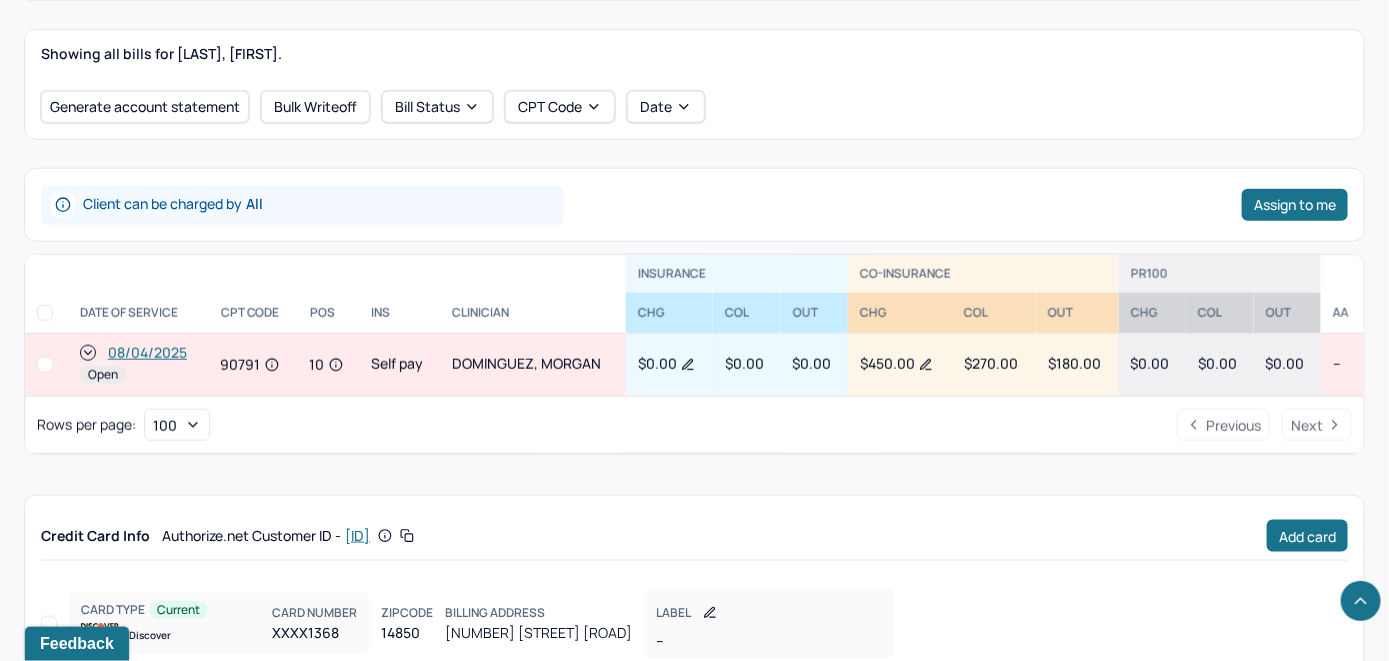 click on "08/04/2025" at bounding box center [147, 353] 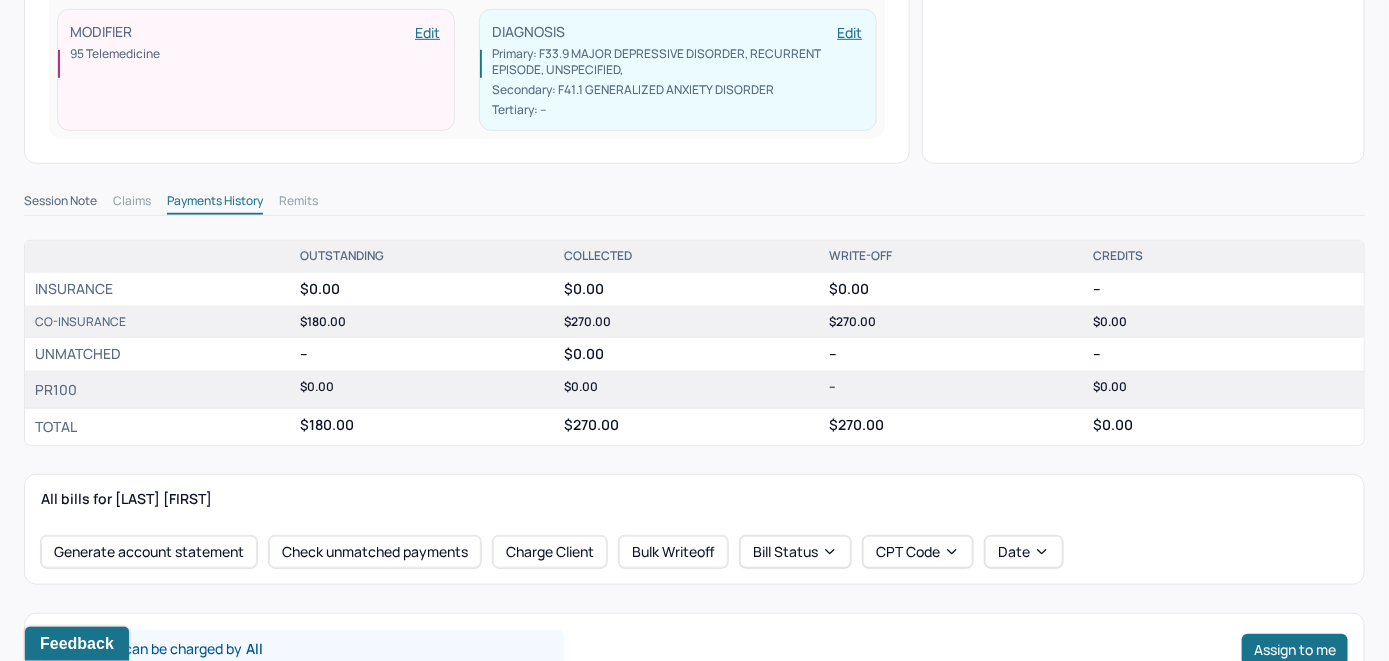 scroll, scrollTop: 500, scrollLeft: 0, axis: vertical 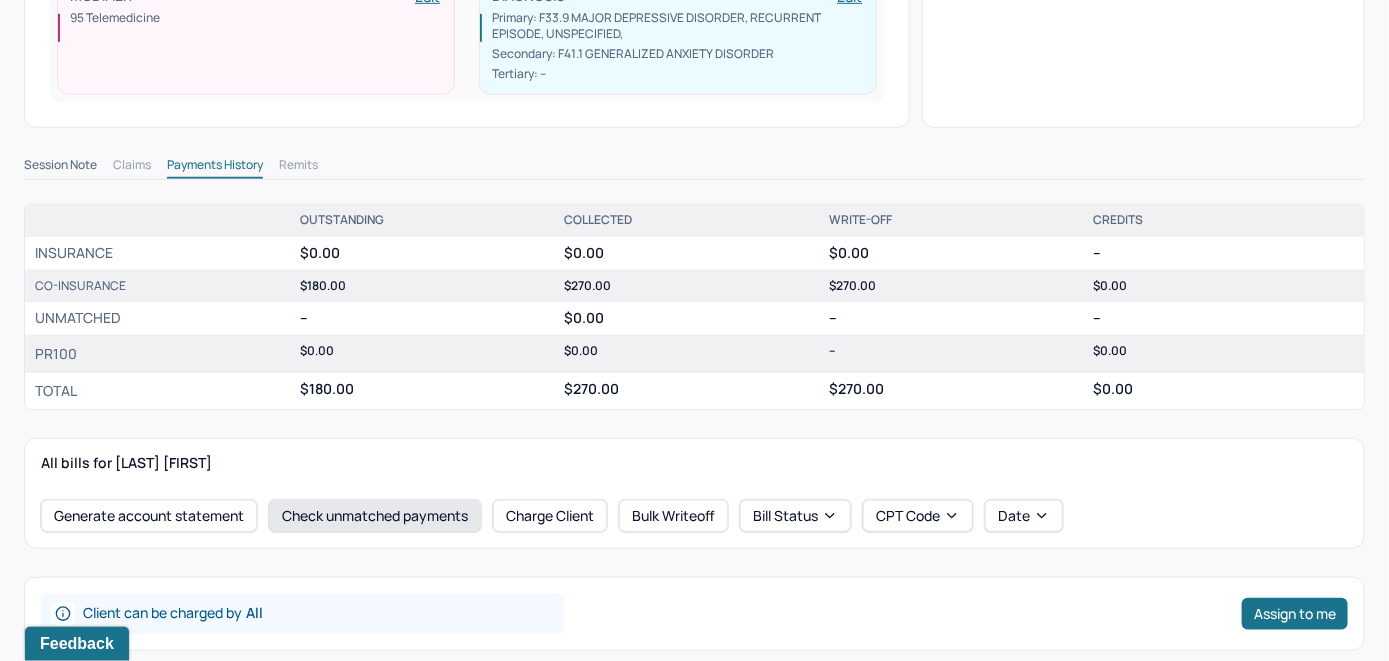 click on "Check unmatched payments" at bounding box center [375, 516] 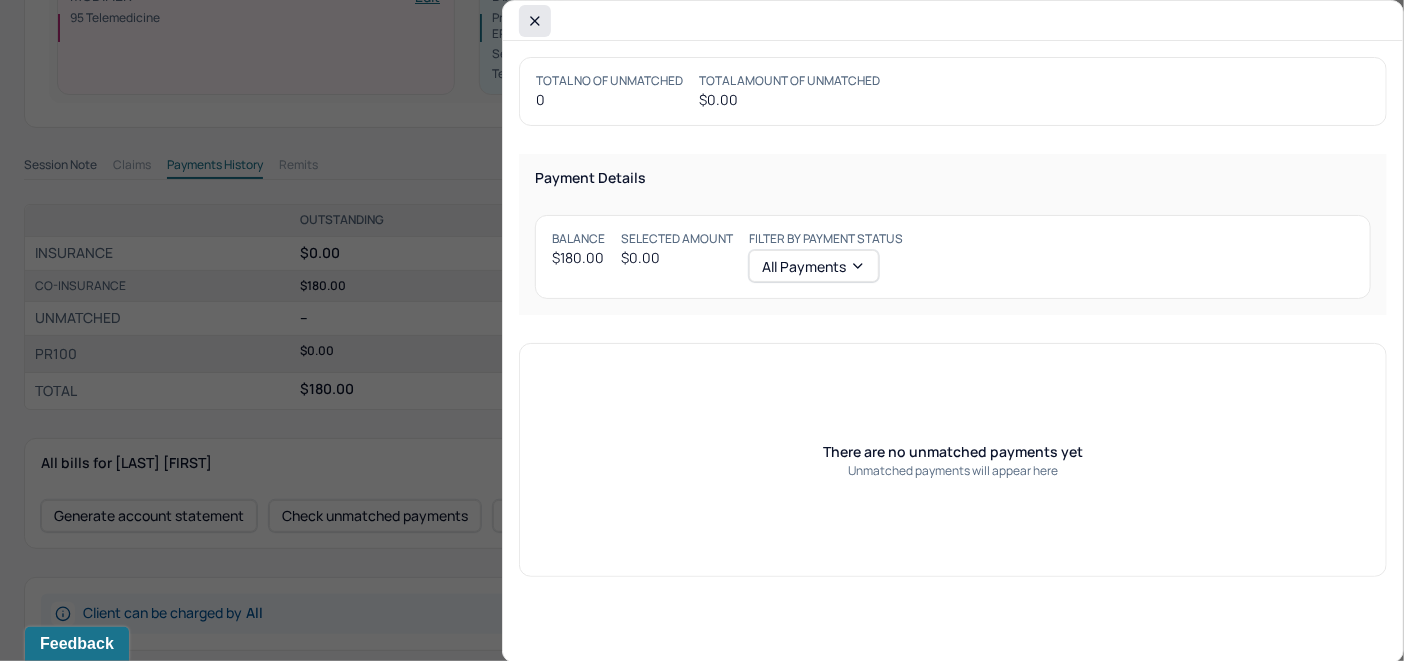 click 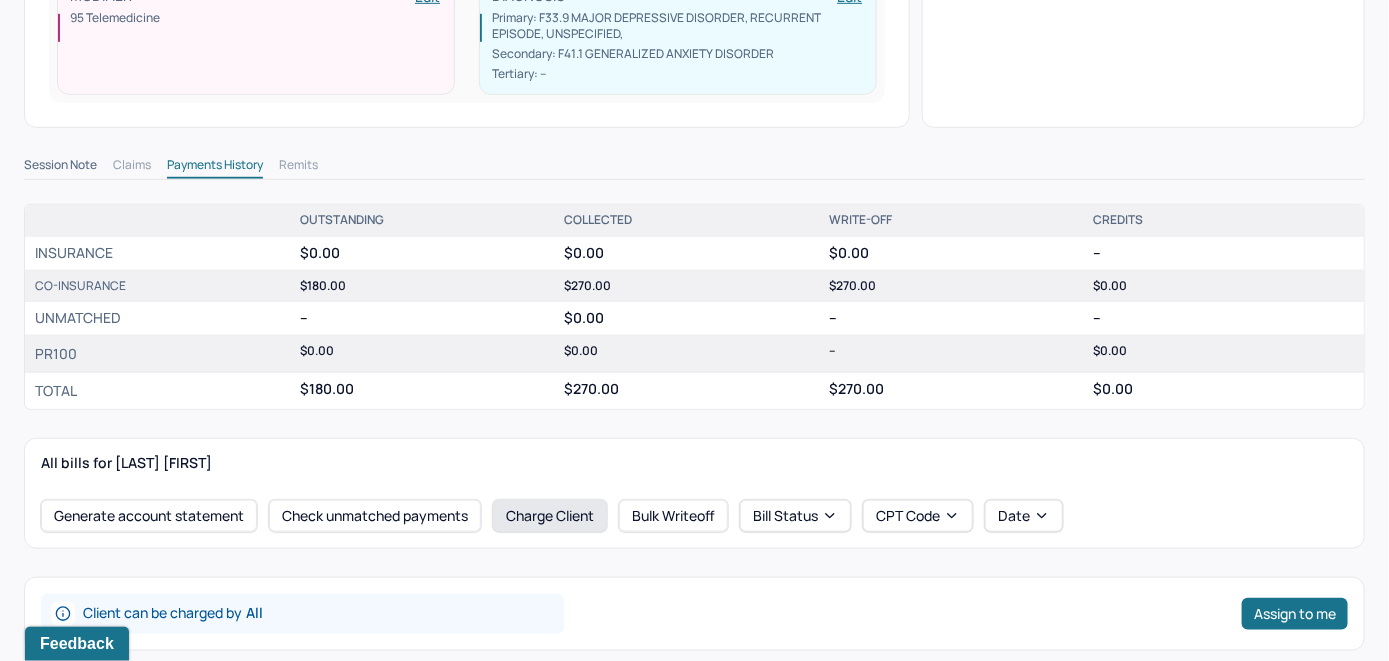 click on "Charge Client" at bounding box center [550, 516] 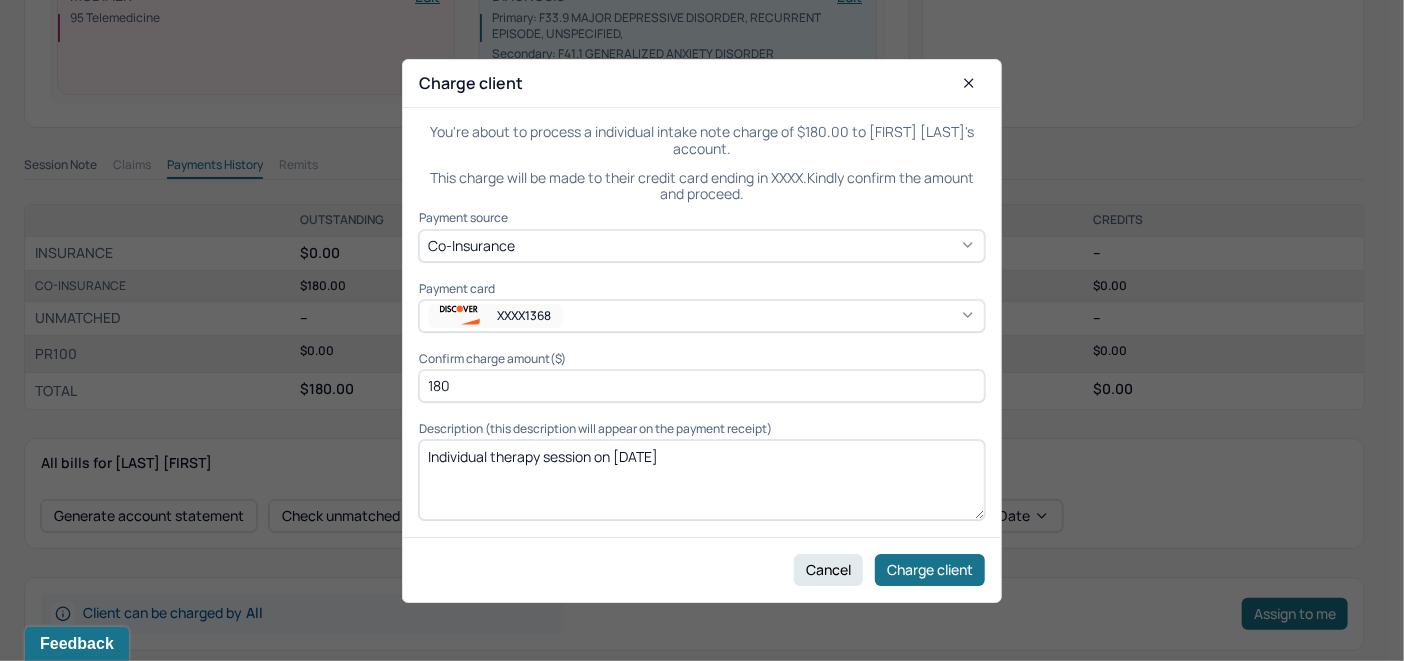 click on "180" at bounding box center [702, 386] 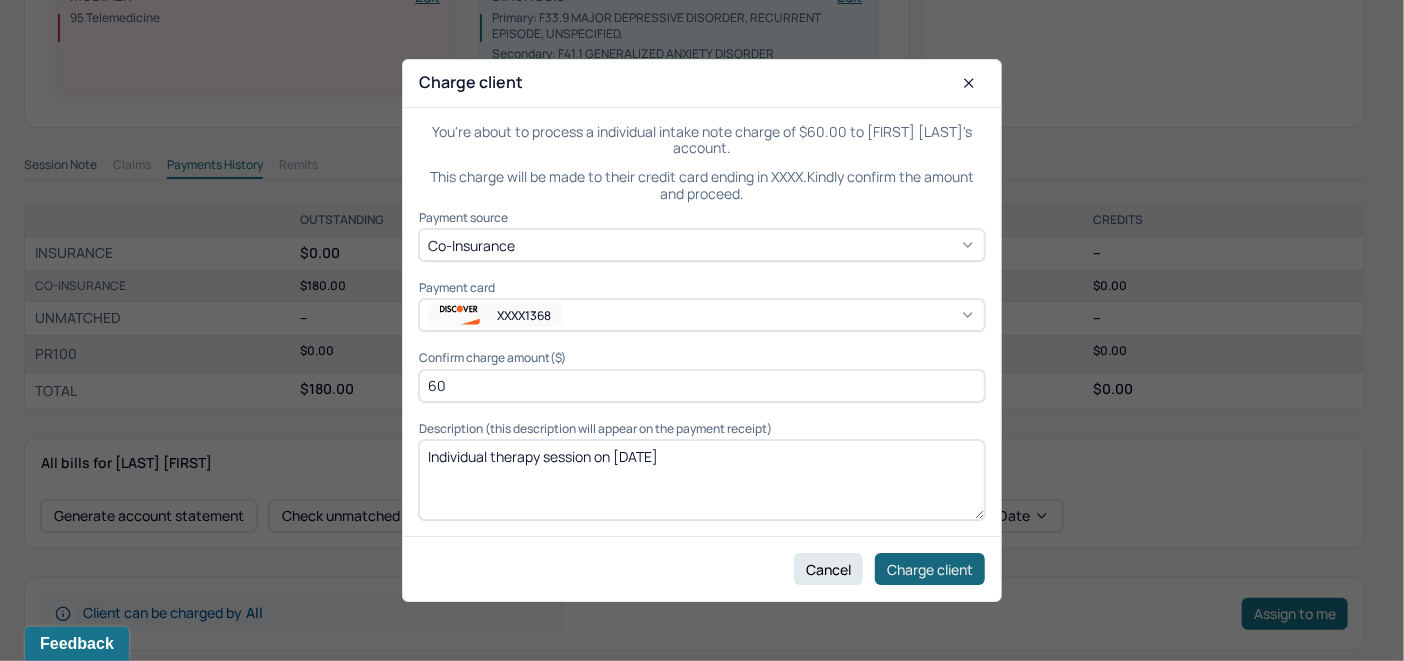 type on "60" 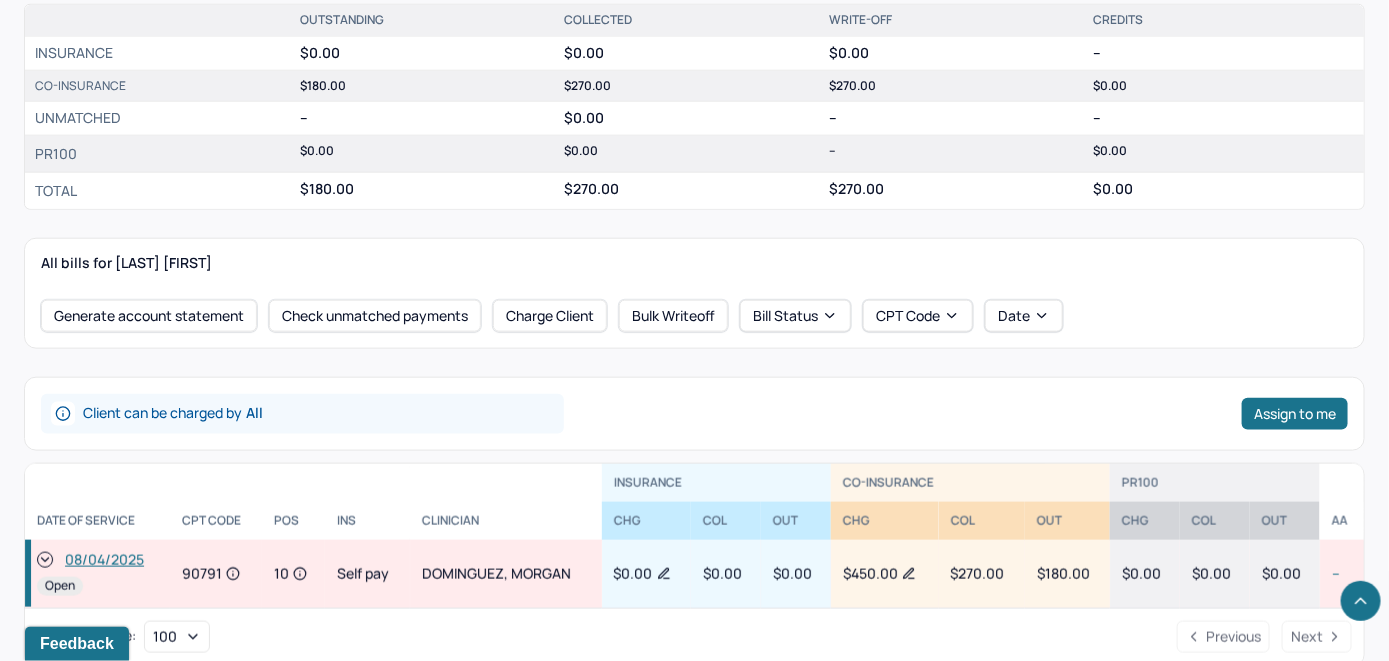 scroll, scrollTop: 725, scrollLeft: 0, axis: vertical 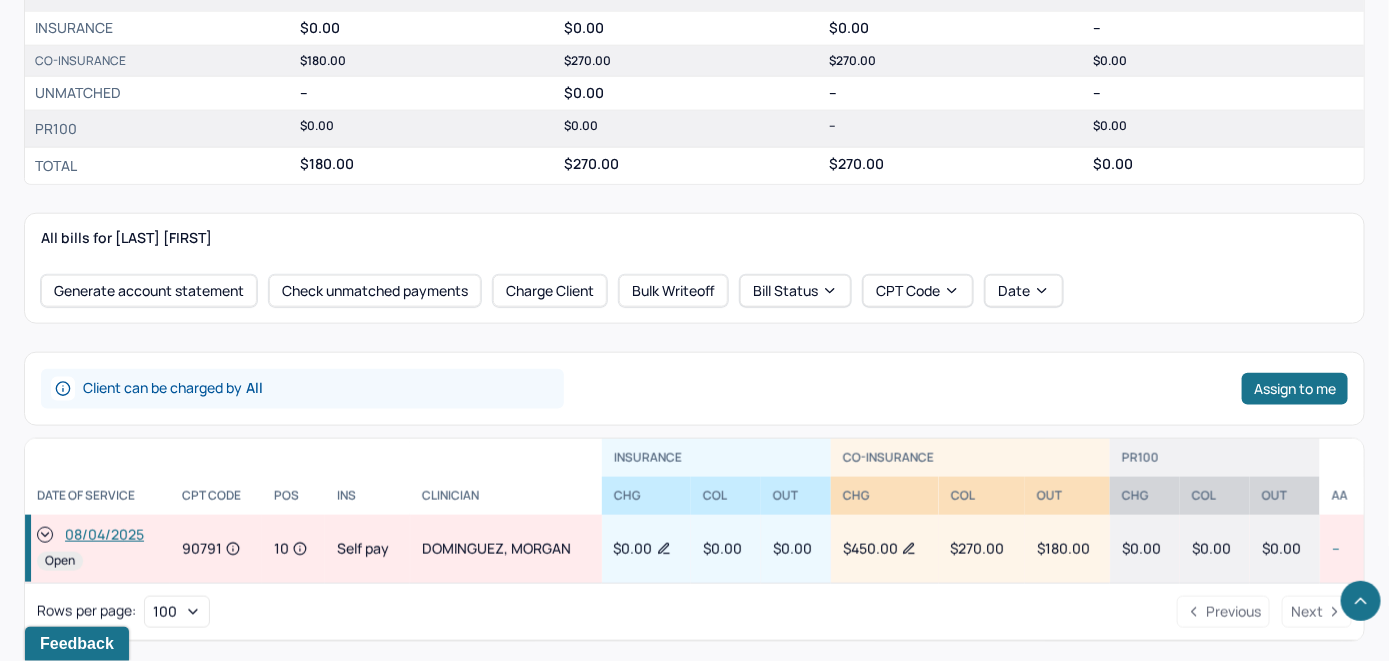 click 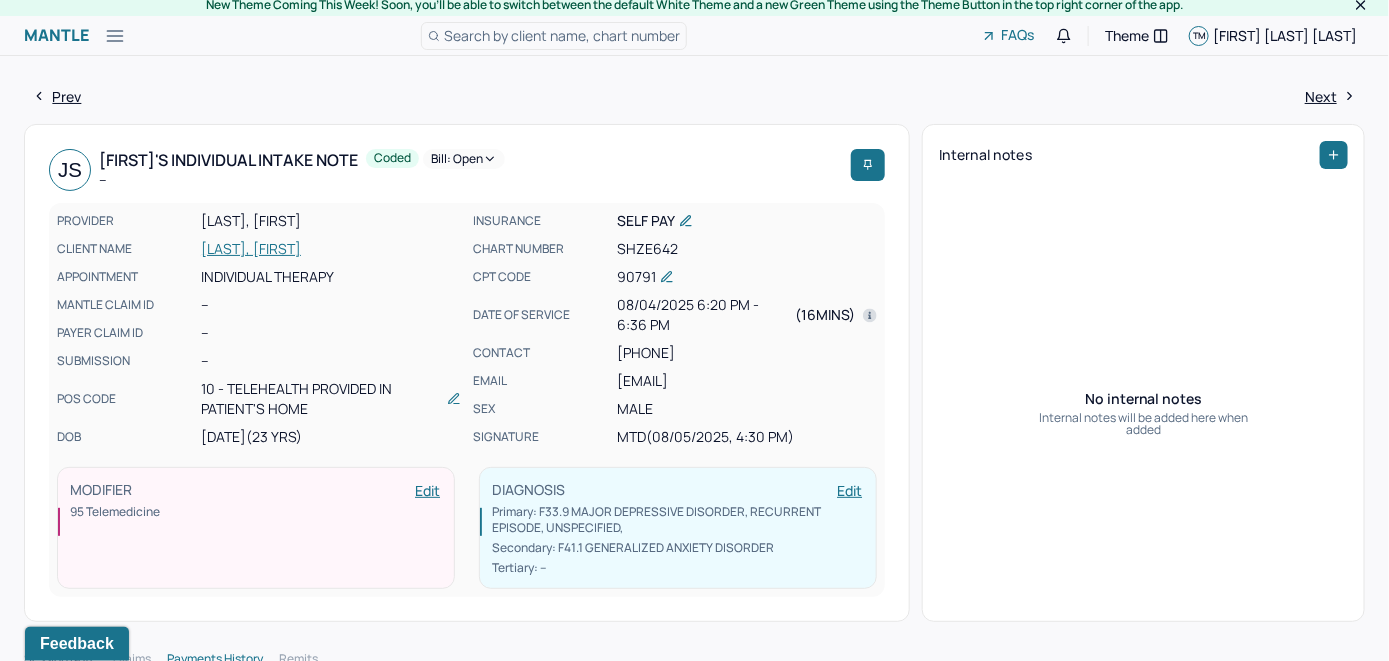 scroll, scrollTop: 0, scrollLeft: 0, axis: both 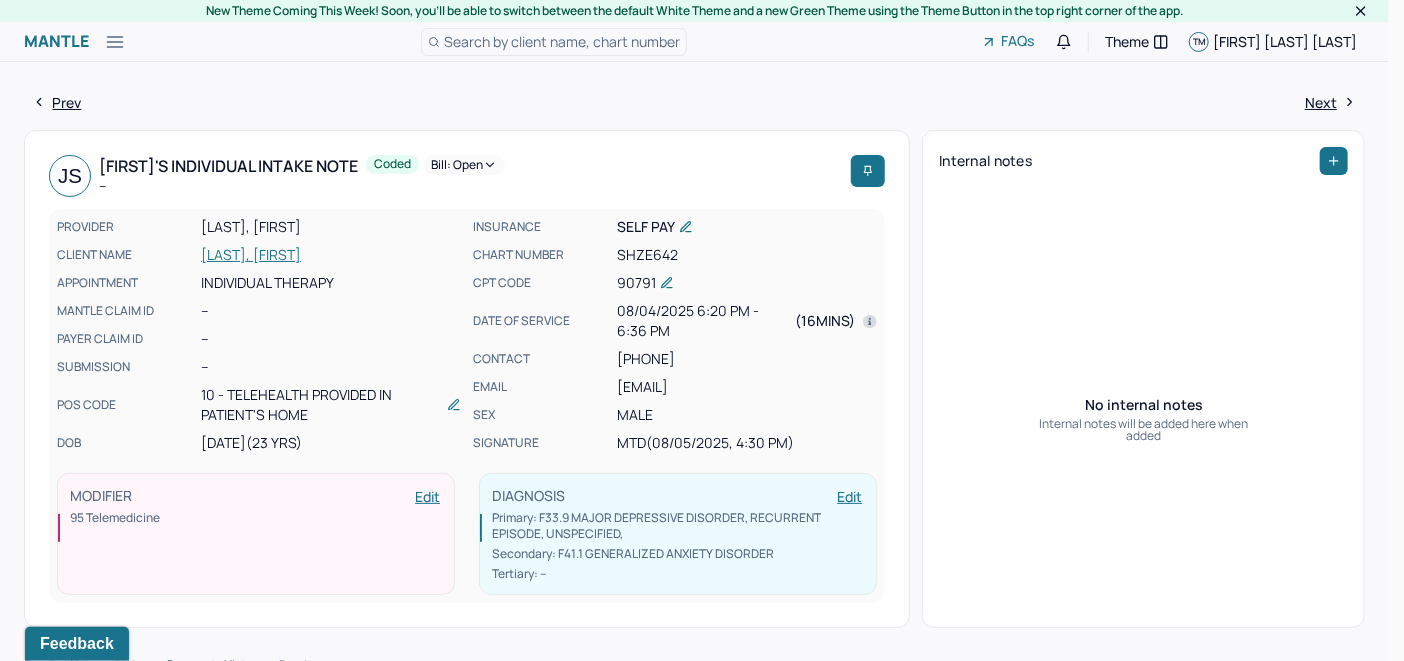 click on "Bill: Open" at bounding box center (464, 165) 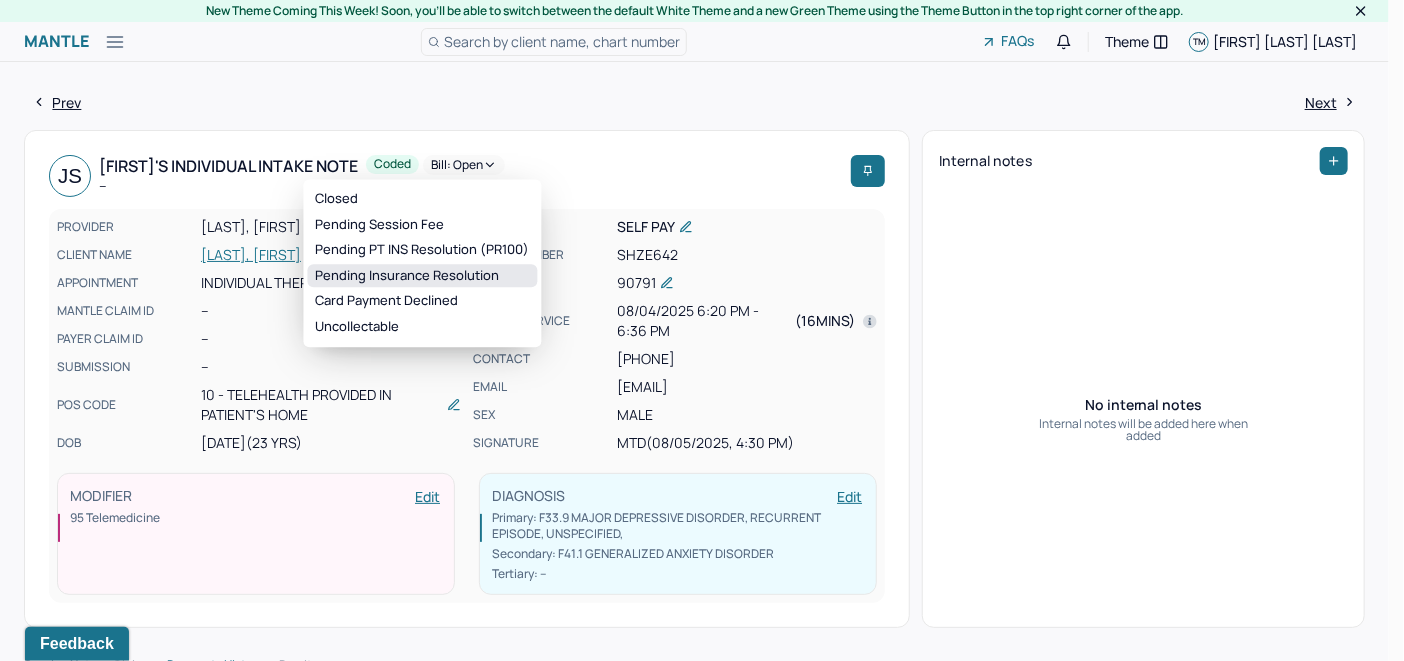 click on "Pending Insurance Resolution" at bounding box center [423, 276] 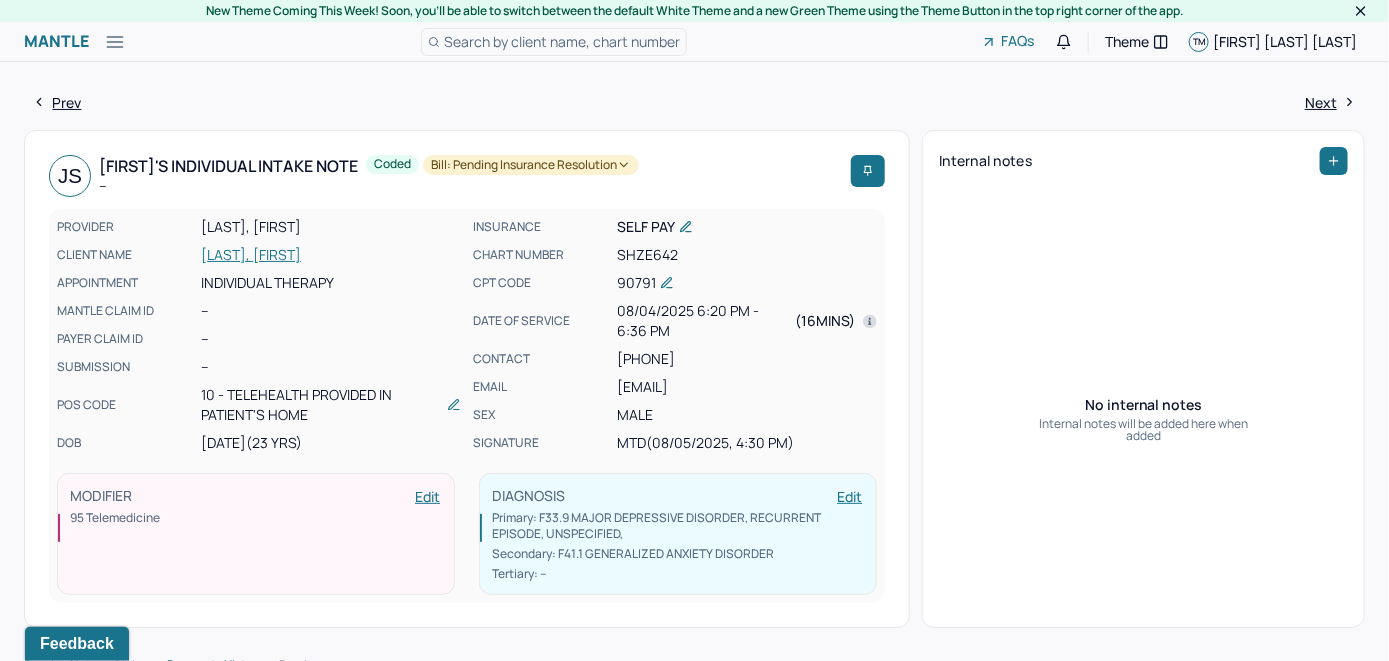 click on "Search by client name, chart number" at bounding box center (562, 41) 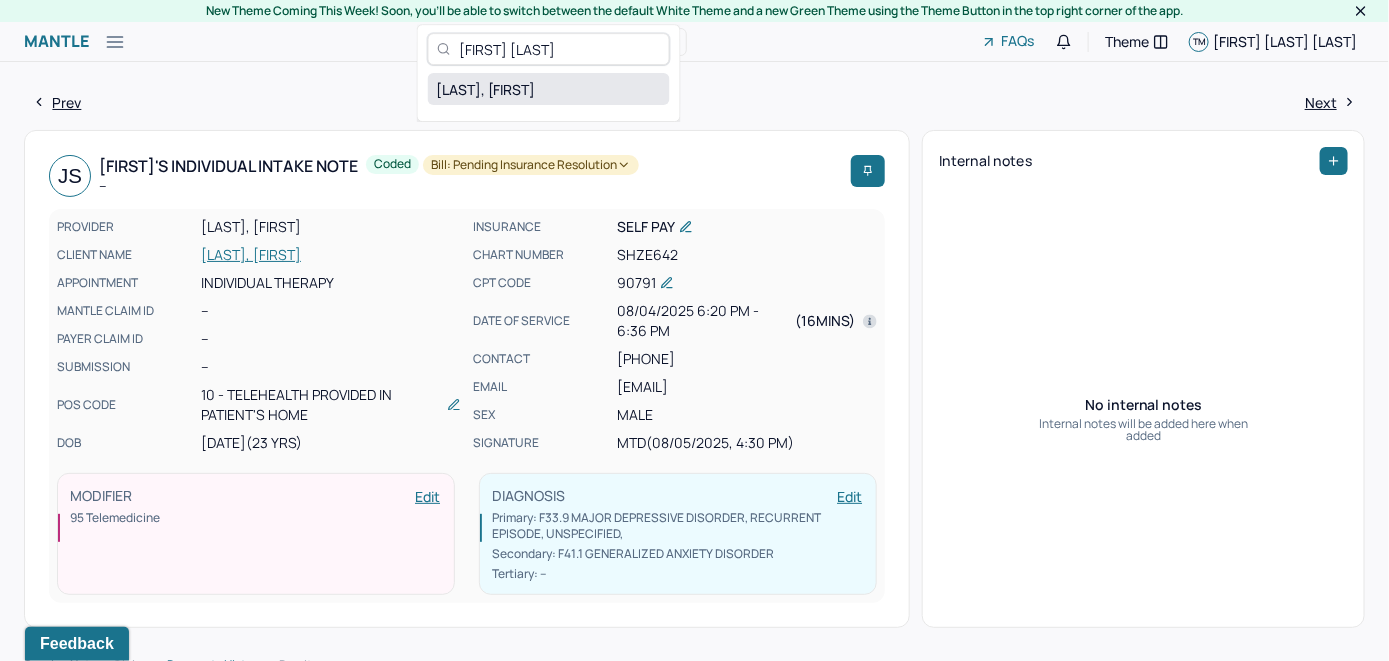 type on "Natalya Golia" 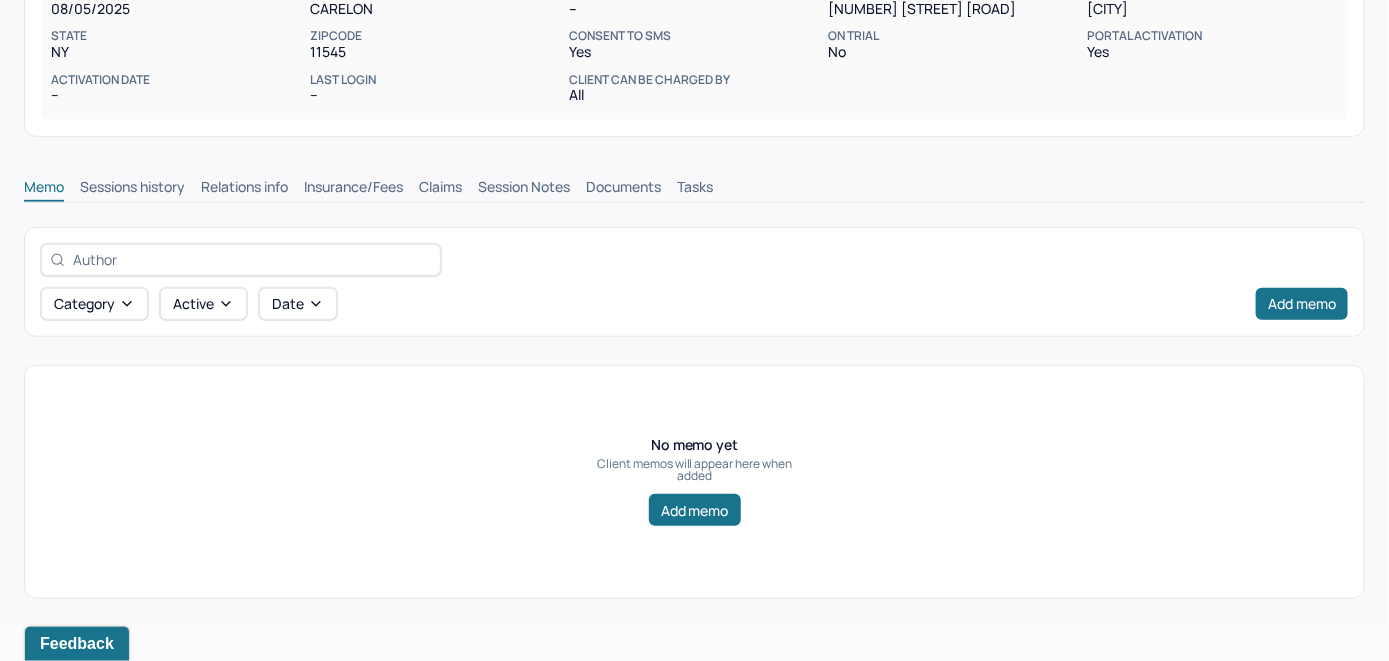 scroll, scrollTop: 314, scrollLeft: 0, axis: vertical 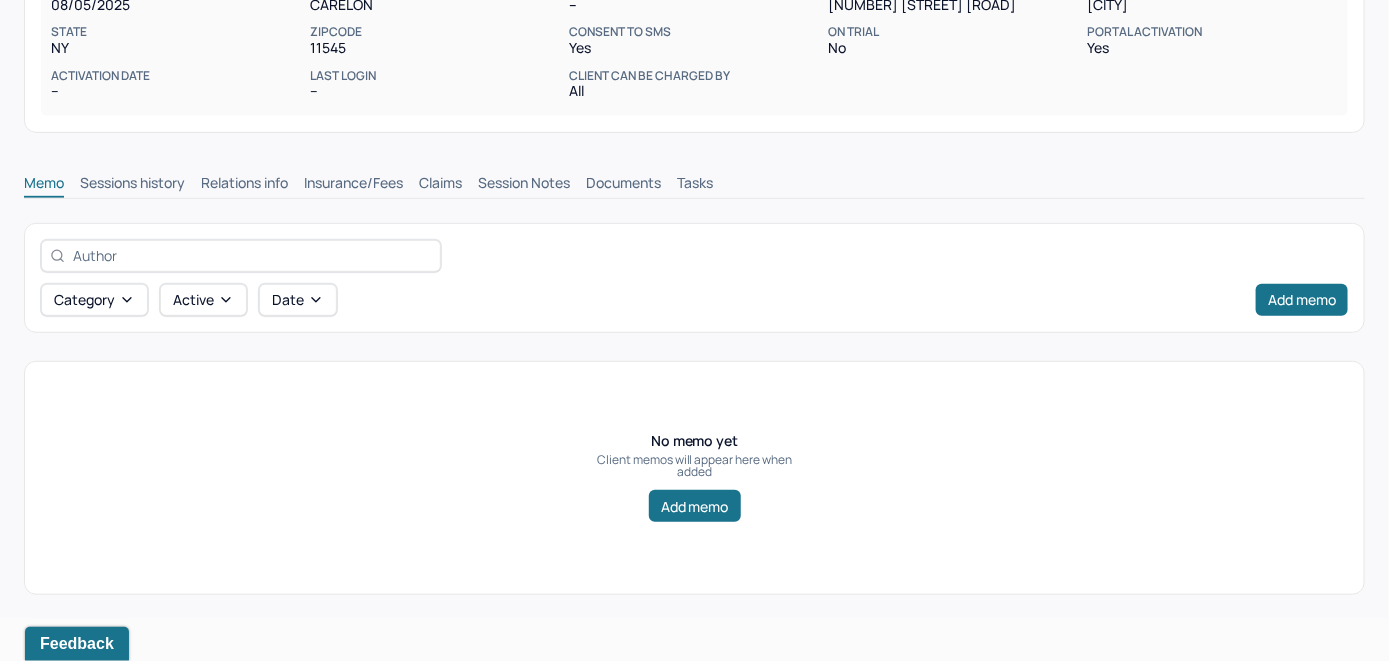 click on "Insurance/Fees" at bounding box center [353, 185] 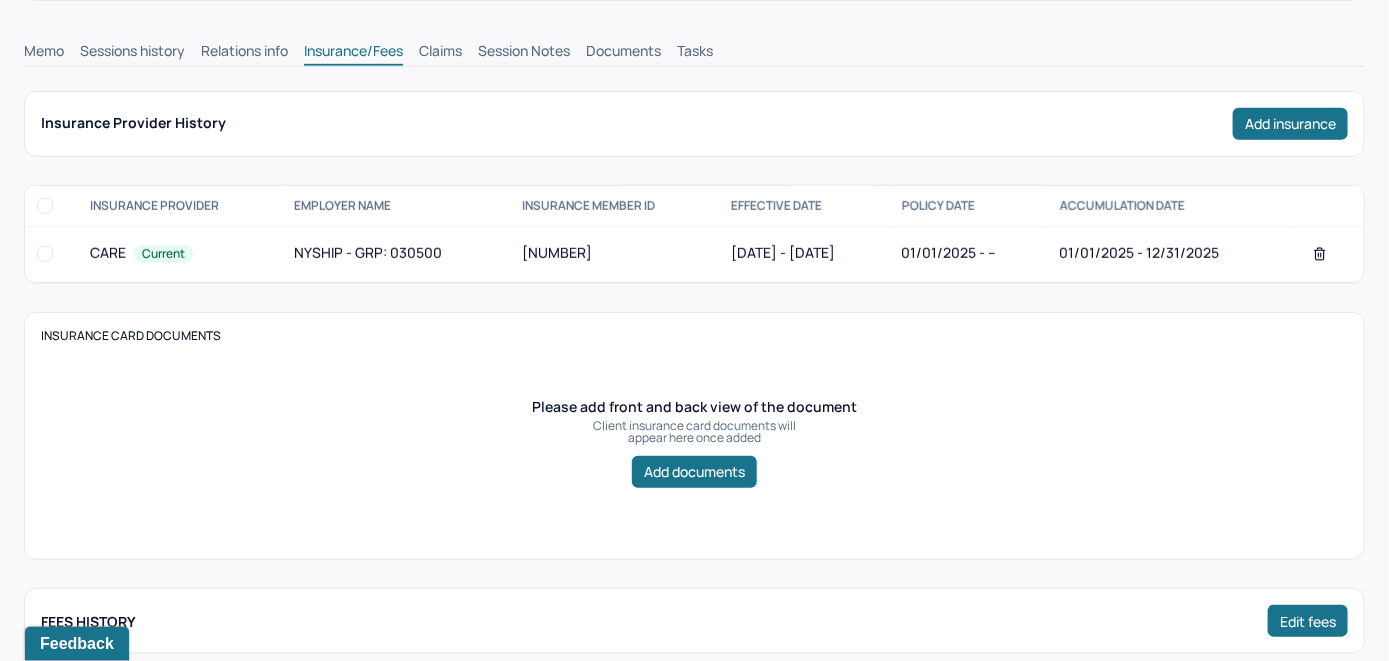 scroll, scrollTop: 414, scrollLeft: 0, axis: vertical 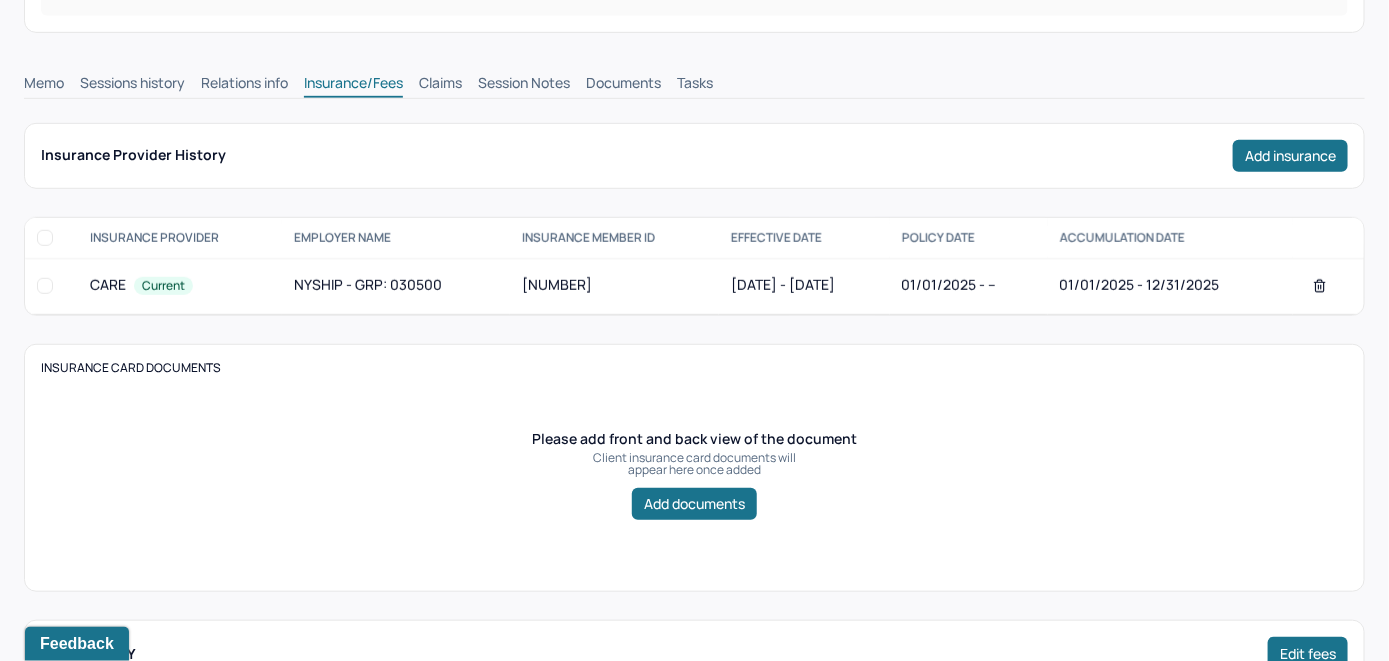click on "Claims" at bounding box center [440, 85] 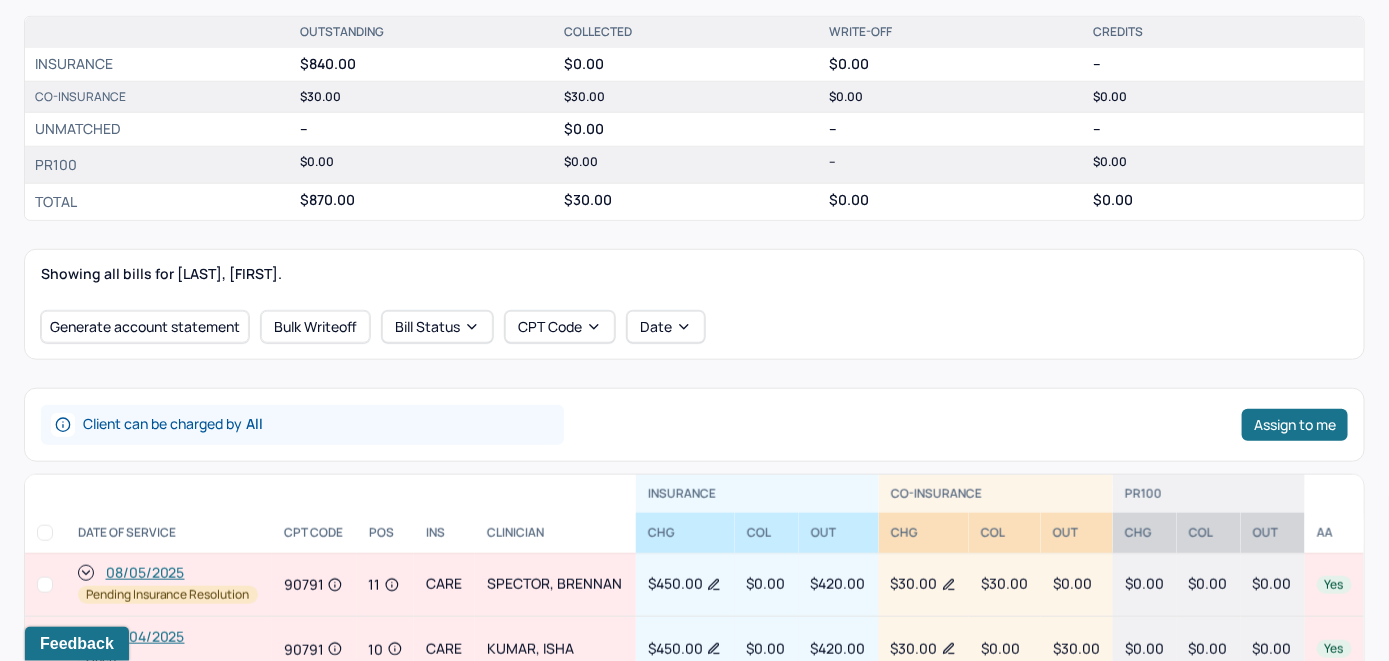 scroll, scrollTop: 515, scrollLeft: 0, axis: vertical 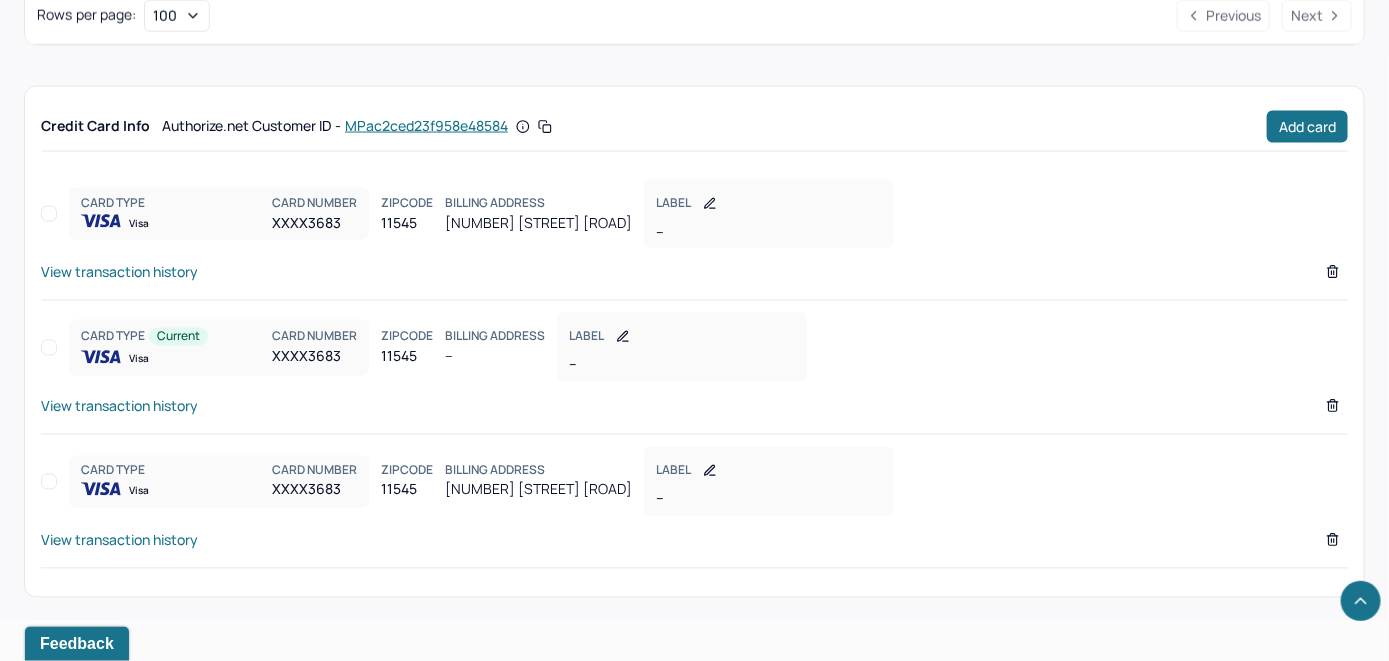 click on "View transaction history" at bounding box center (119, 272) 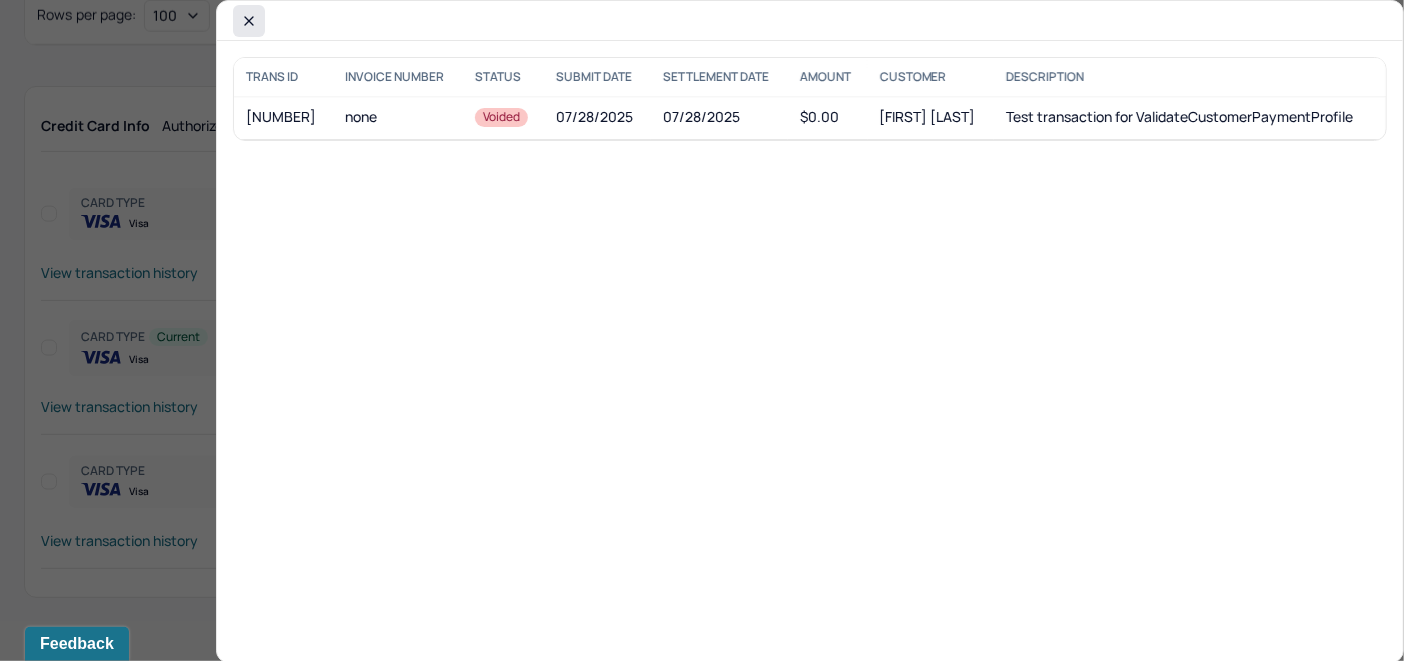 click 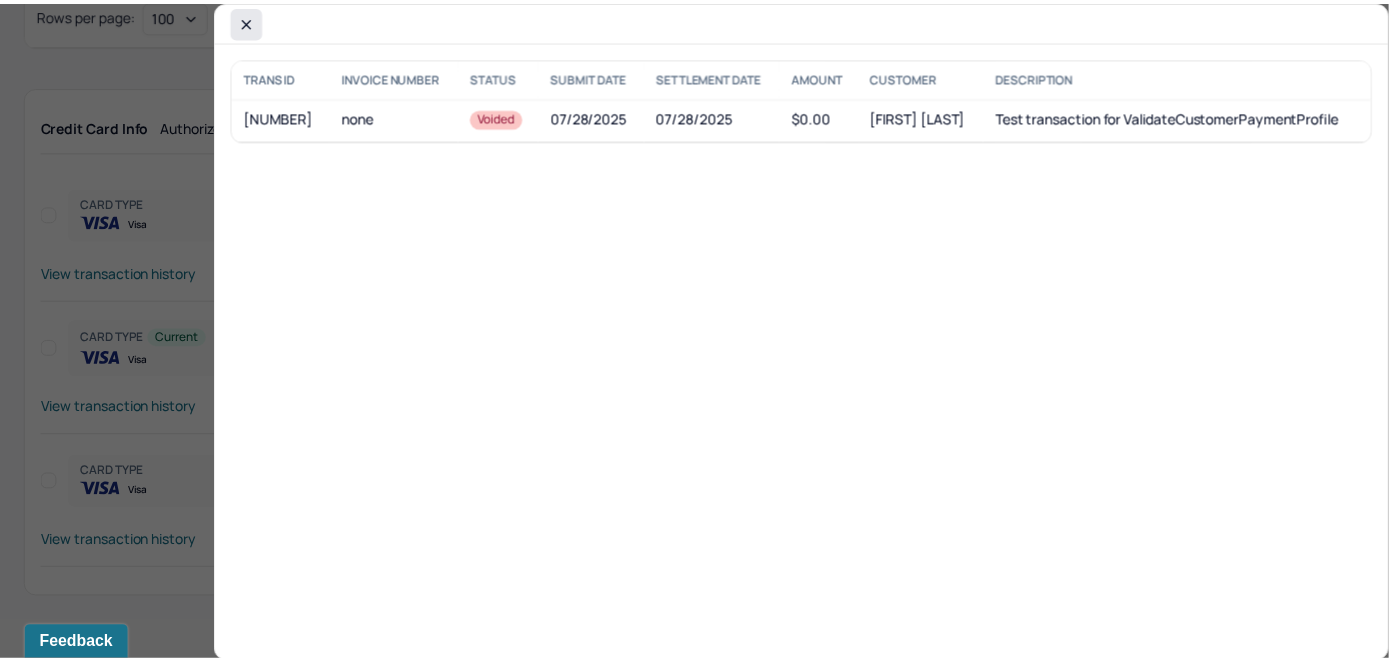 scroll, scrollTop: 1171, scrollLeft: 0, axis: vertical 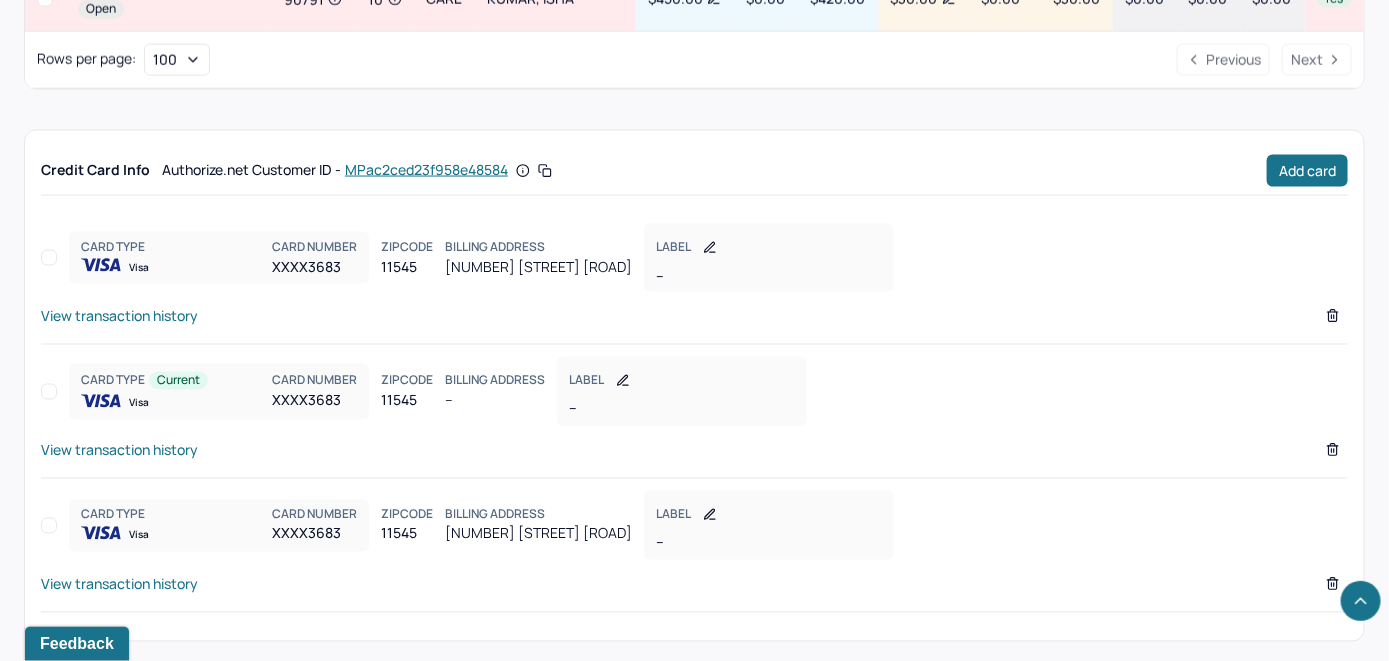 click on "View transaction history" at bounding box center [119, 450] 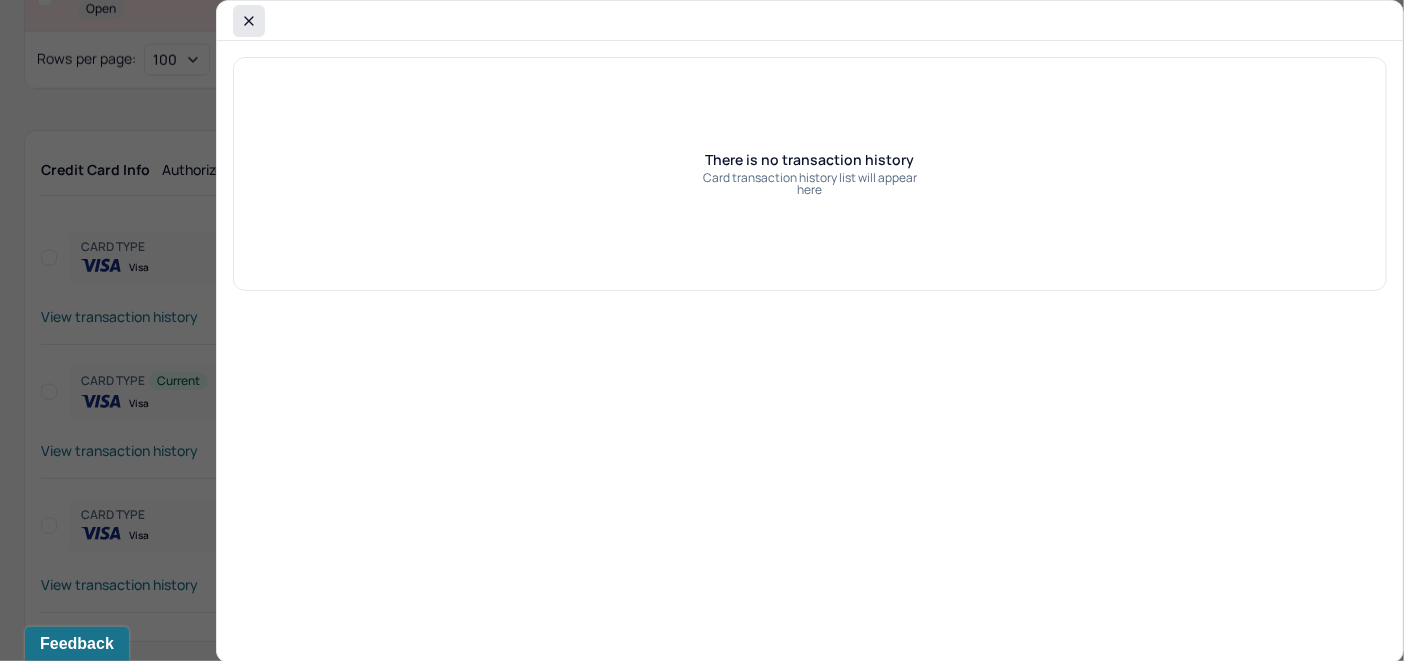 click 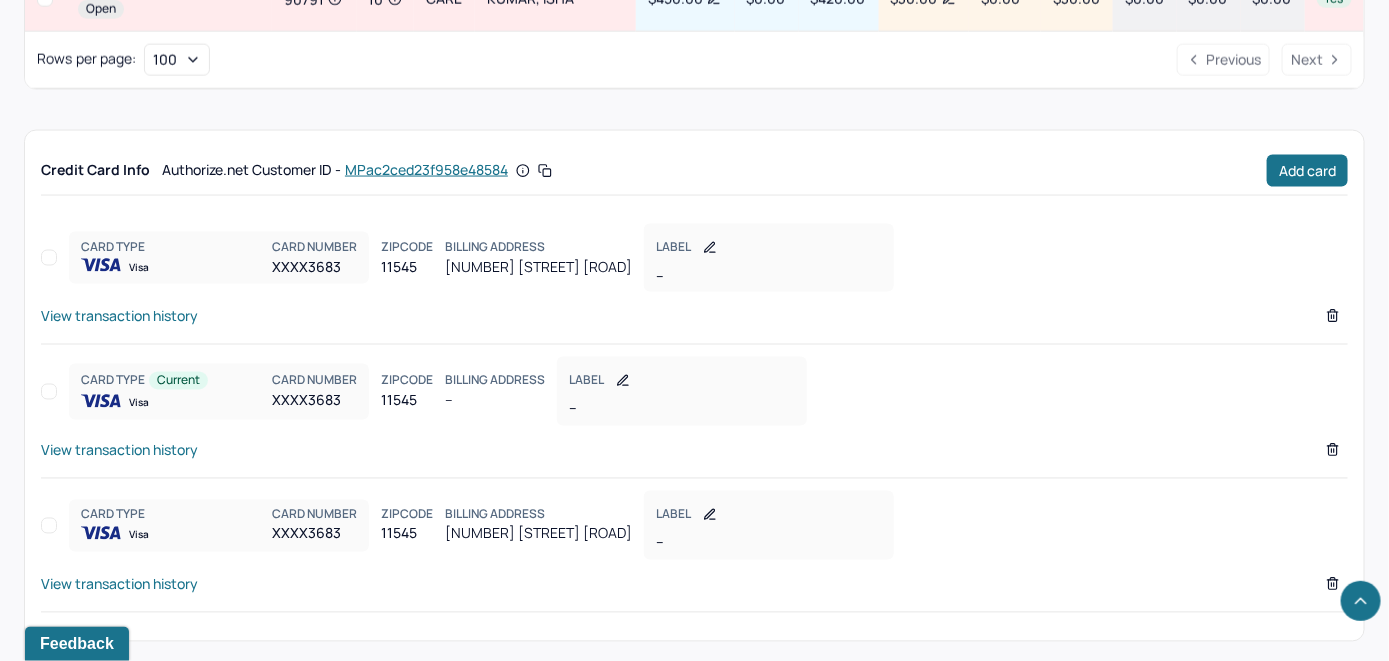 click on "View transaction history" at bounding box center (119, 584) 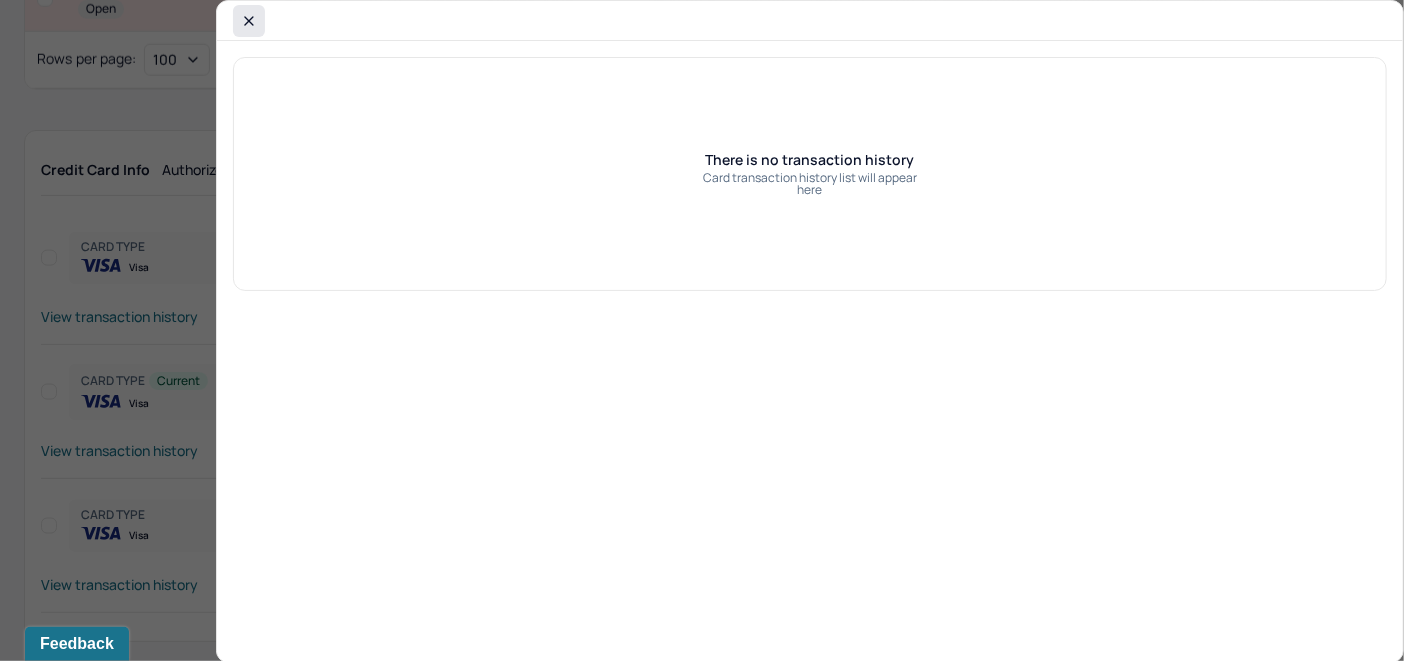 click at bounding box center (249, 21) 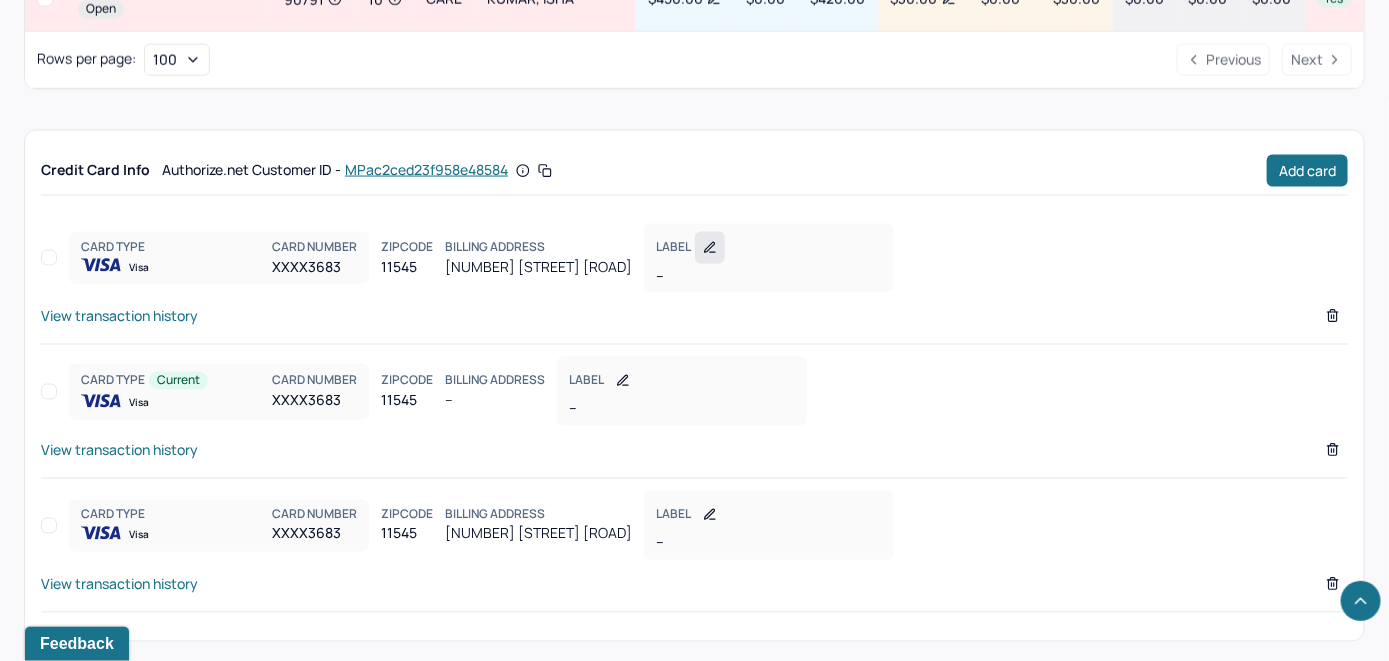 click 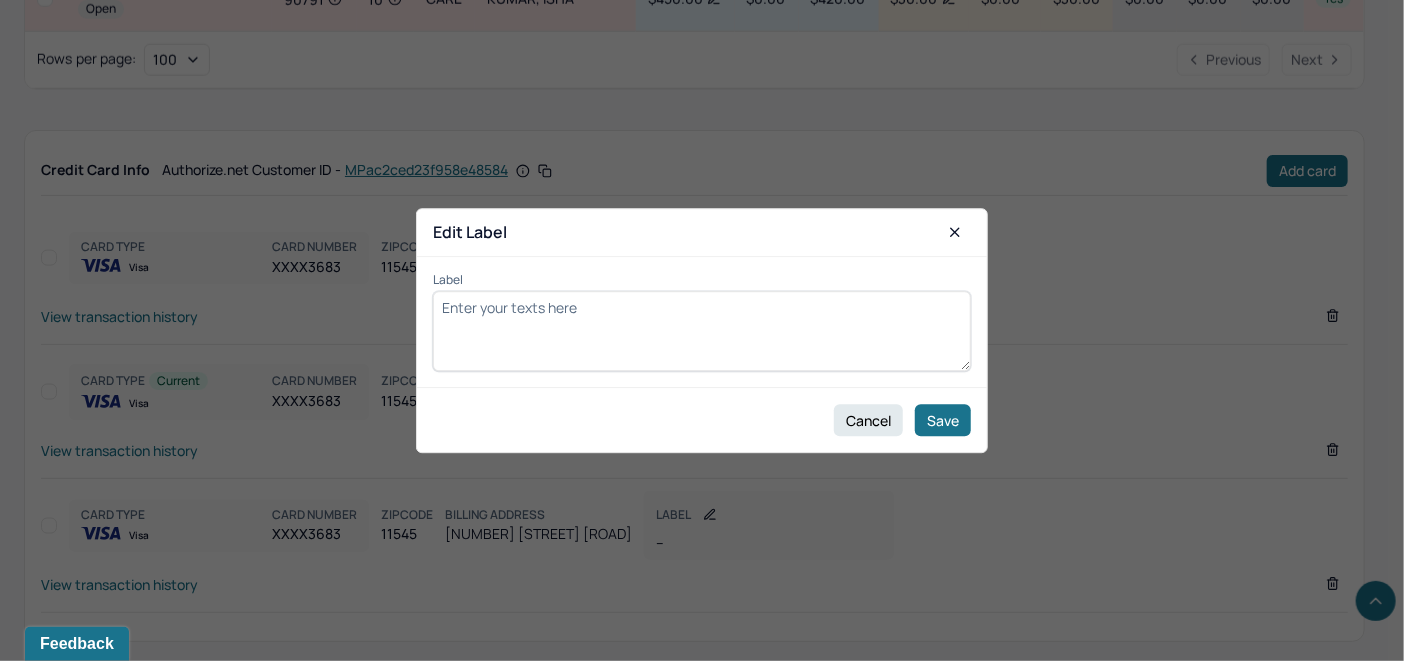 click on "Label" at bounding box center [702, 331] 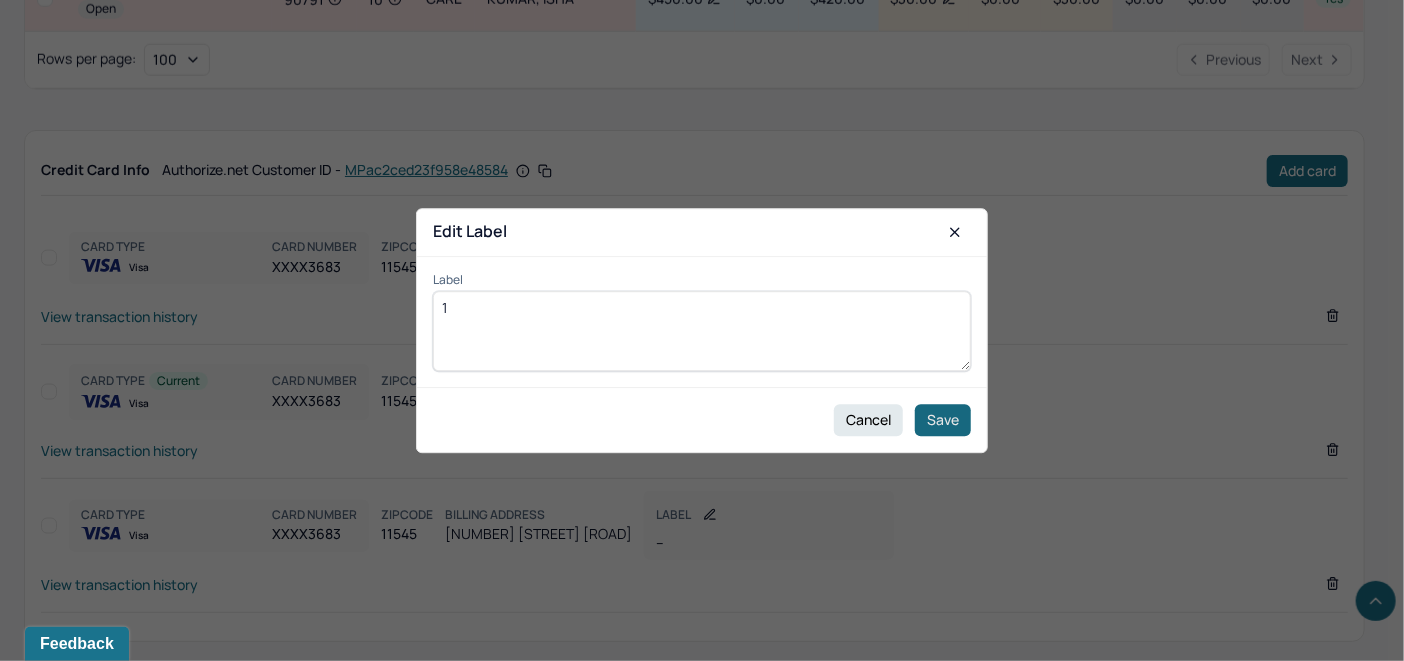 type on "1" 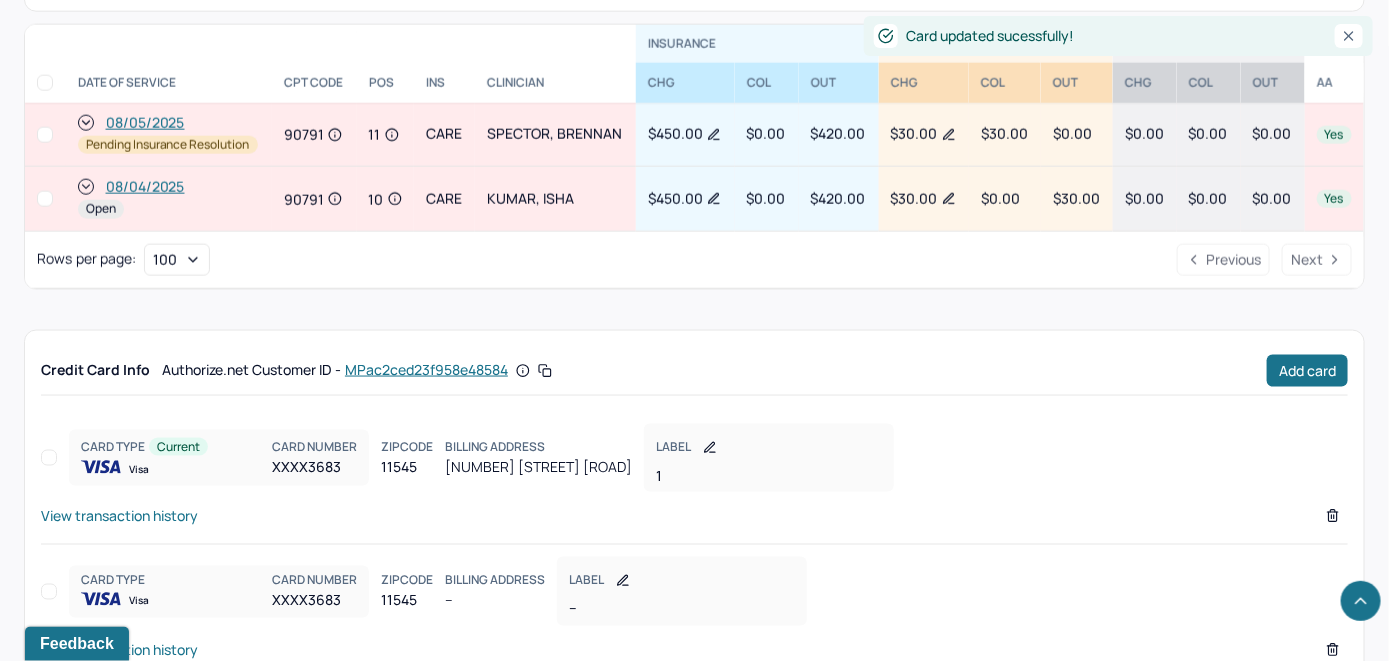 scroll, scrollTop: 871, scrollLeft: 0, axis: vertical 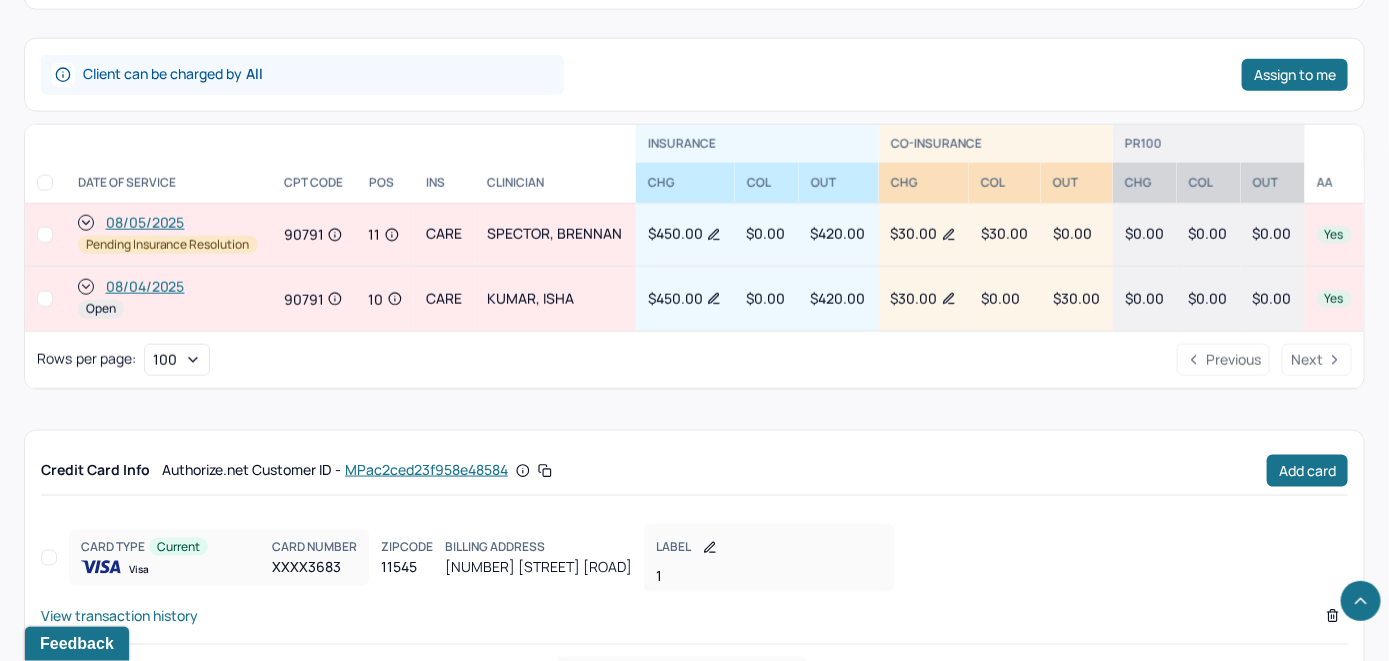 click on "08/05/2025" at bounding box center (145, 223) 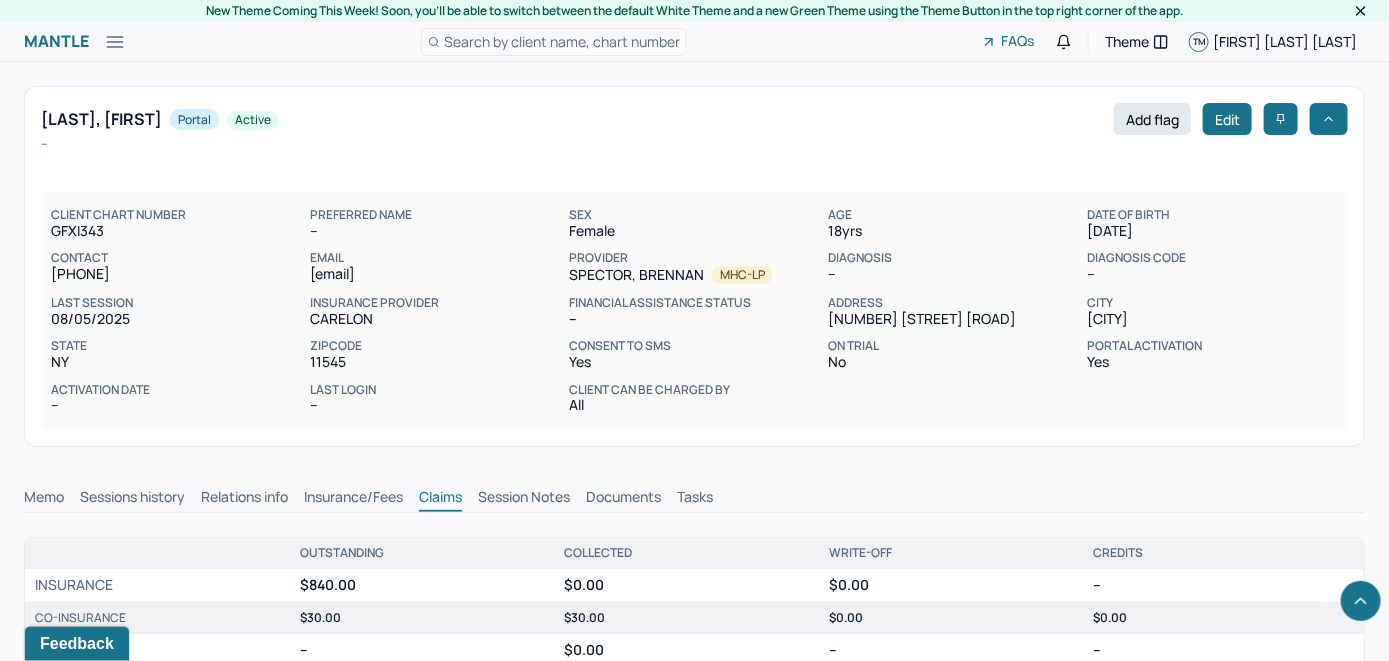 scroll, scrollTop: 871, scrollLeft: 0, axis: vertical 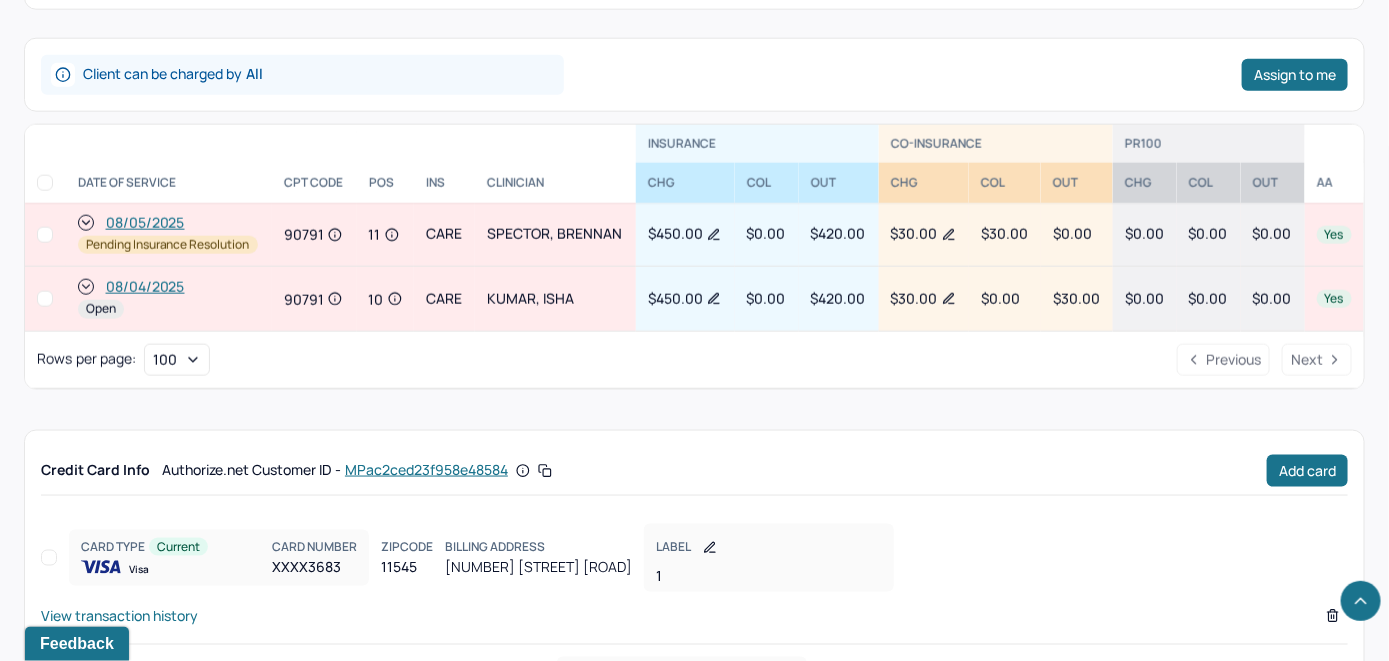 click on "08/04/2025" at bounding box center (145, 287) 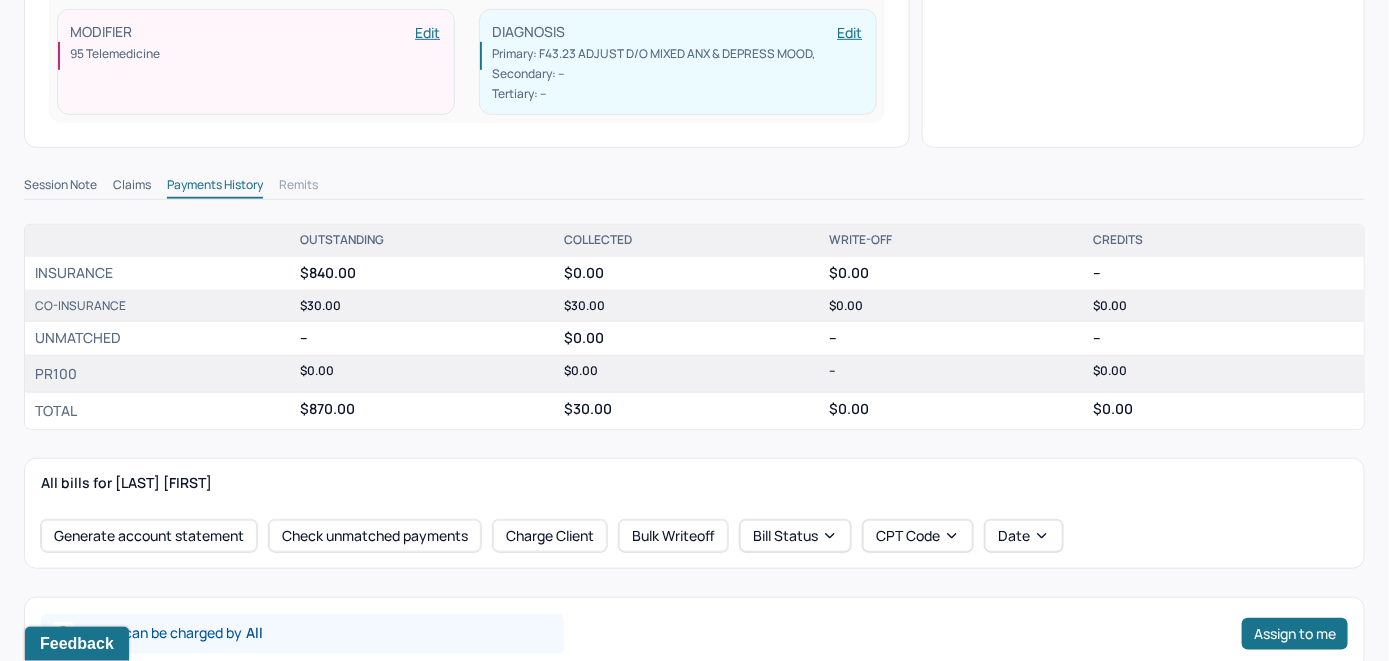 scroll, scrollTop: 500, scrollLeft: 0, axis: vertical 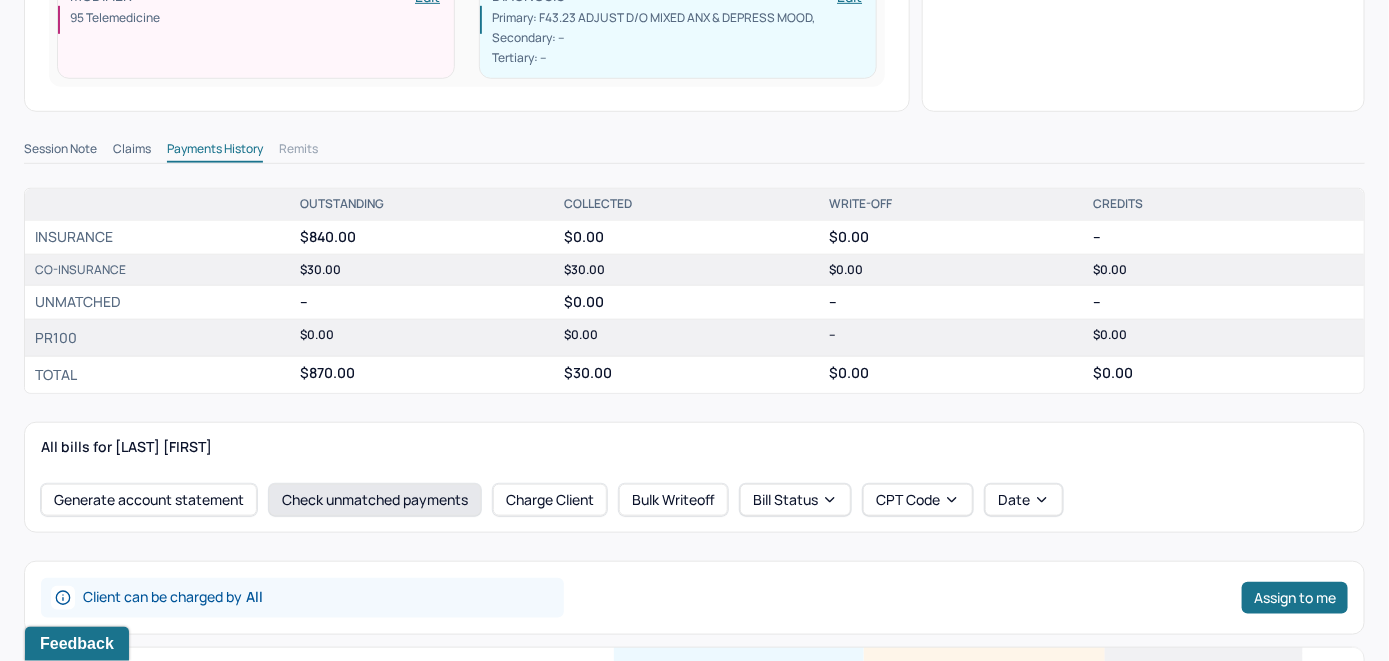 click on "Check unmatched payments" at bounding box center [375, 500] 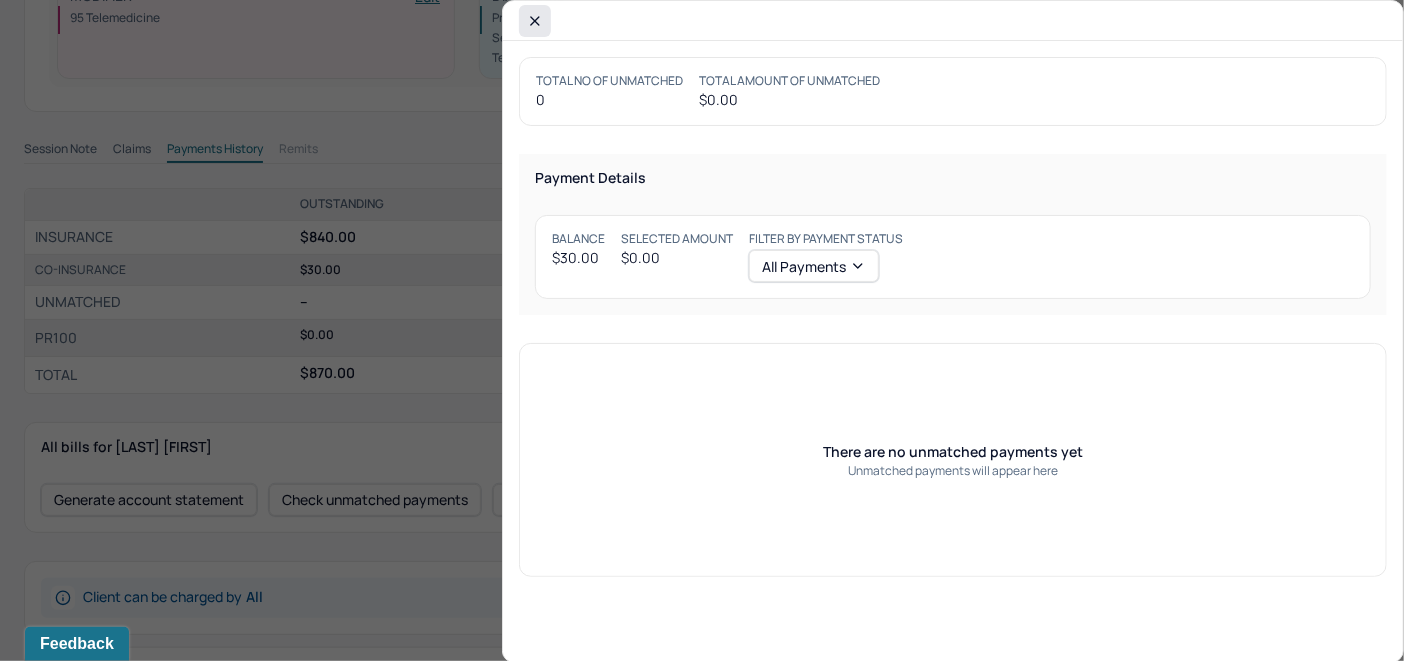 click 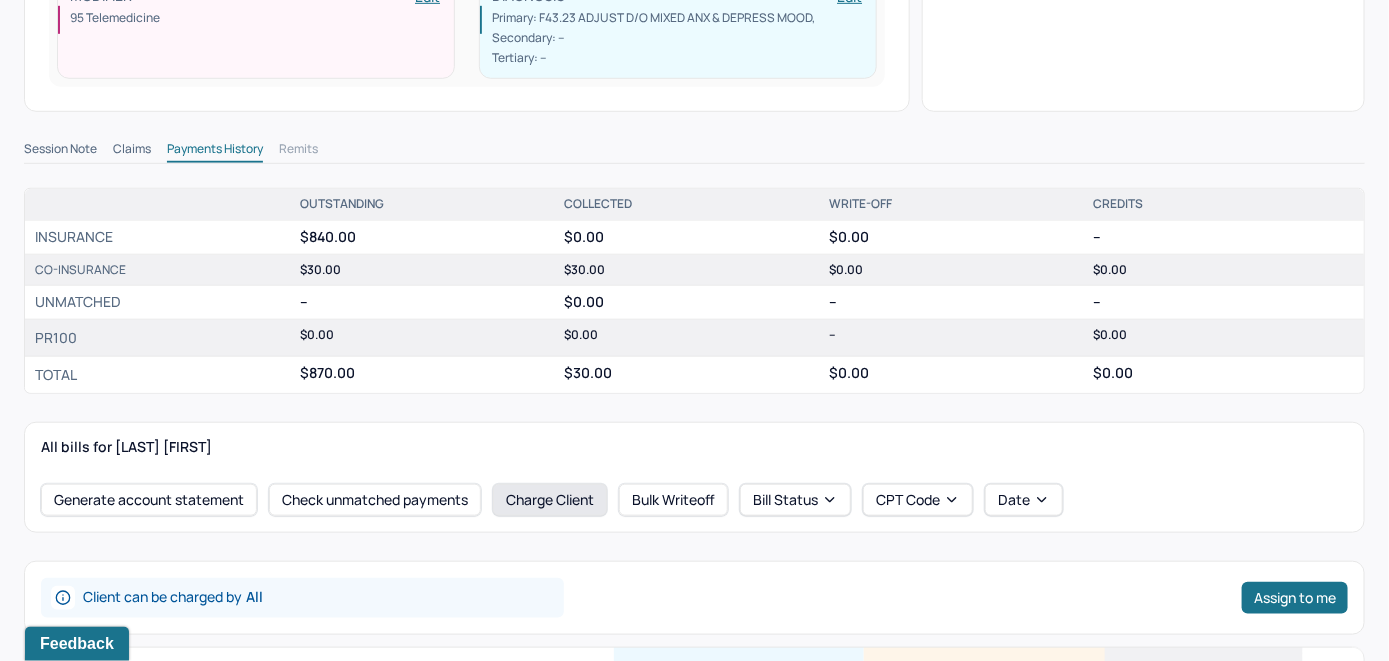 click on "Charge Client" at bounding box center (550, 500) 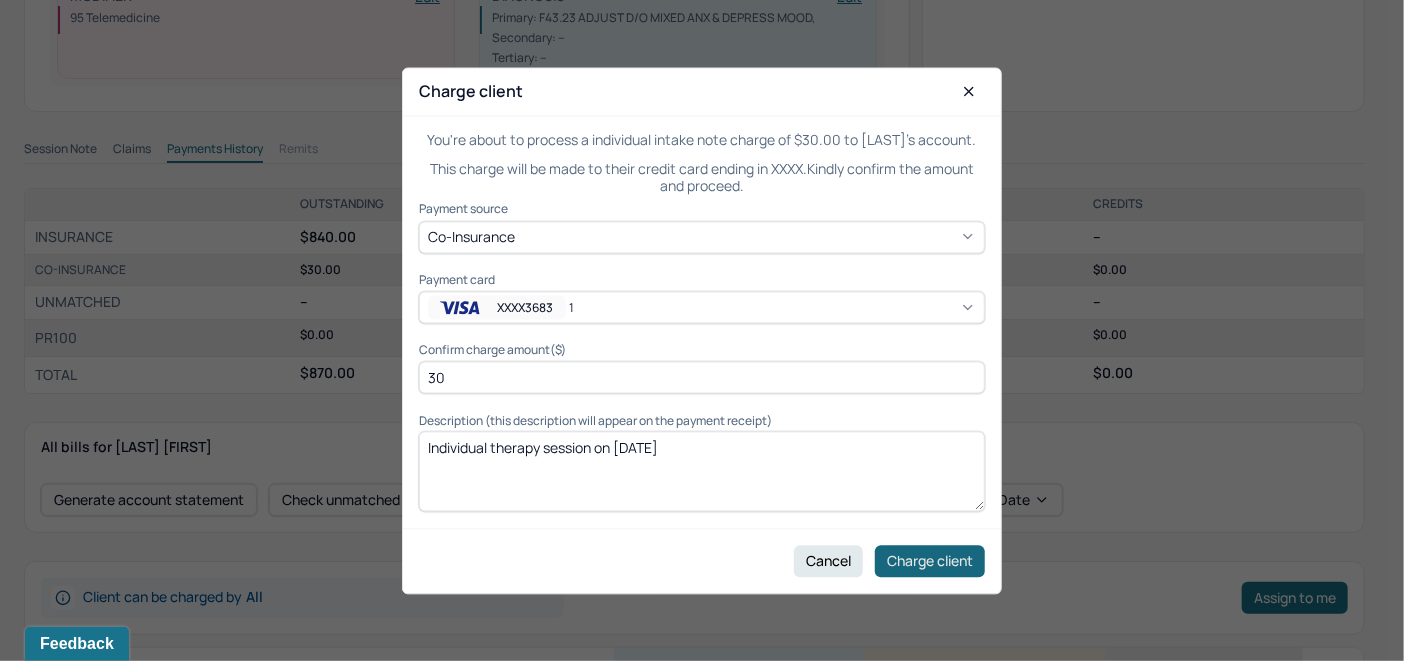 click on "Charge client" at bounding box center (930, 561) 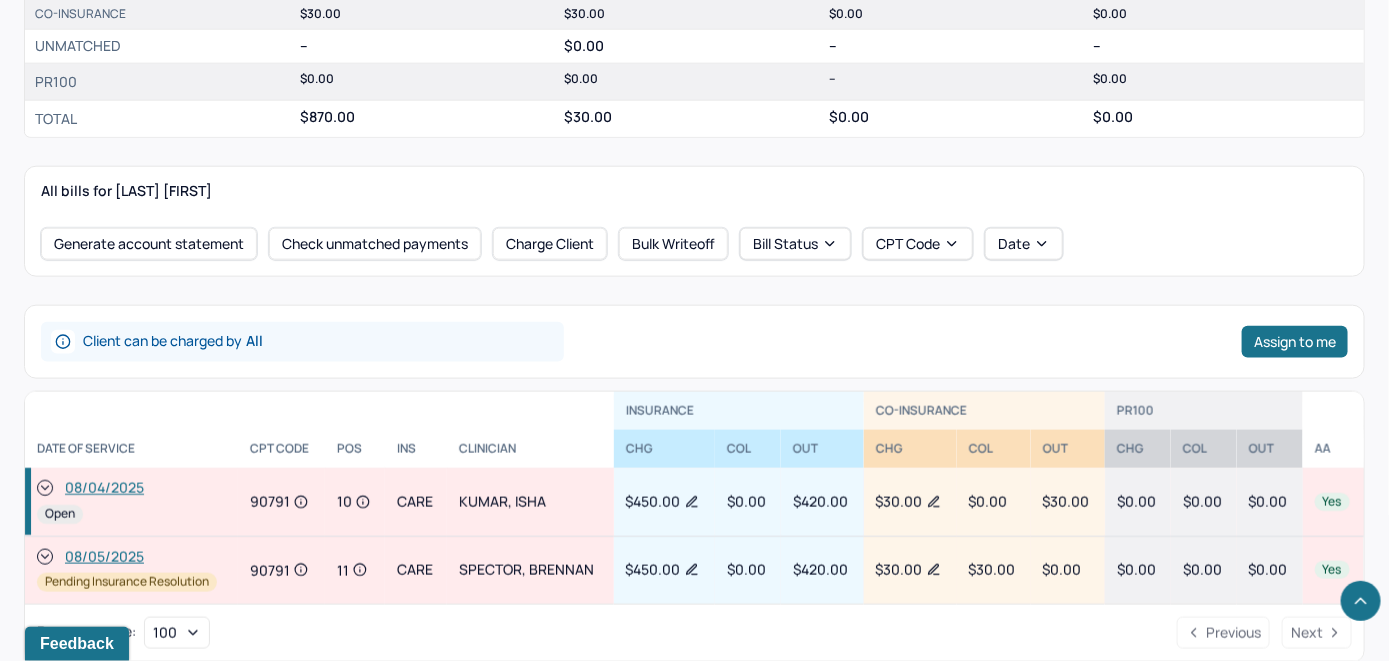scroll, scrollTop: 778, scrollLeft: 0, axis: vertical 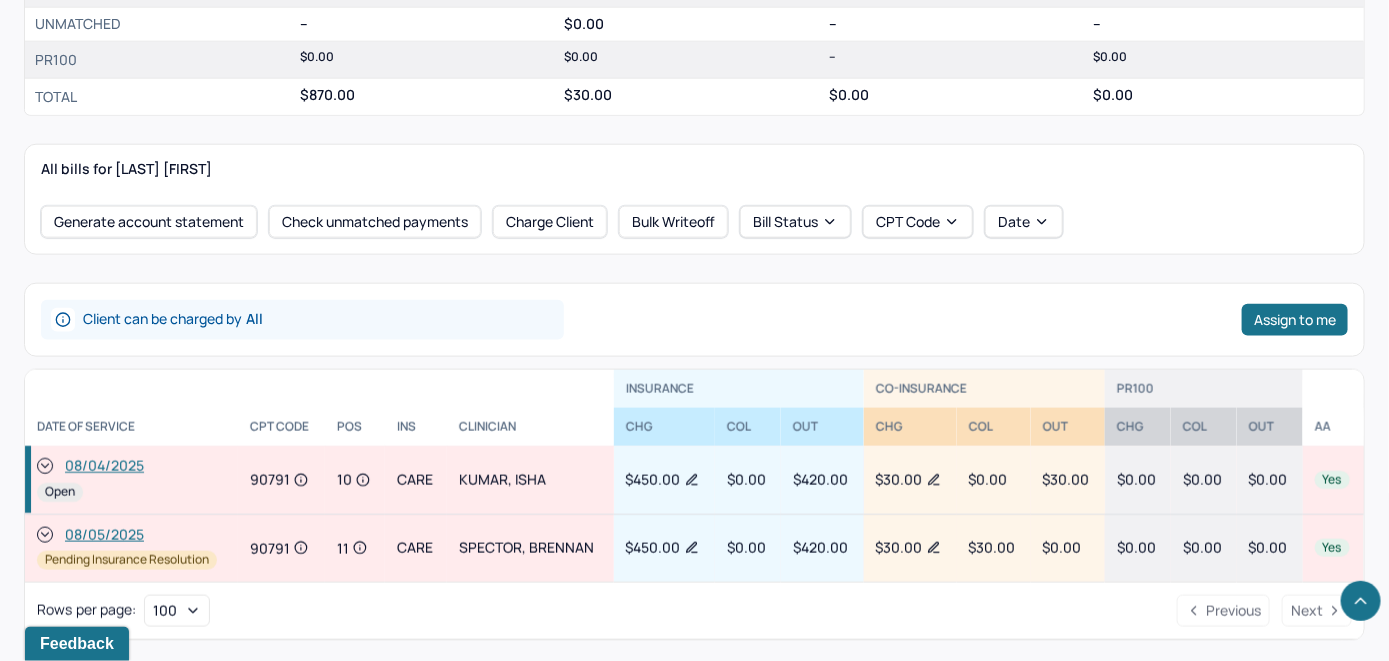 click 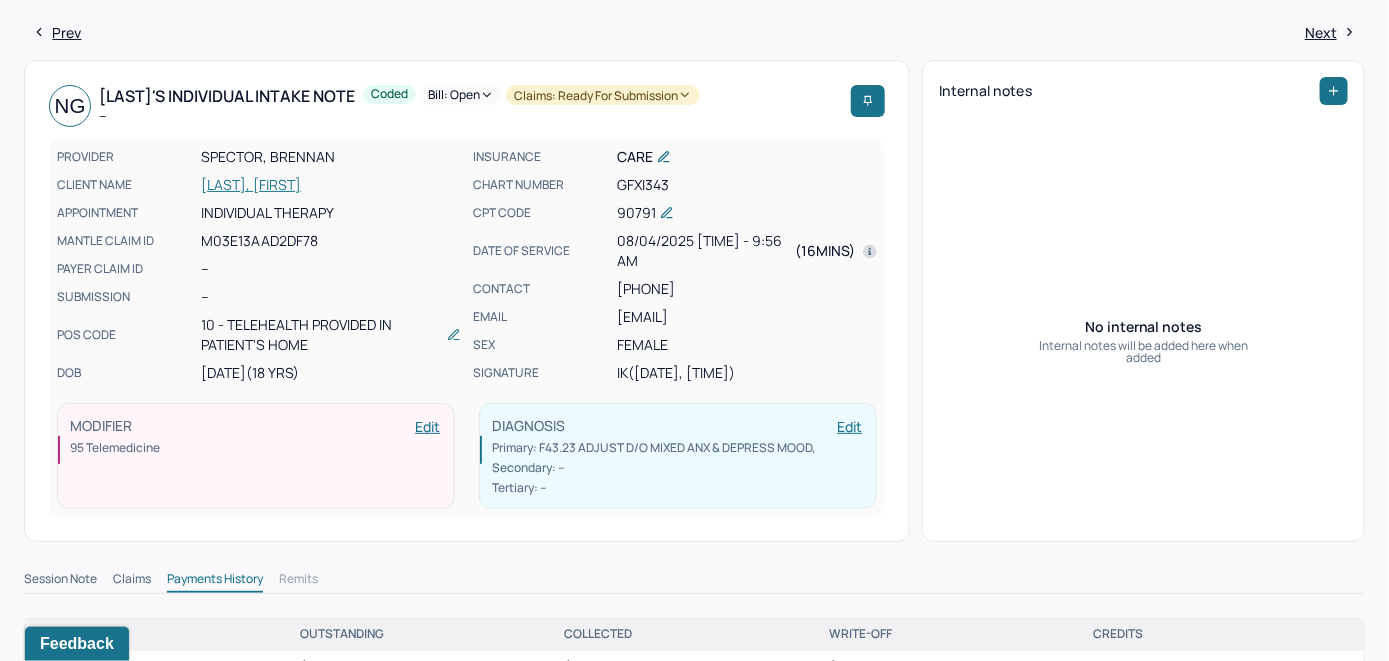 scroll, scrollTop: 0, scrollLeft: 0, axis: both 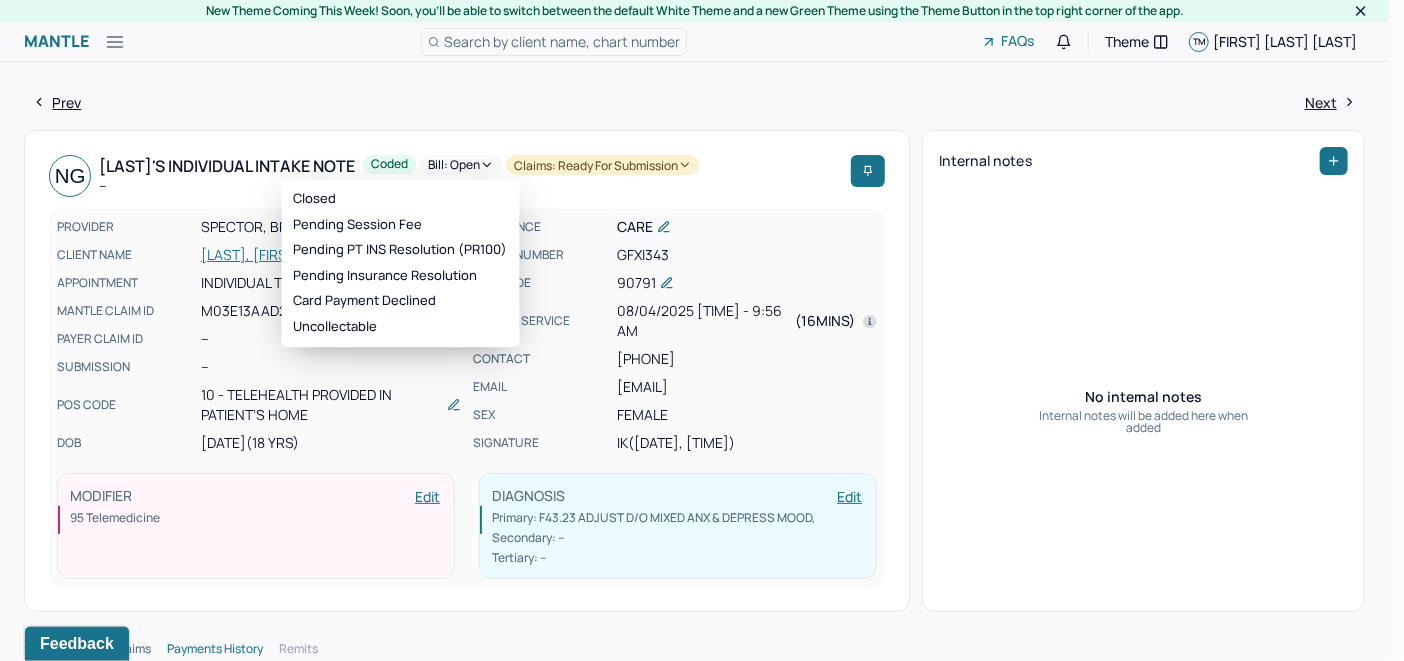 click on "Bill: Open" at bounding box center [461, 165] 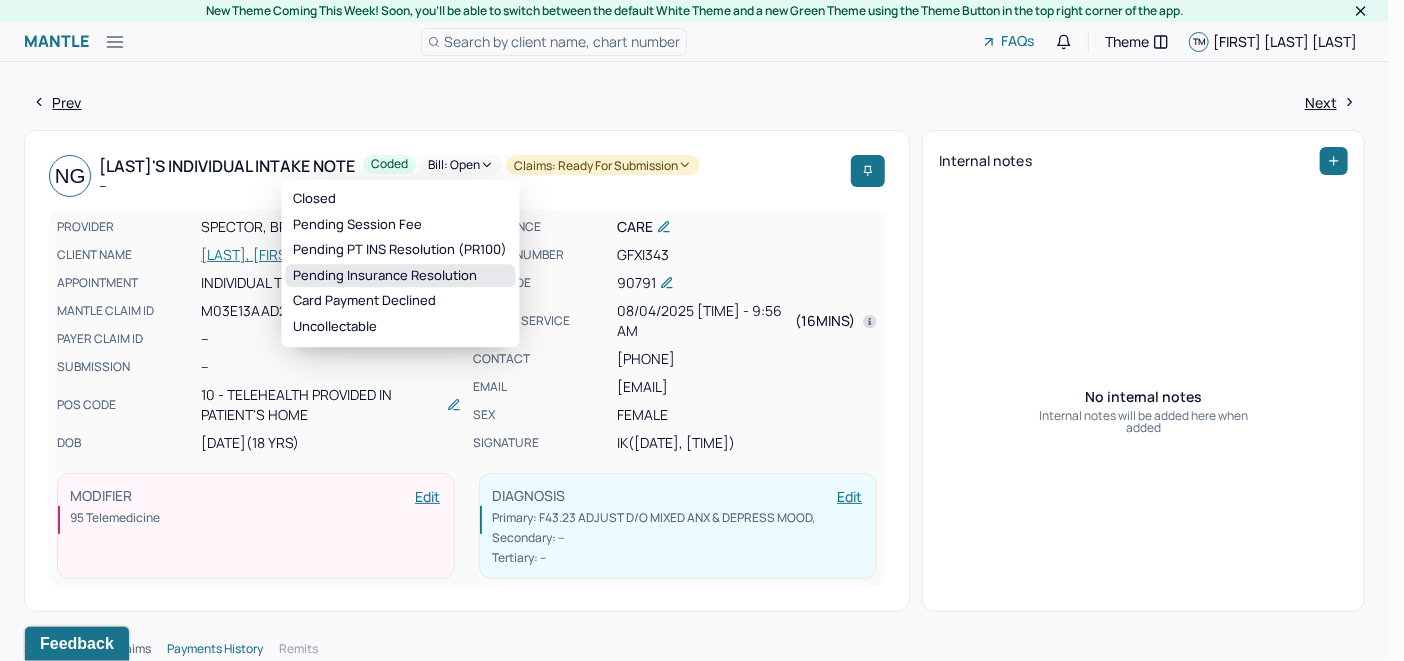 click on "Pending Insurance Resolution" at bounding box center [401, 276] 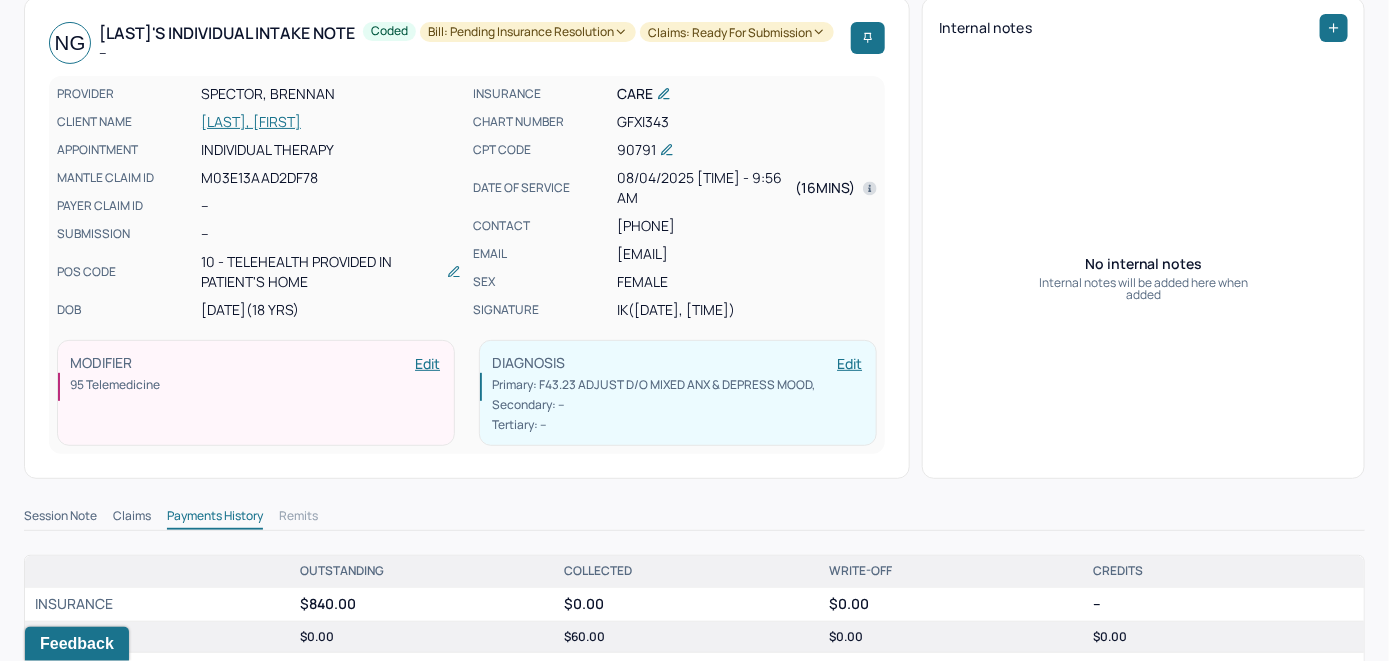 scroll, scrollTop: 100, scrollLeft: 0, axis: vertical 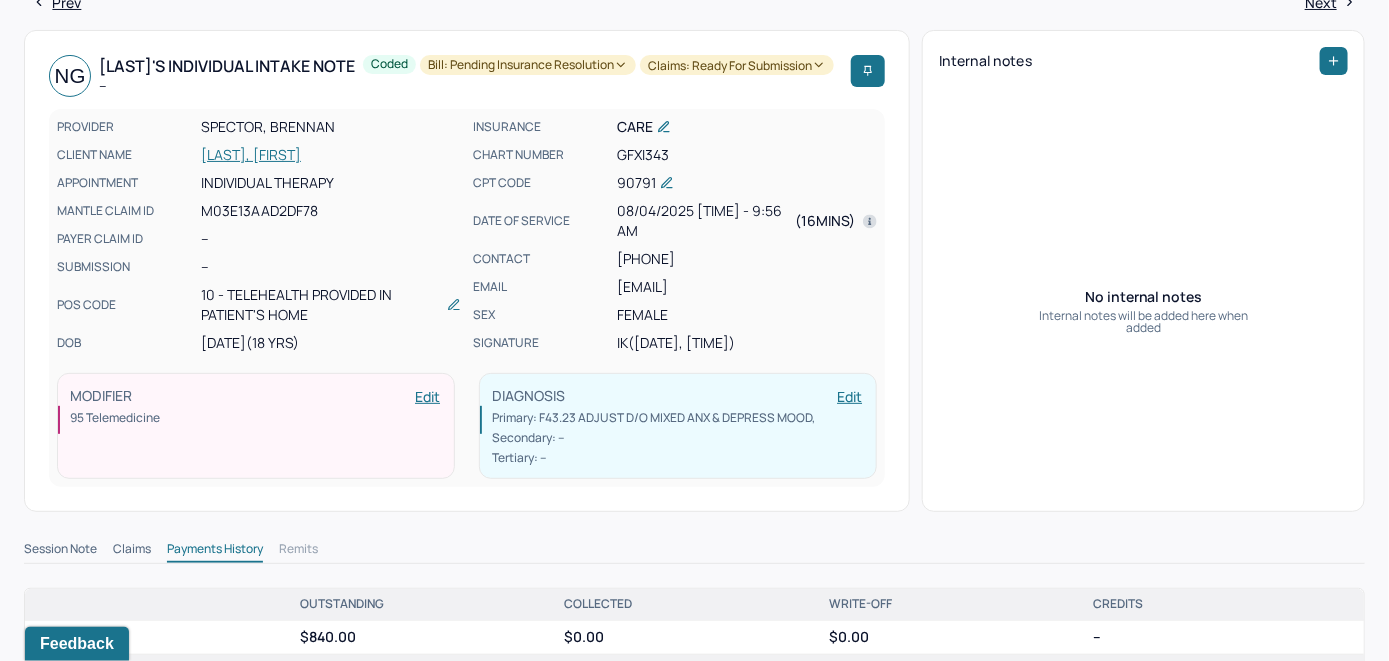 drag, startPoint x: 803, startPoint y: 313, endPoint x: 611, endPoint y: 319, distance: 192.09373 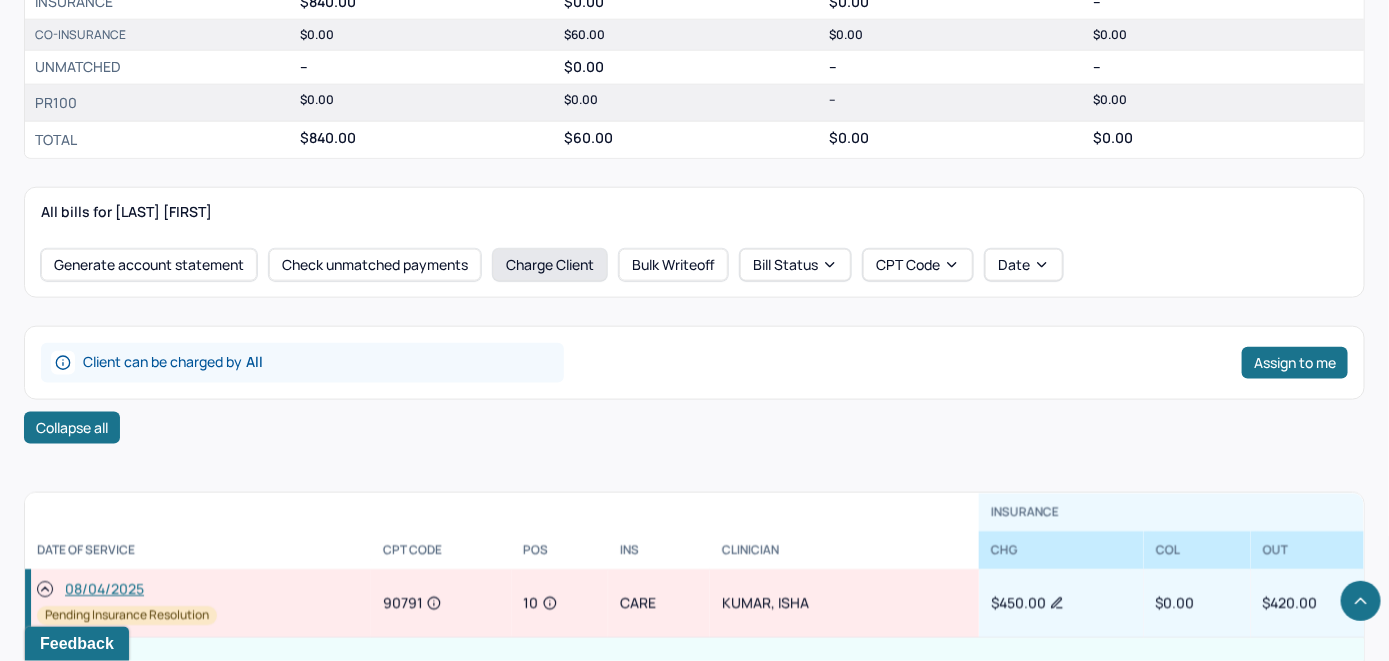 scroll, scrollTop: 800, scrollLeft: 0, axis: vertical 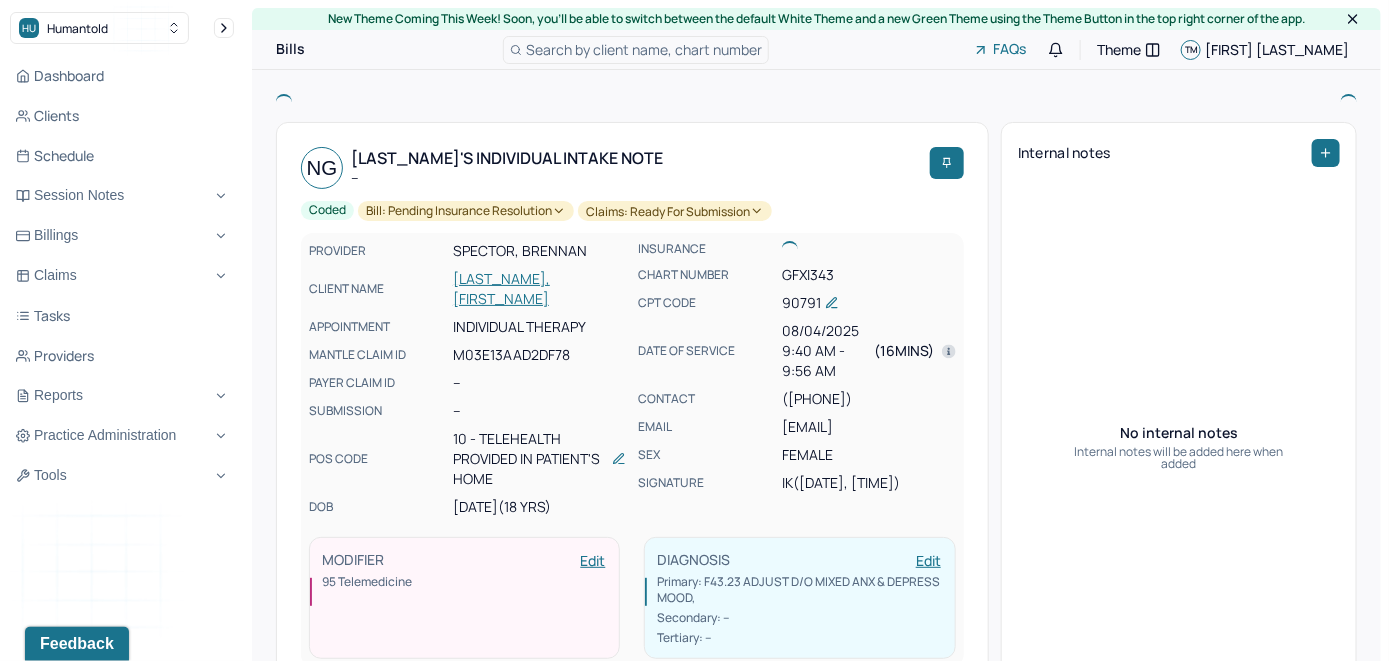 click 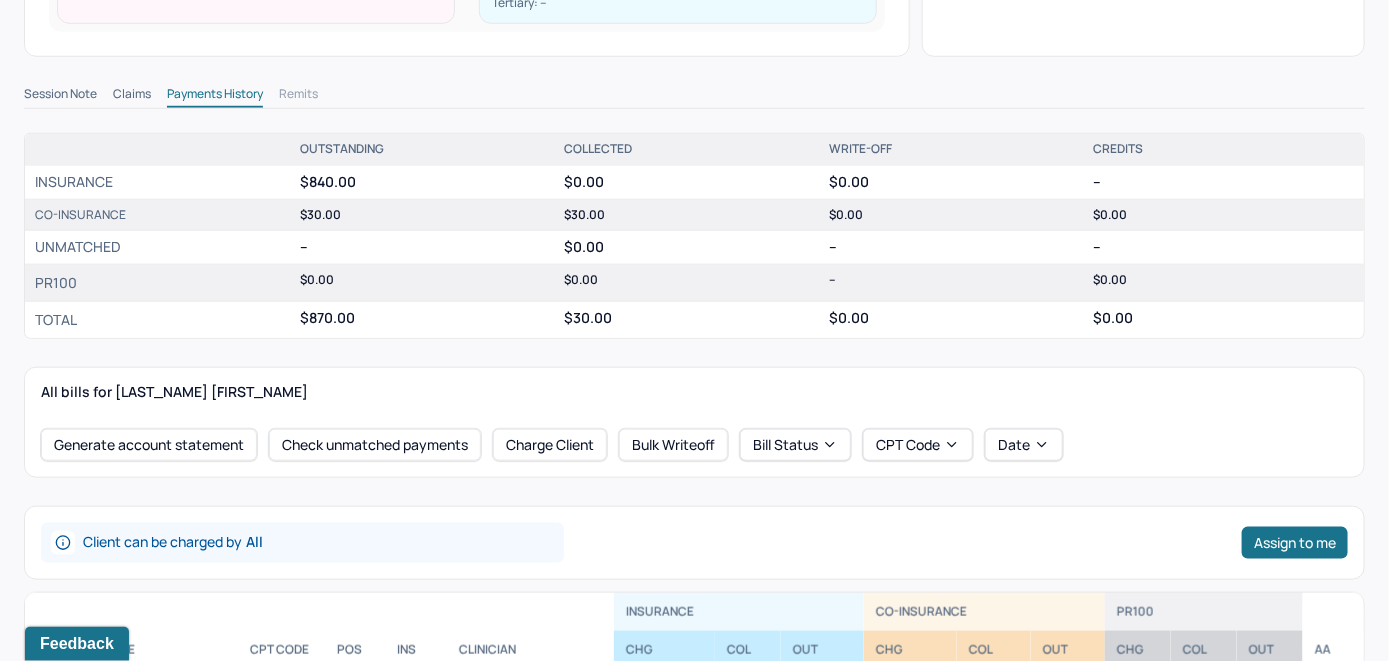 scroll, scrollTop: 809, scrollLeft: 0, axis: vertical 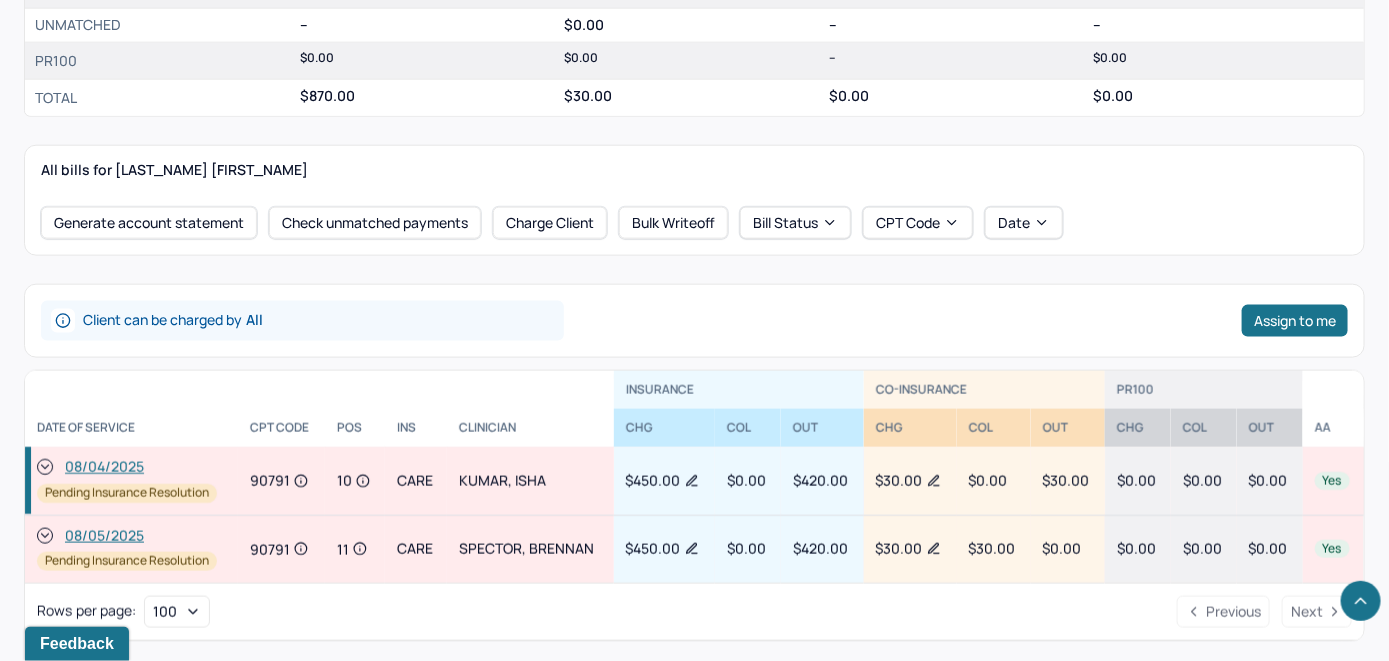 click 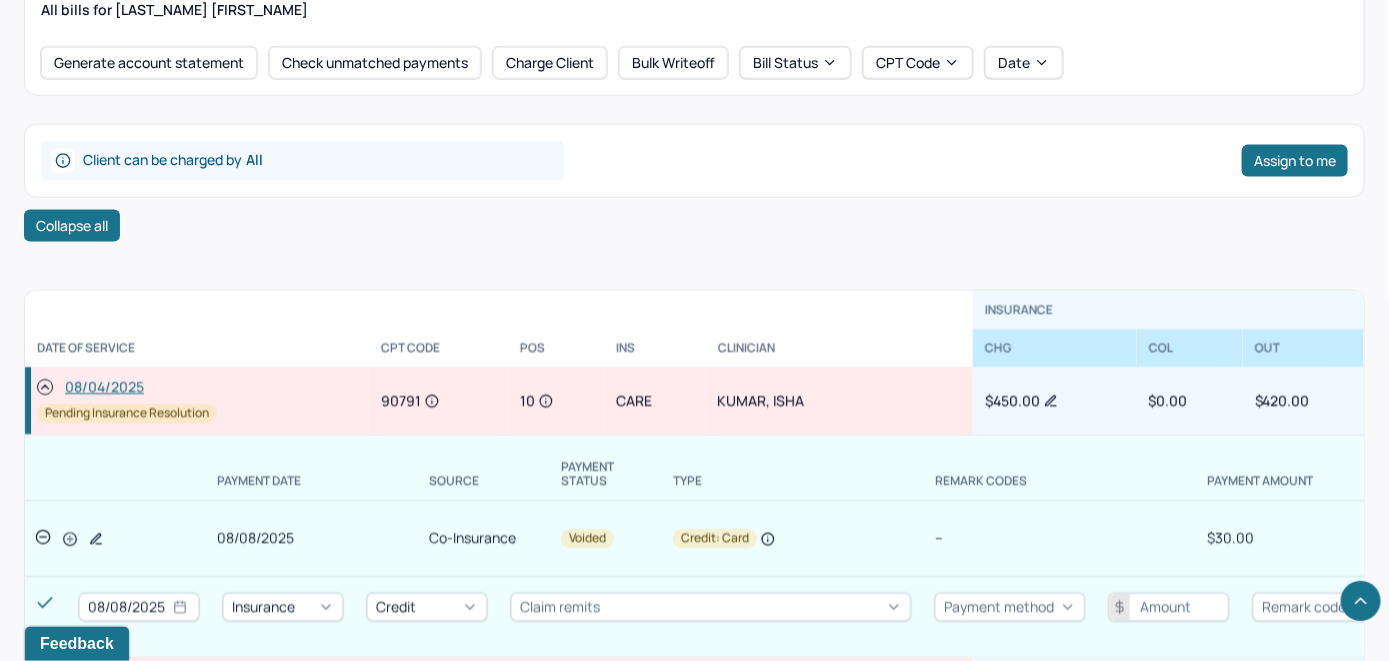 scroll, scrollTop: 1009, scrollLeft: 0, axis: vertical 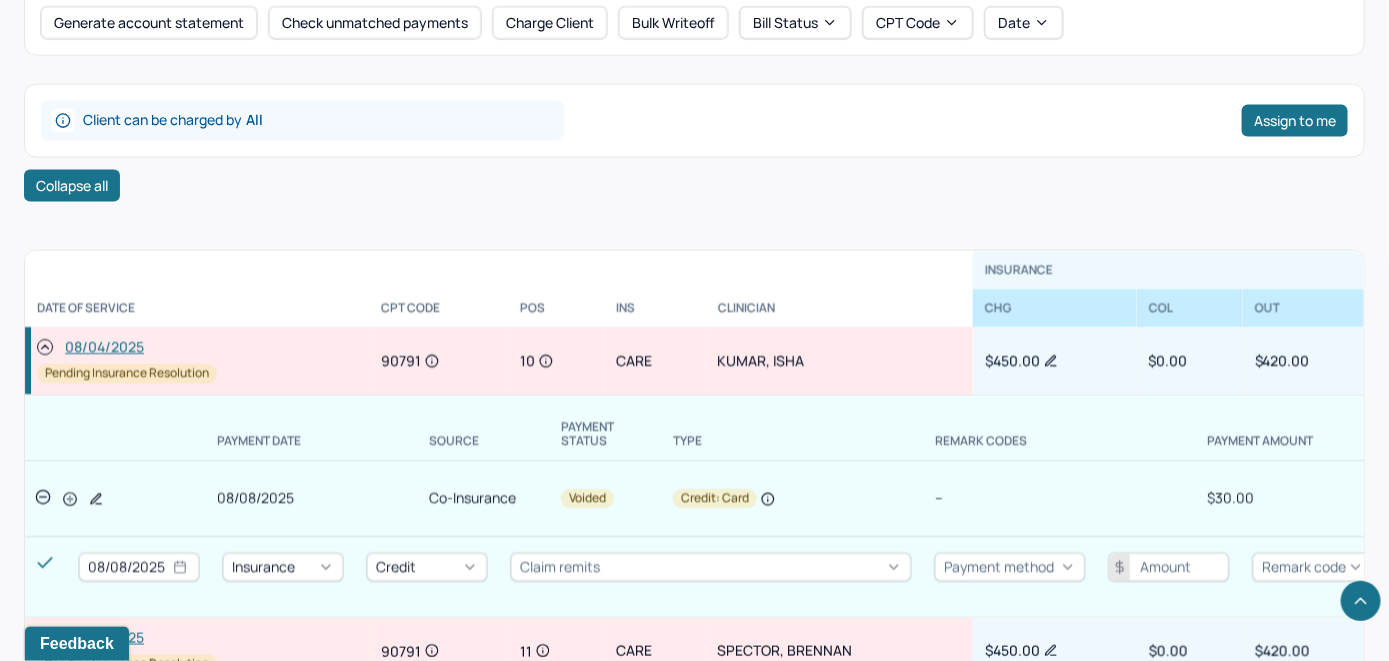 click on "08/04/2025" at bounding box center [104, 348] 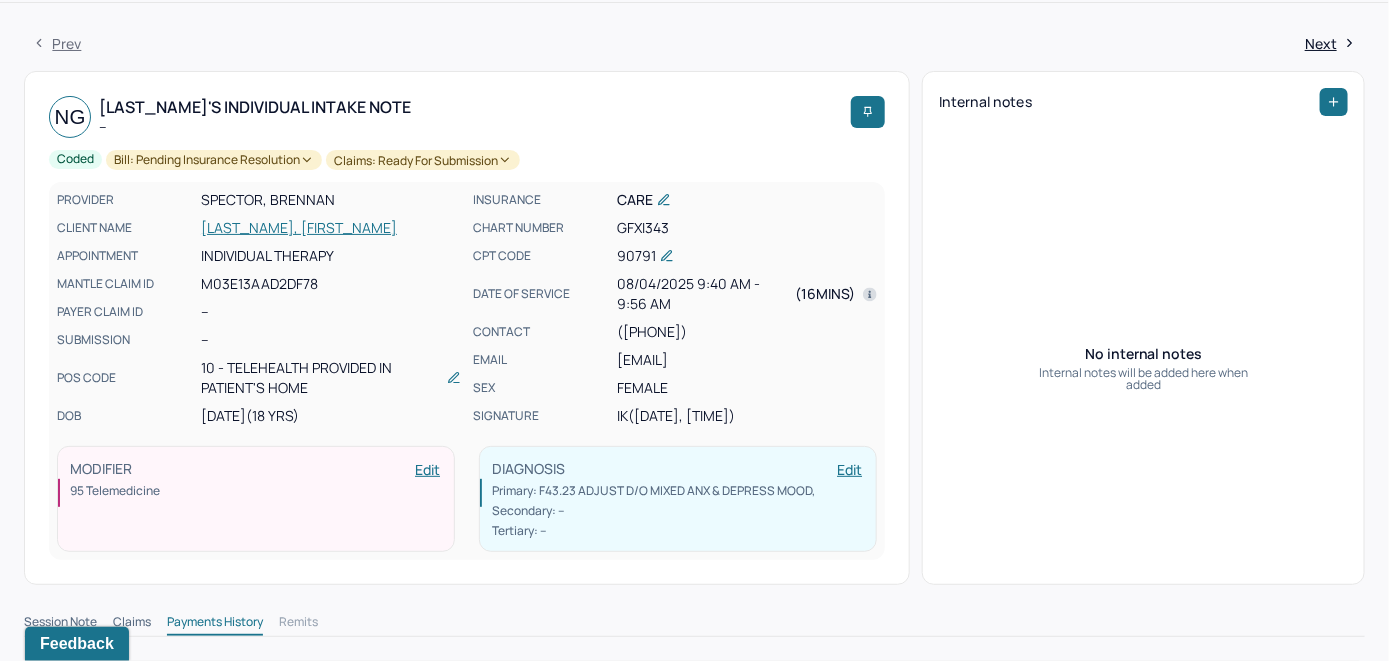scroll, scrollTop: 9, scrollLeft: 0, axis: vertical 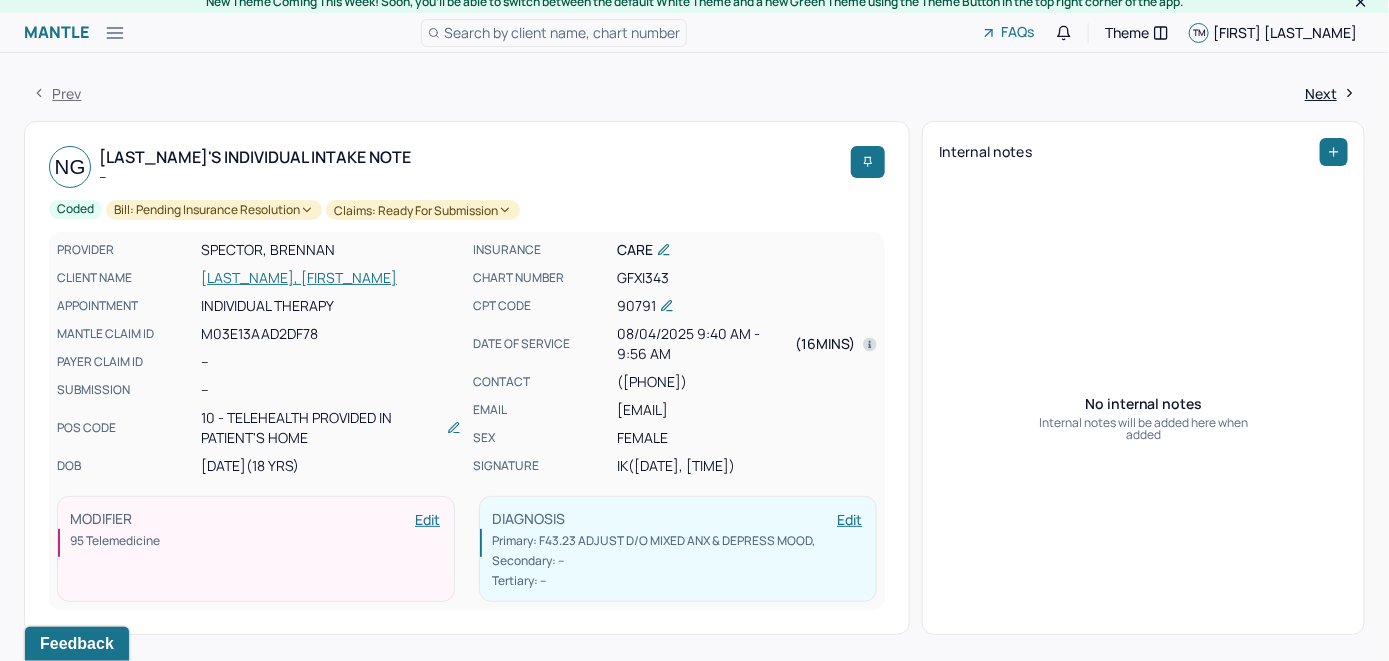 click on "[LAST], [FIRST]" at bounding box center [331, 278] 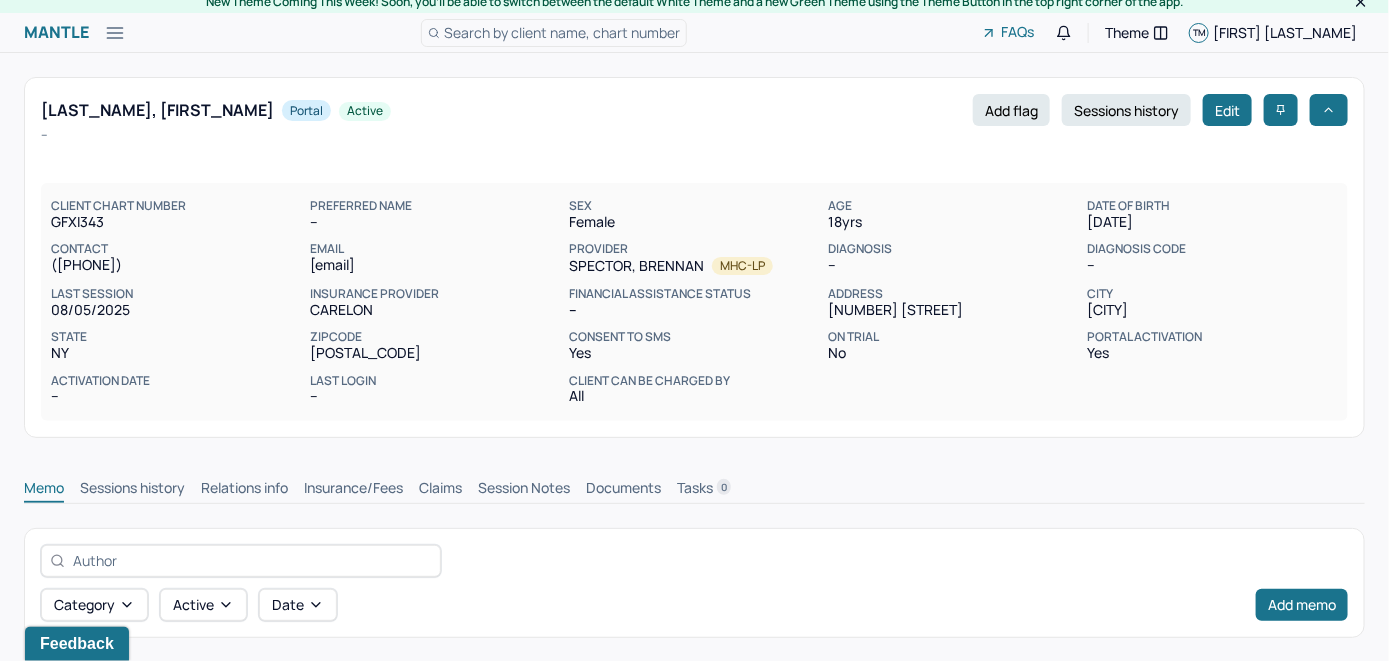 scroll, scrollTop: 0, scrollLeft: 0, axis: both 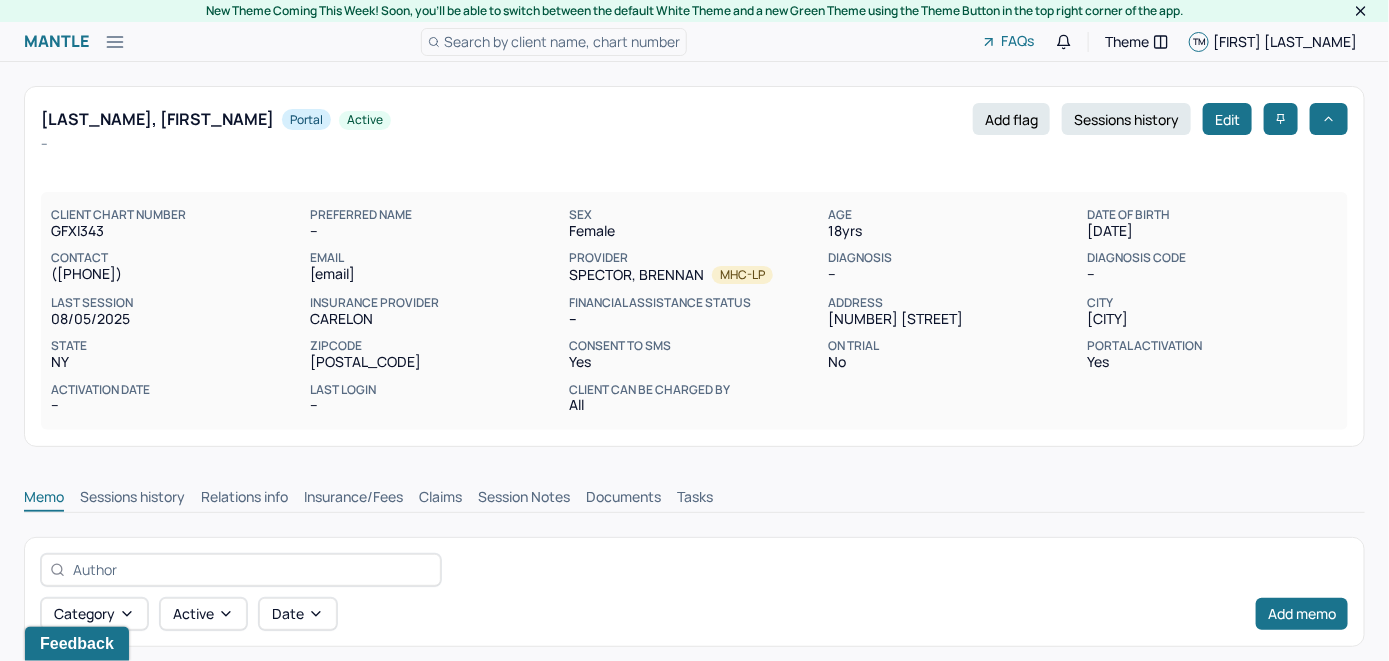 click on "Claims" at bounding box center [440, 499] 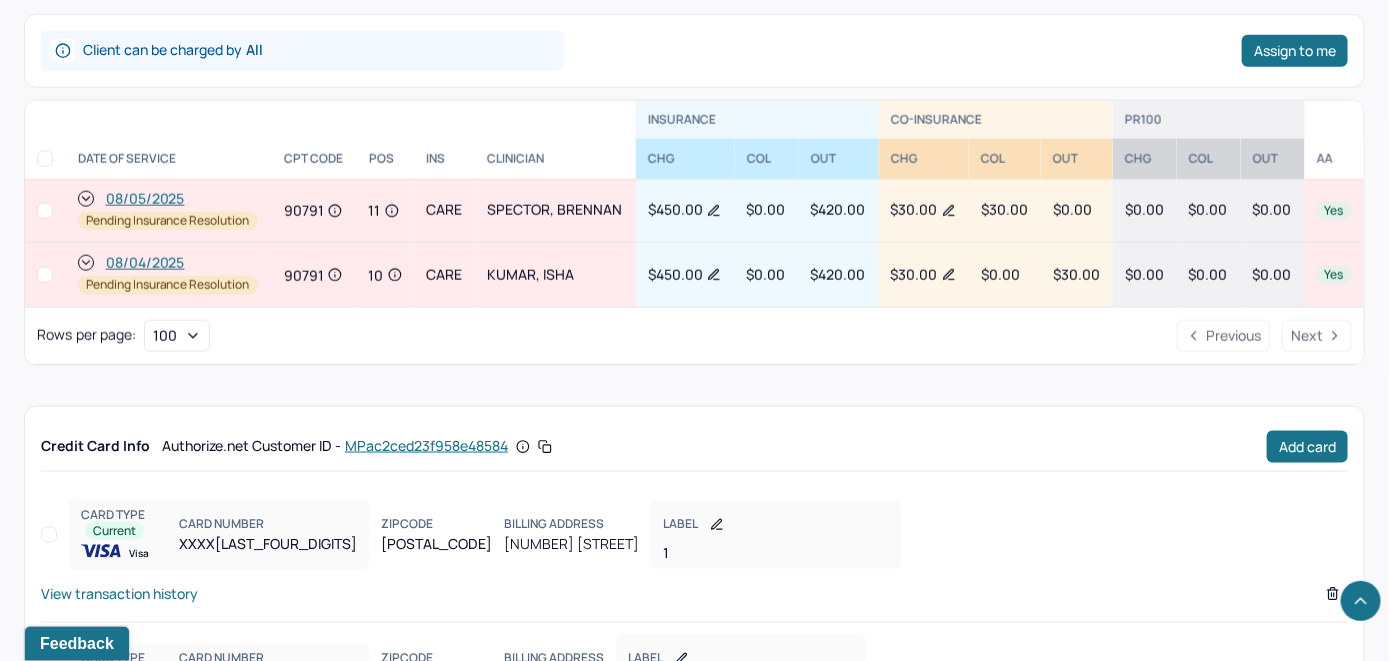 scroll, scrollTop: 900, scrollLeft: 0, axis: vertical 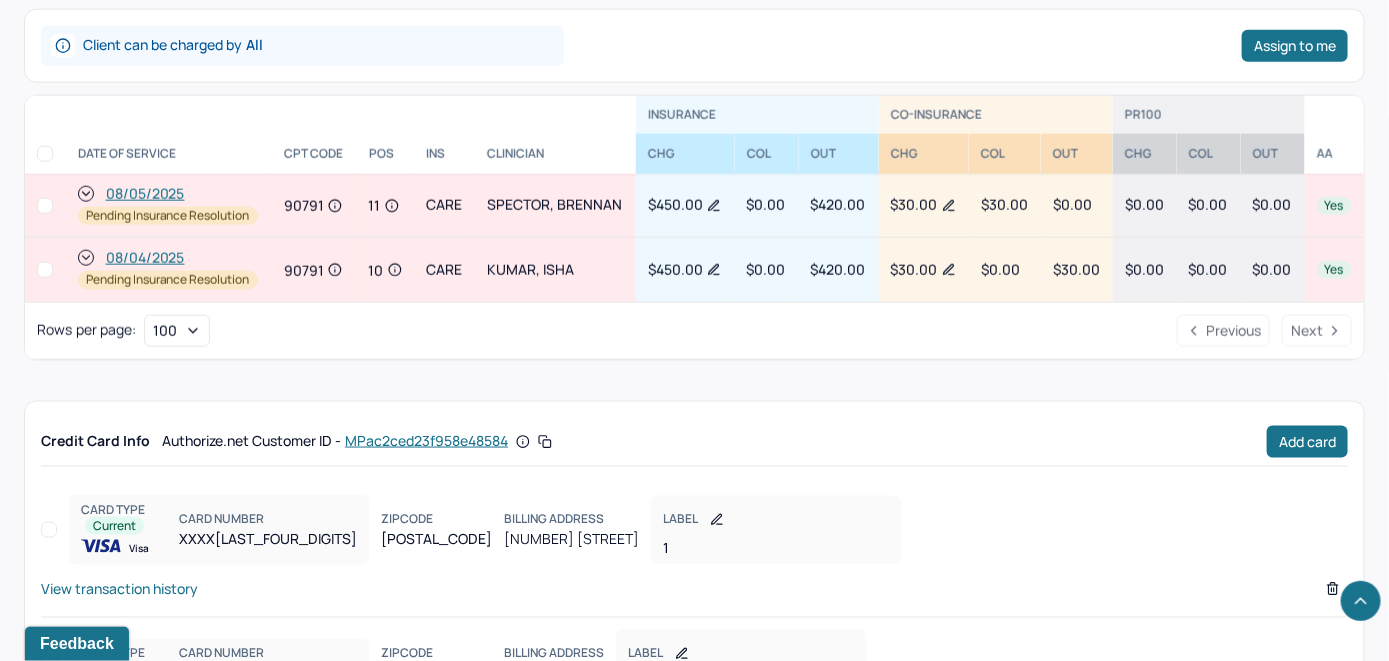 click 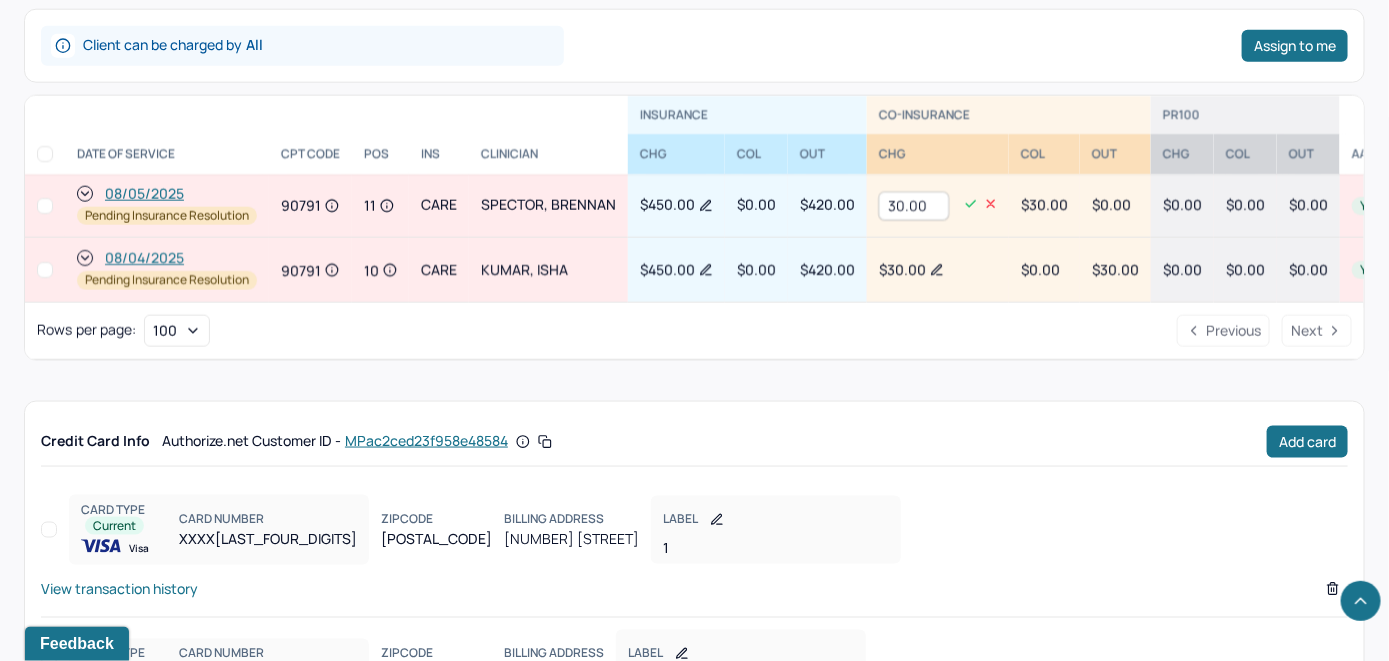 click on "30.00" at bounding box center (914, 206) 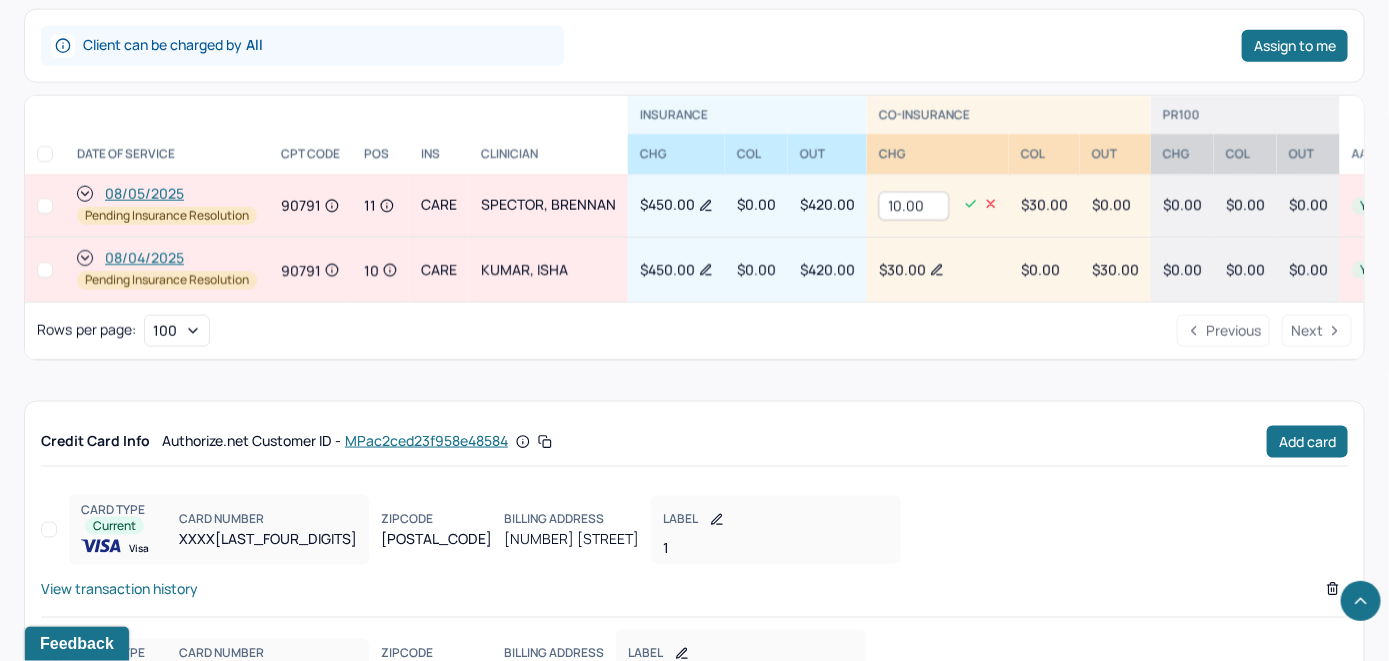 type on "10.00" 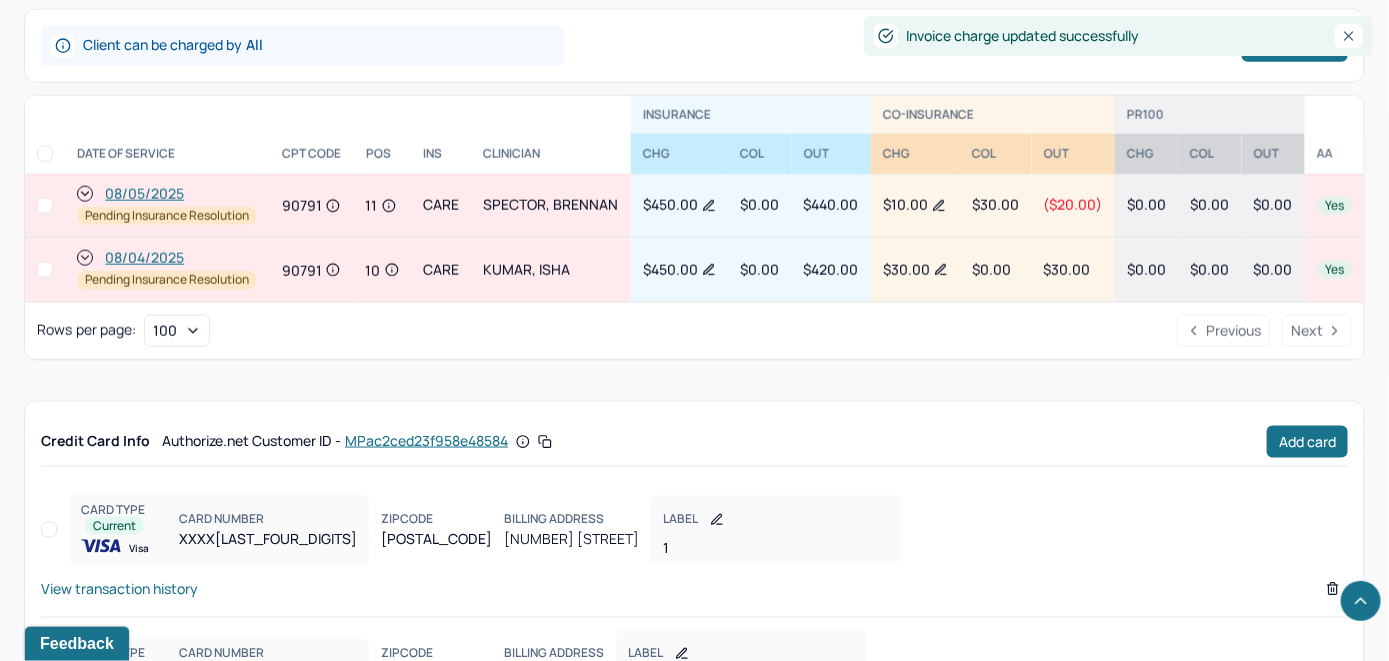 click on "08/05/2025" at bounding box center (144, 194) 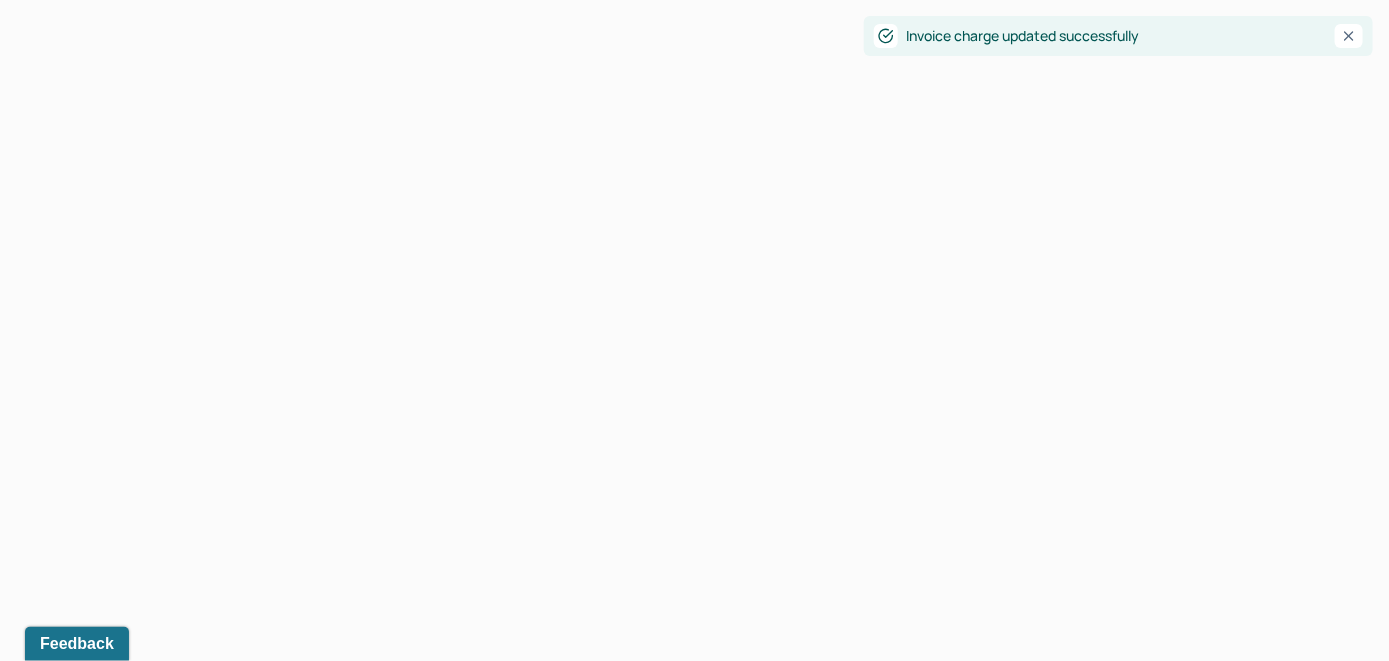 scroll, scrollTop: 0, scrollLeft: 0, axis: both 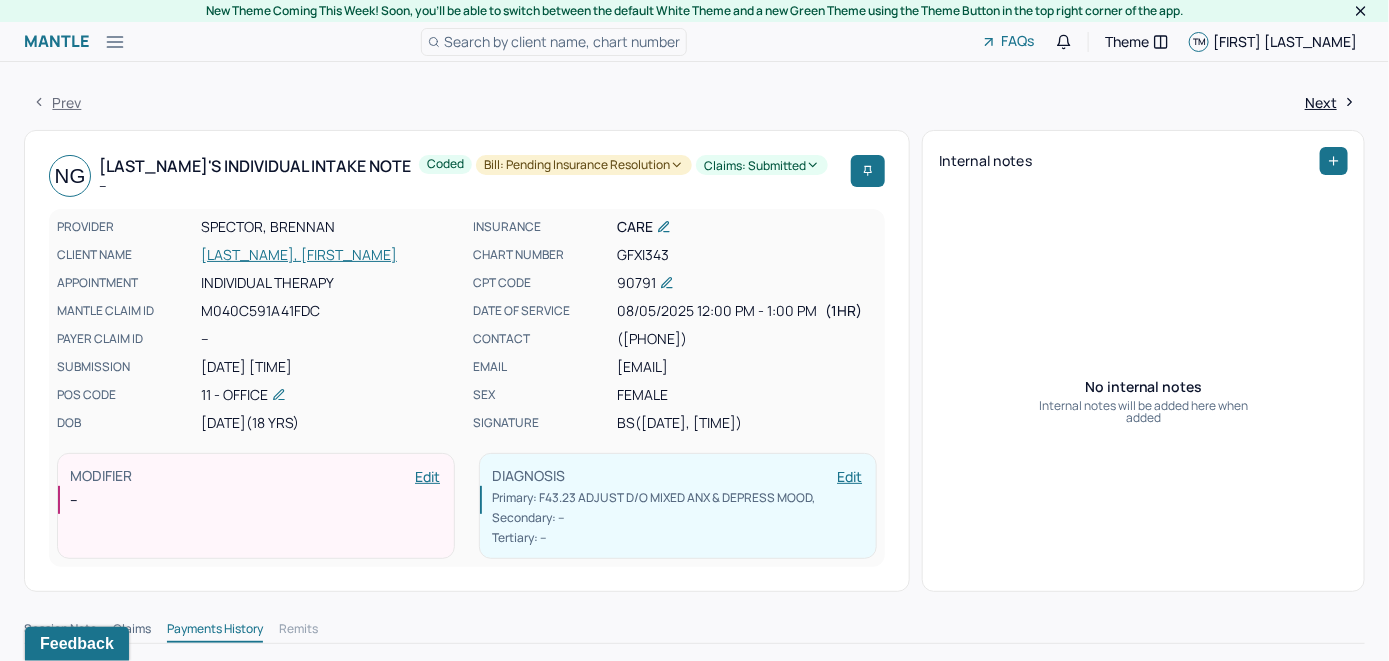 click on "Bill: Pending Insurance Resolution" at bounding box center (584, 165) 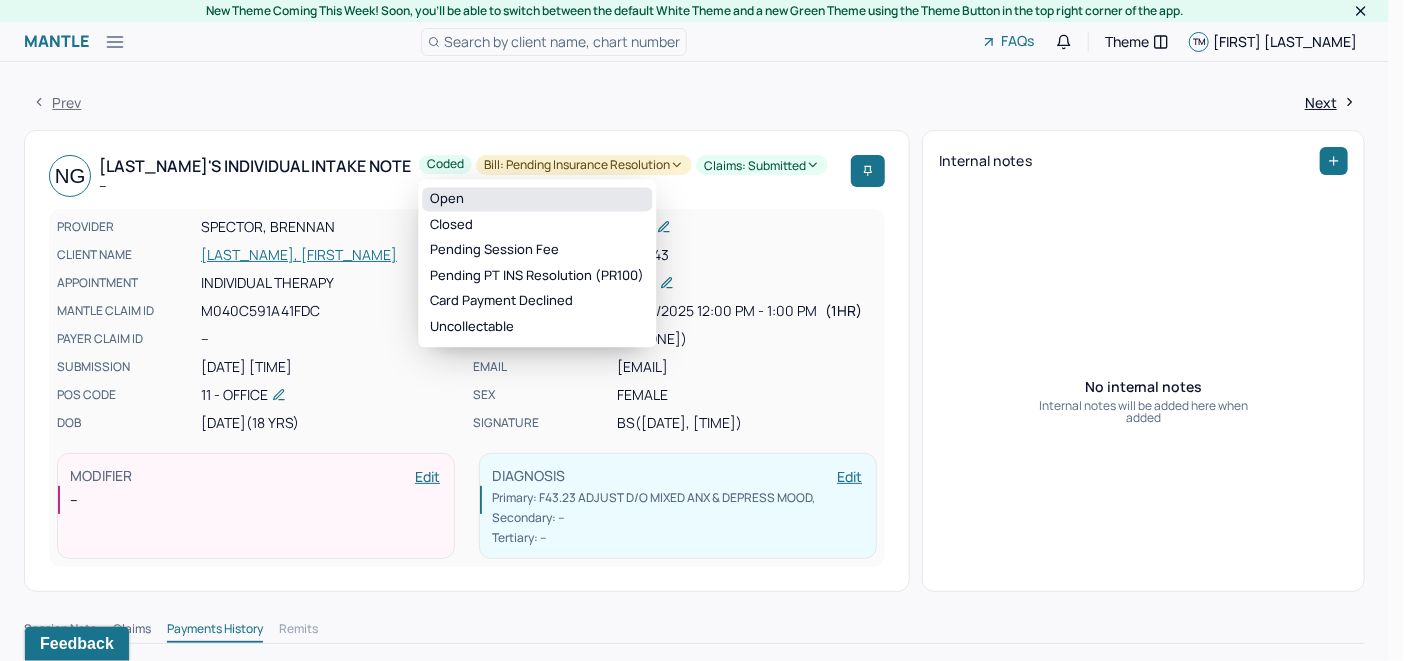 click on "Open" at bounding box center (537, 199) 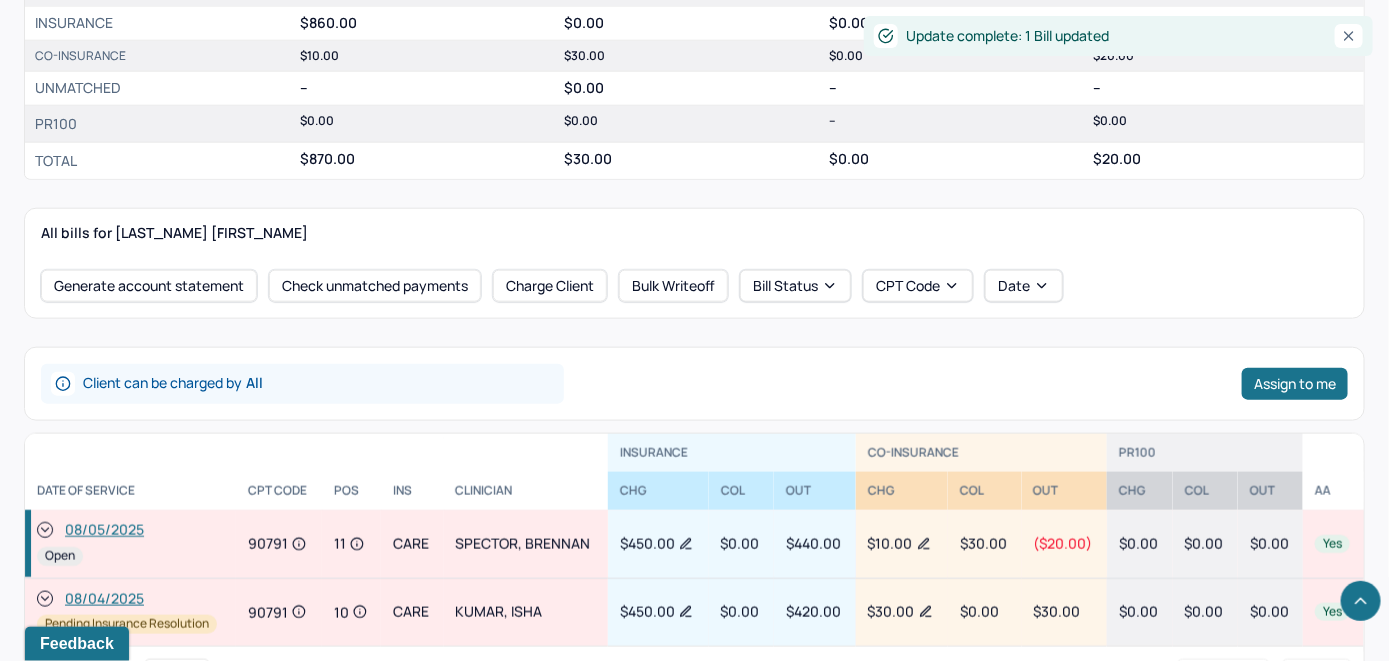 scroll, scrollTop: 700, scrollLeft: 0, axis: vertical 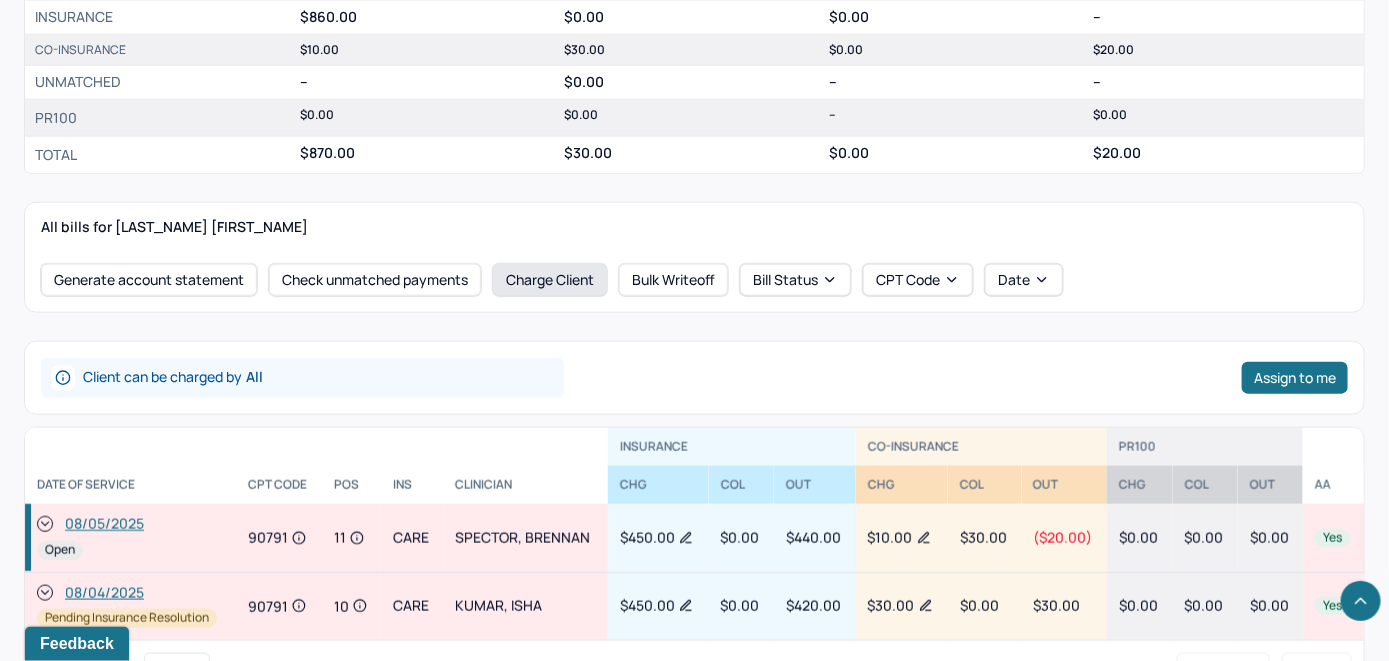 click on "Charge Client" at bounding box center (550, 280) 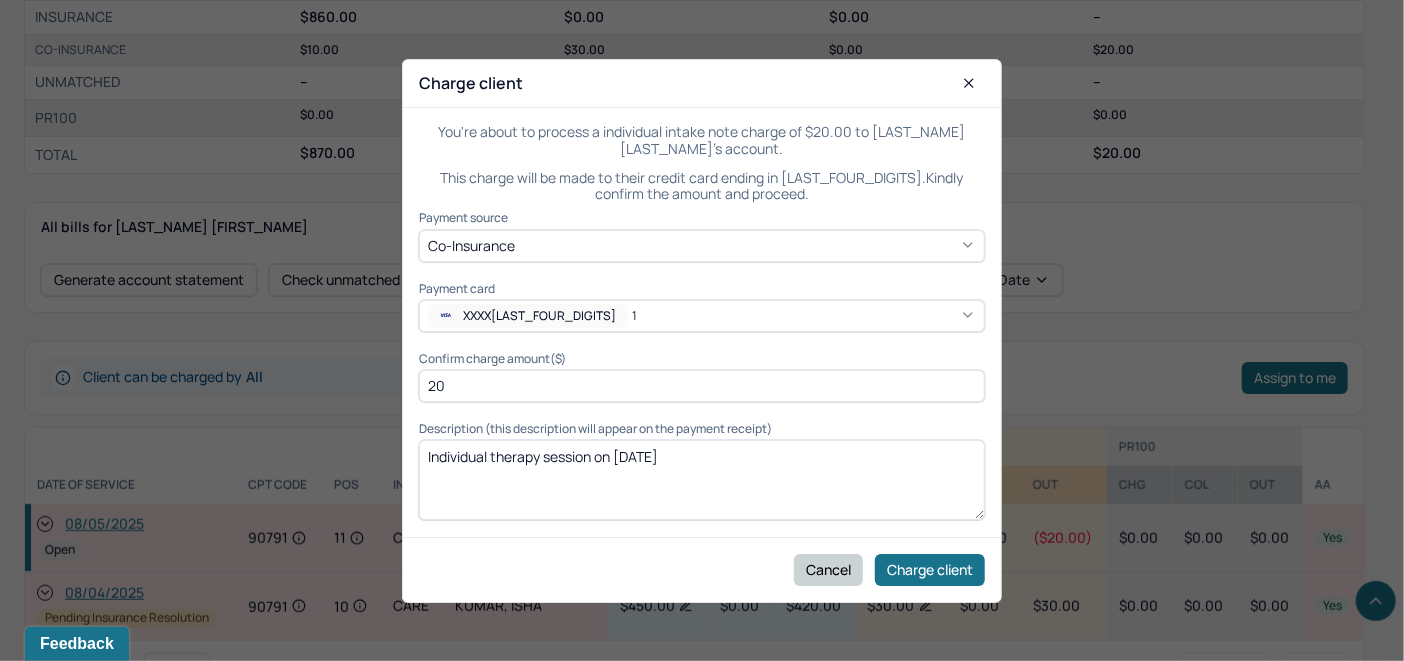 click on "Cancel" at bounding box center (828, 569) 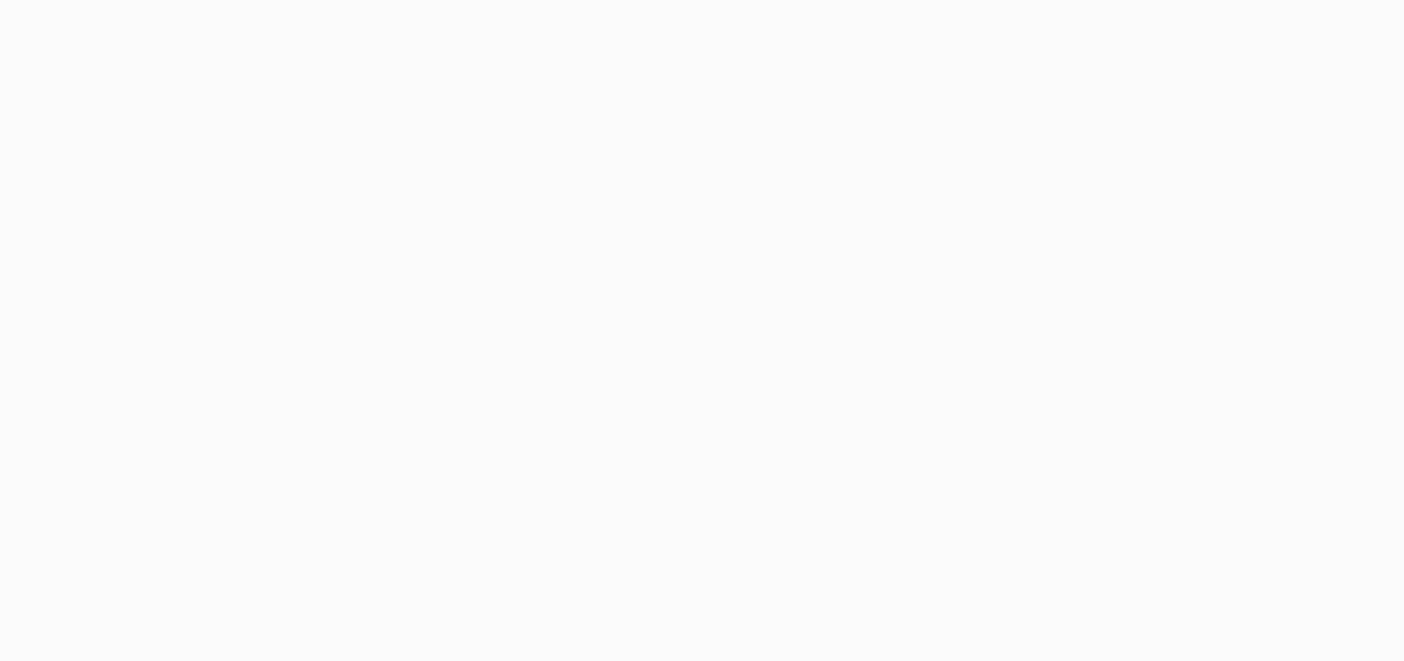 scroll, scrollTop: 0, scrollLeft: 0, axis: both 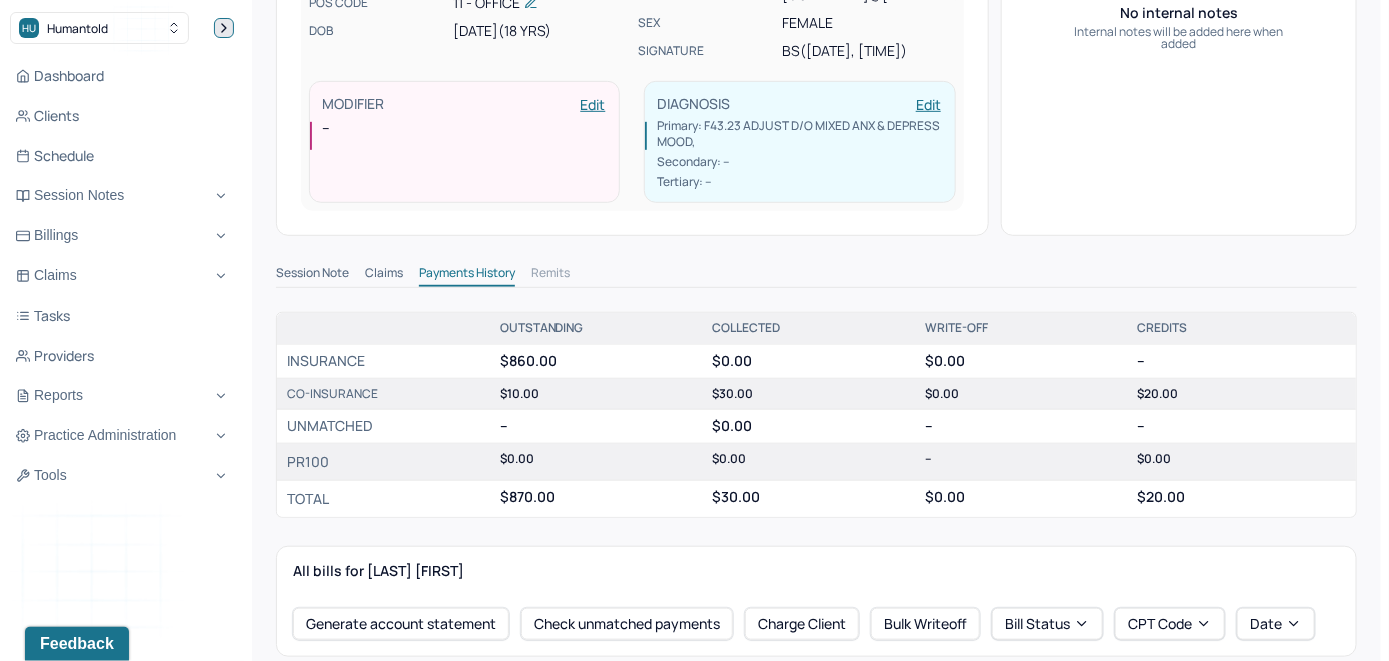 click 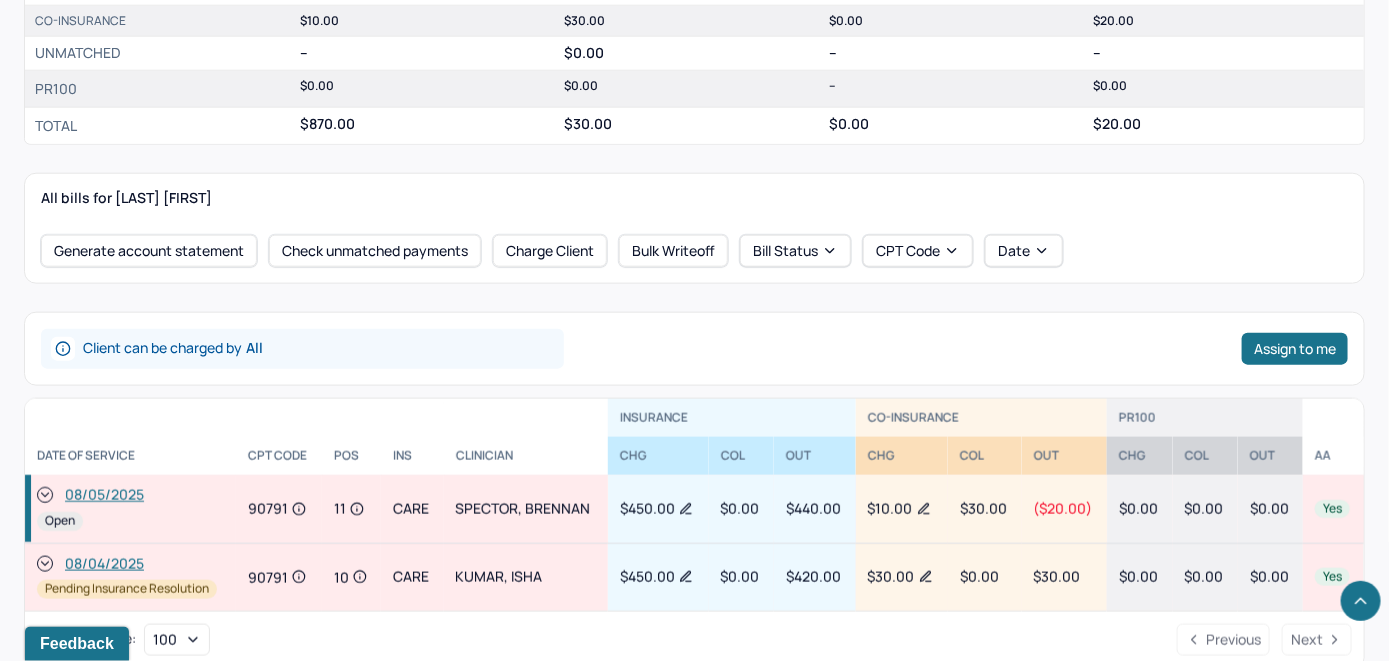 scroll, scrollTop: 757, scrollLeft: 0, axis: vertical 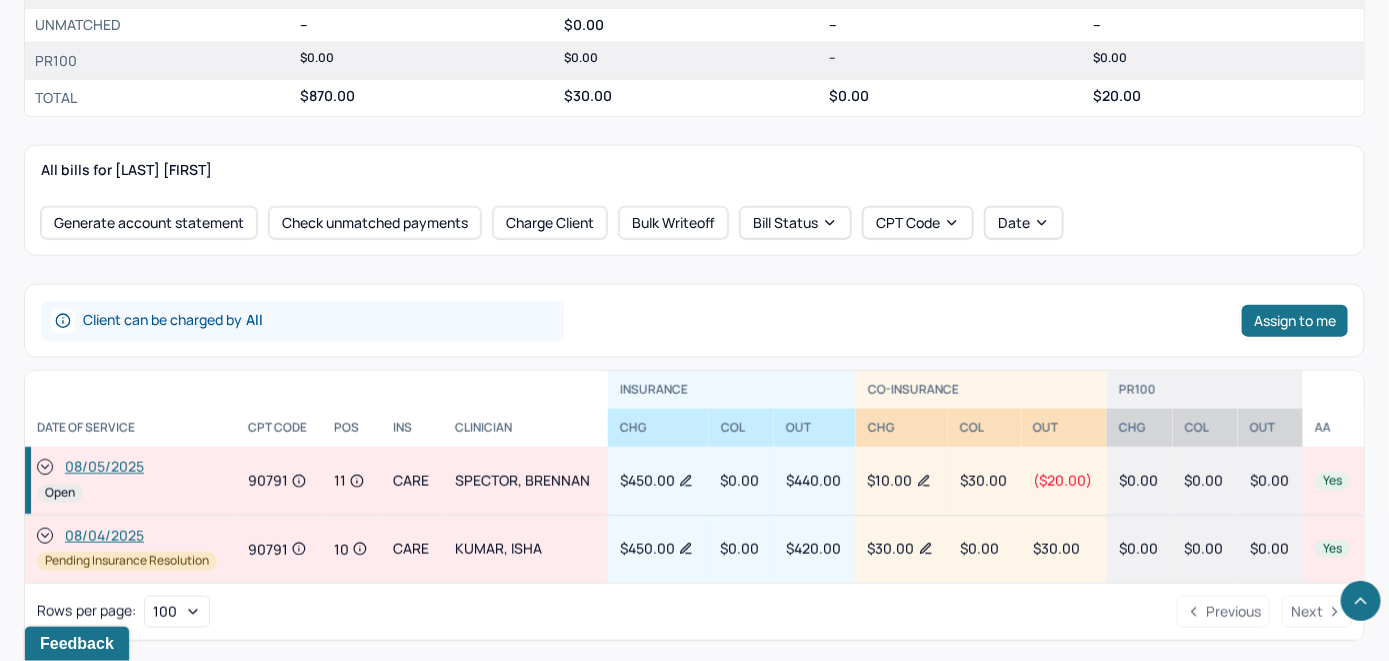 click 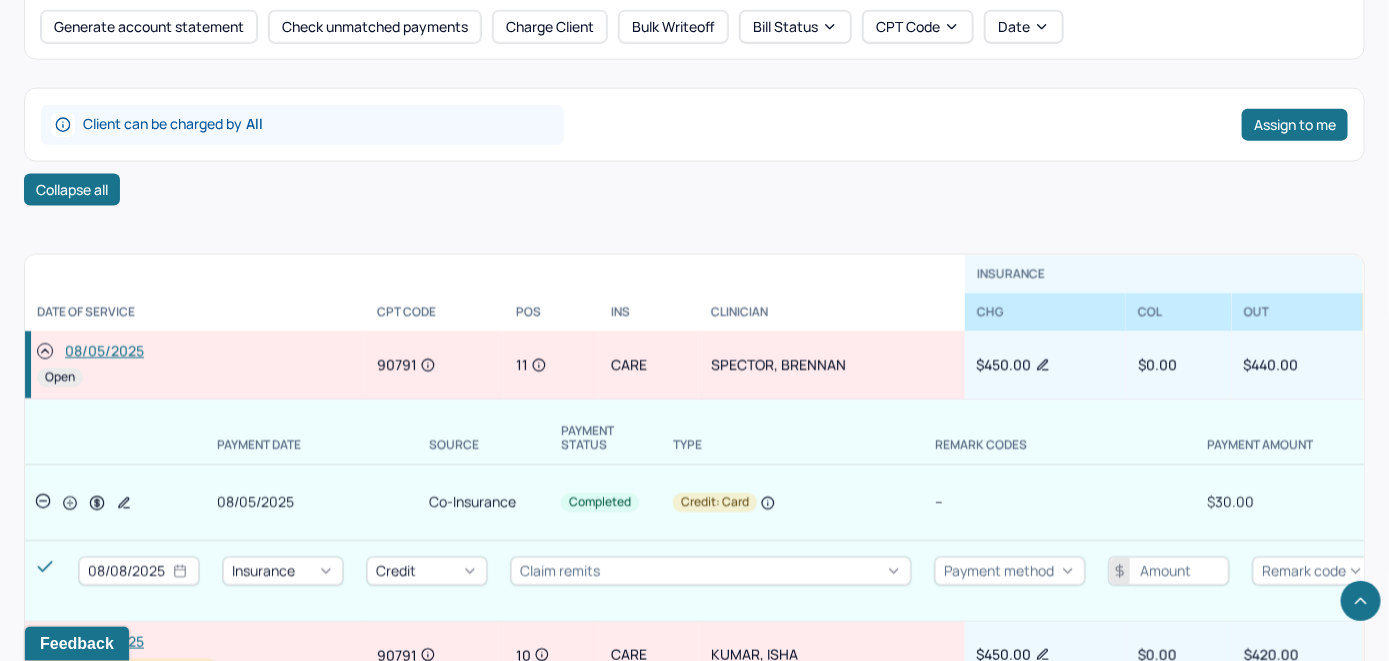 scroll, scrollTop: 957, scrollLeft: 0, axis: vertical 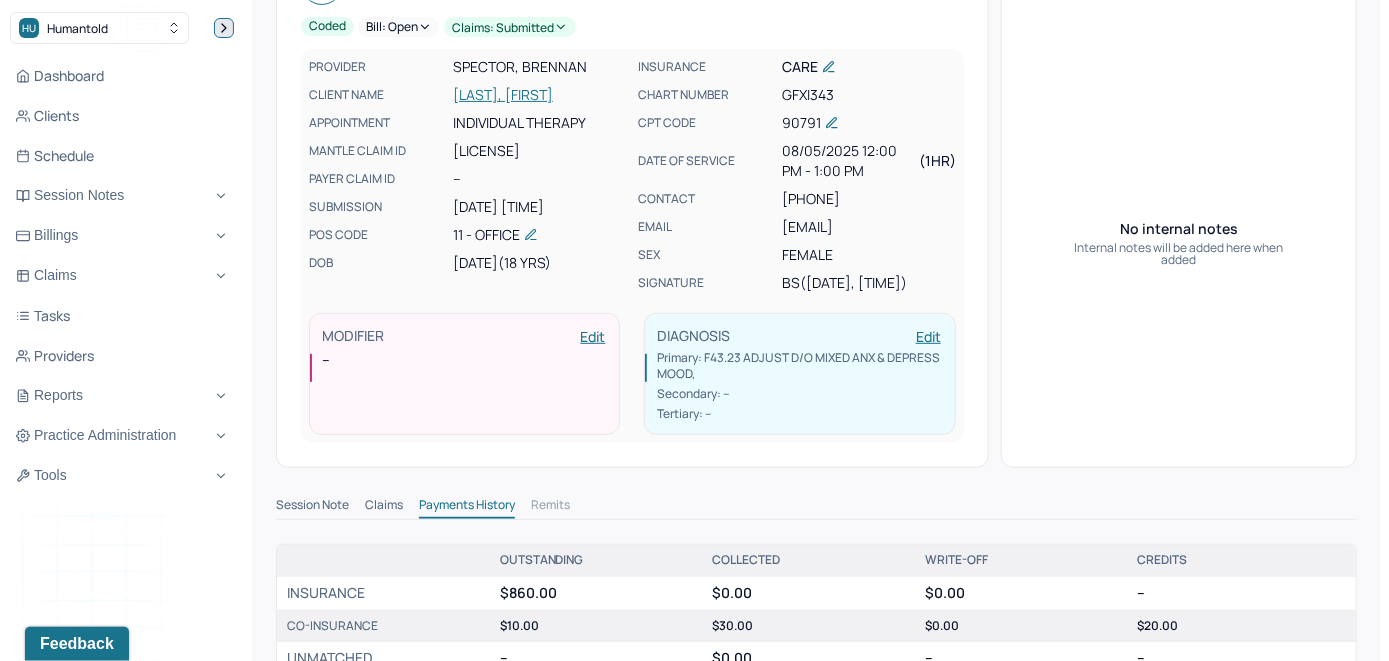click 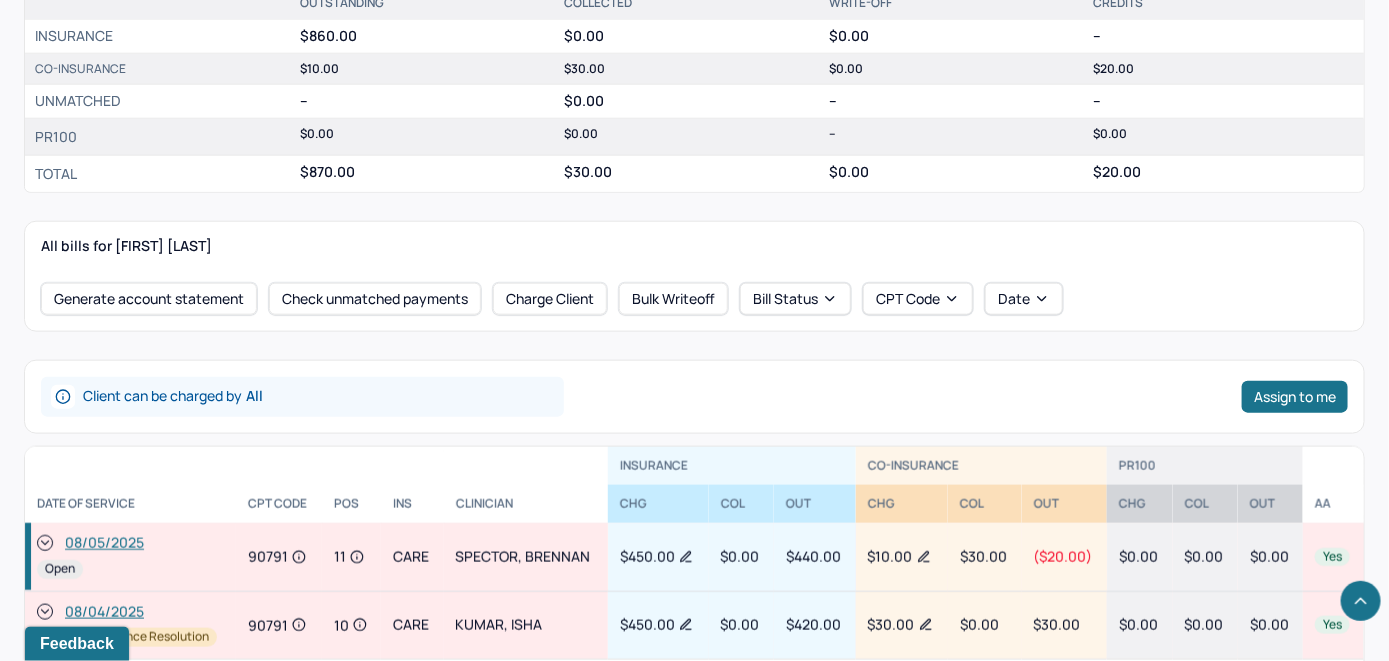 scroll, scrollTop: 757, scrollLeft: 0, axis: vertical 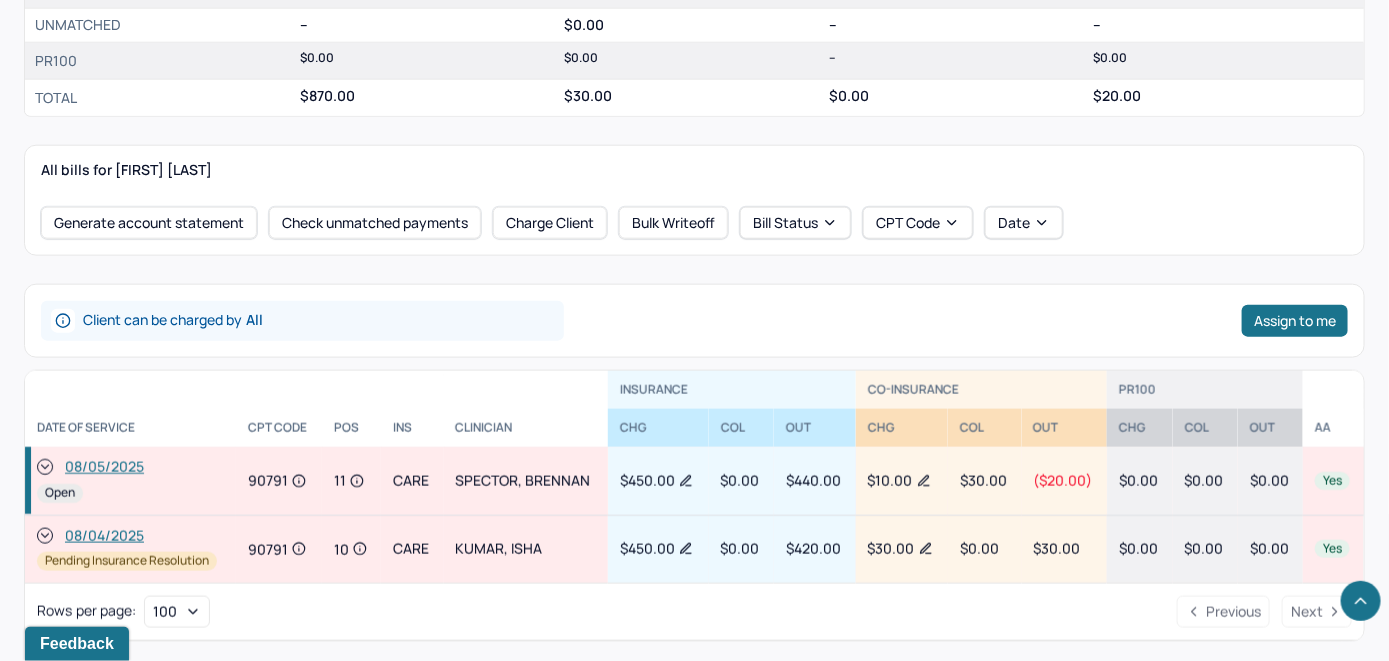 click 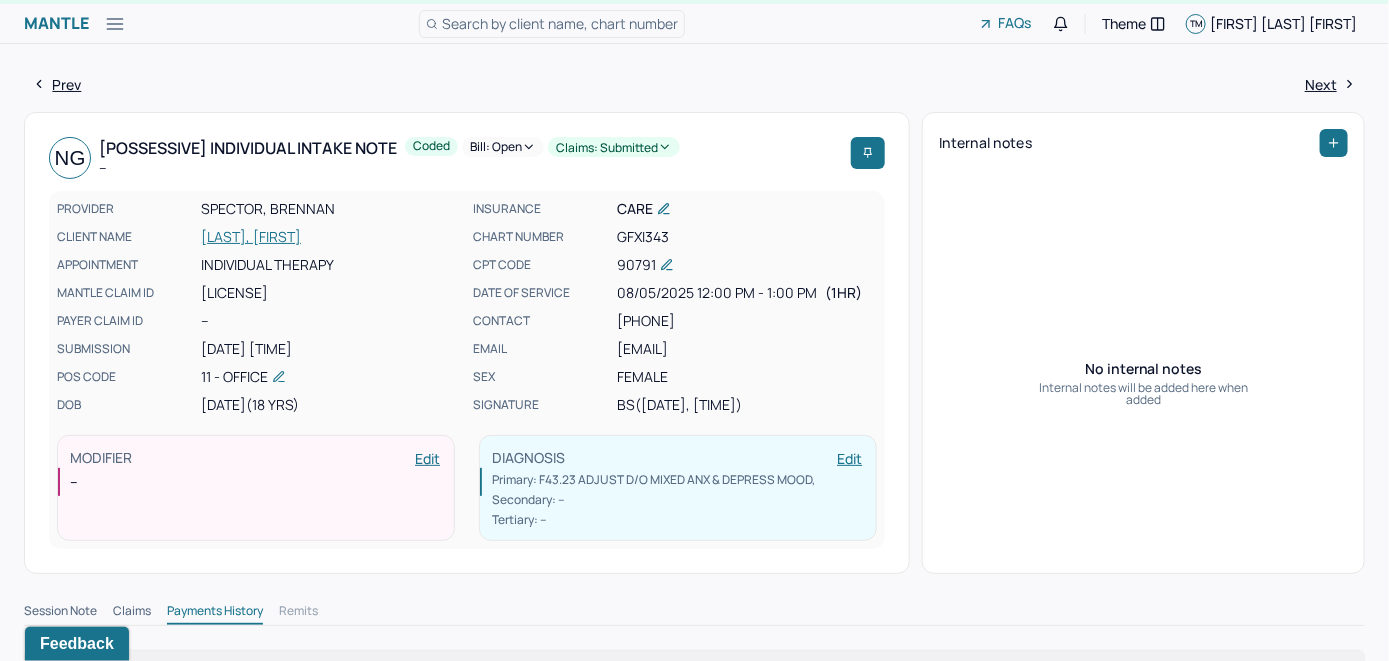scroll, scrollTop: 0, scrollLeft: 0, axis: both 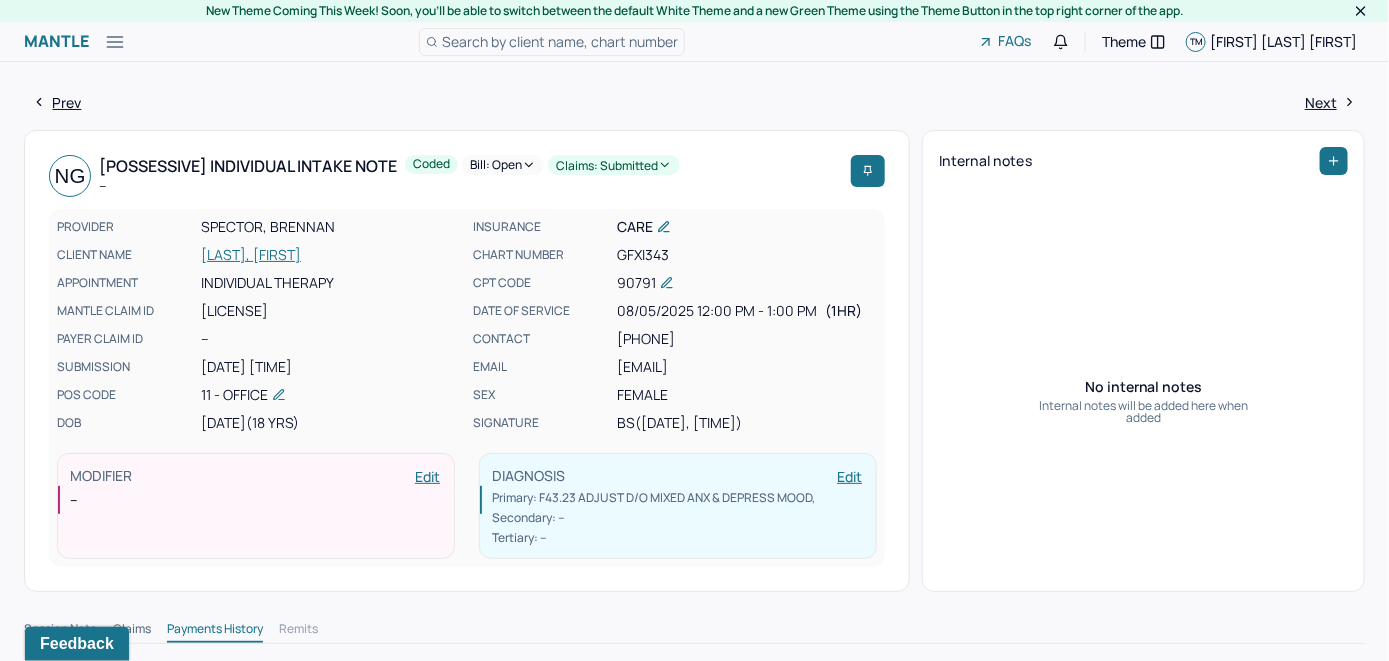 click on "[LAST], [FIRST]" at bounding box center [331, 255] 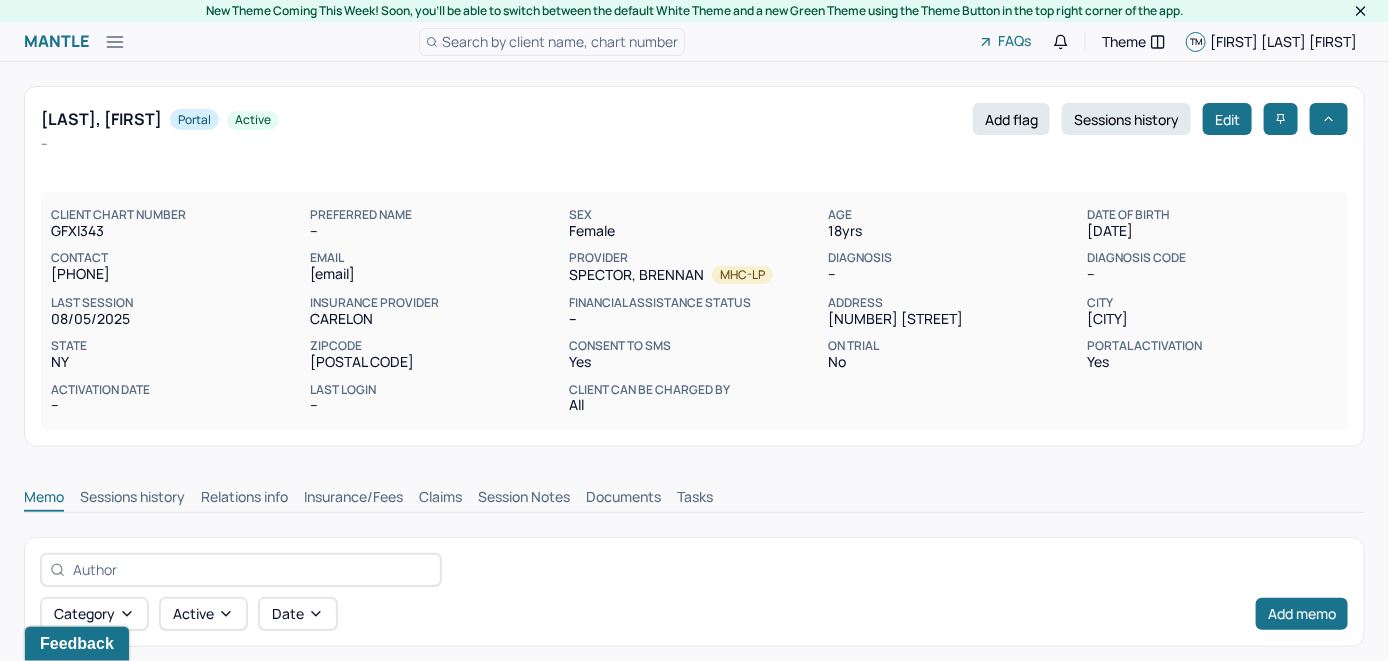 click on "Memo" at bounding box center [44, 499] 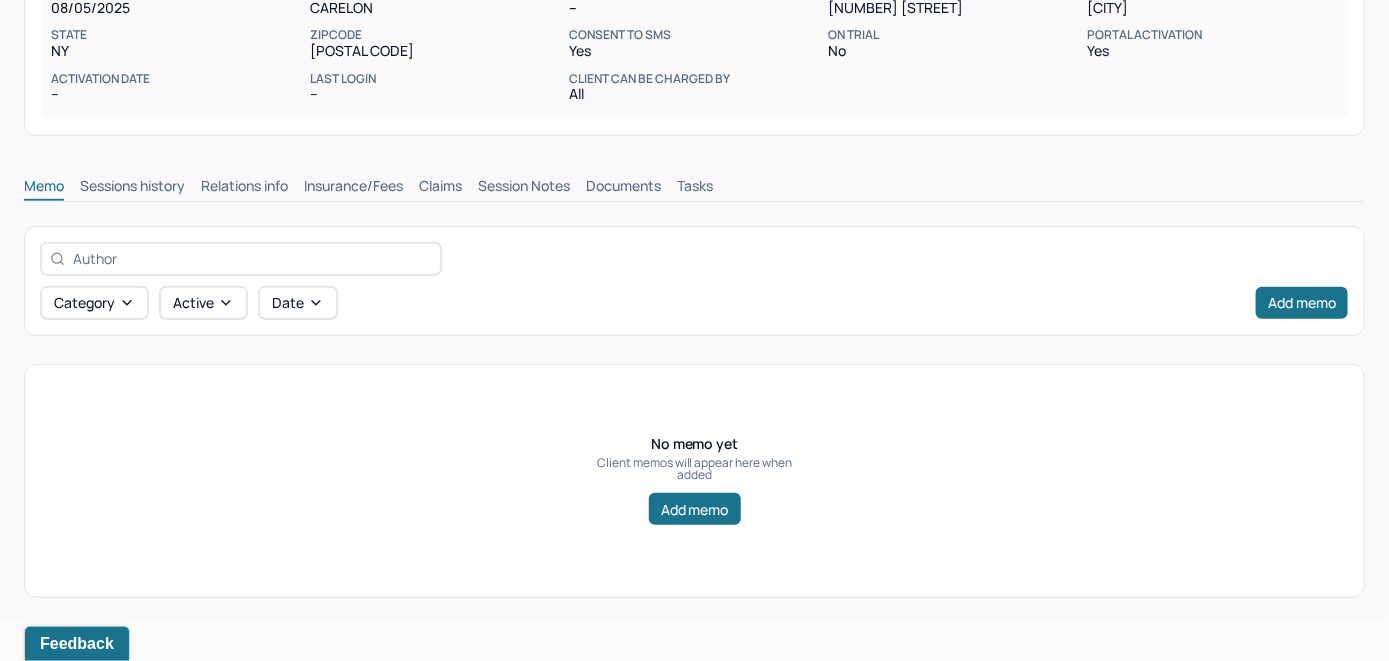 scroll, scrollTop: 314, scrollLeft: 0, axis: vertical 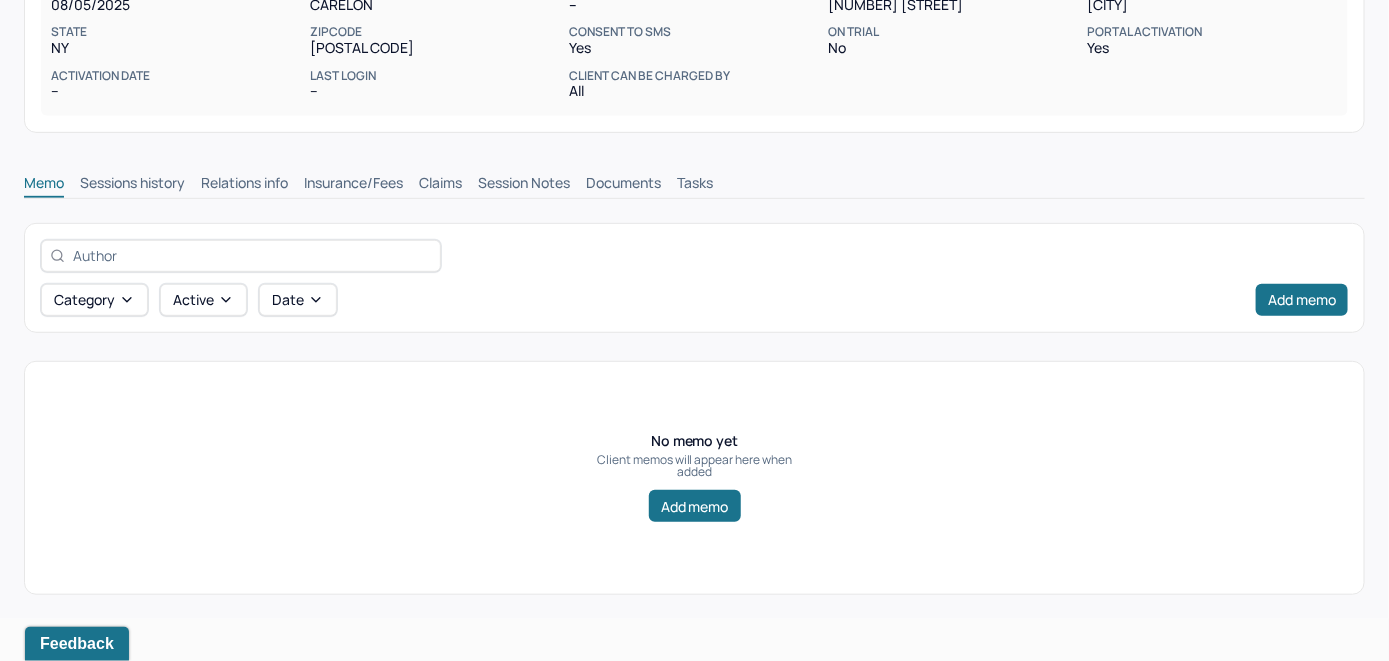 click on "Claims" at bounding box center (440, 185) 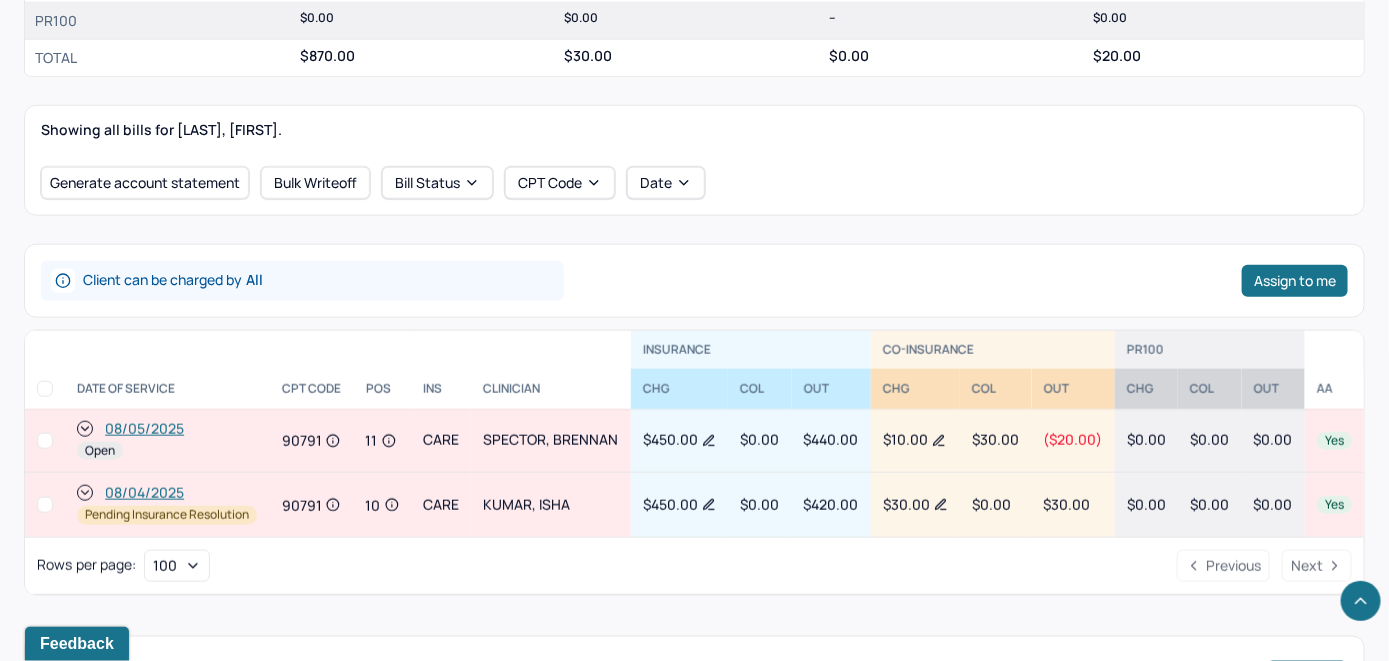 scroll, scrollTop: 714, scrollLeft: 0, axis: vertical 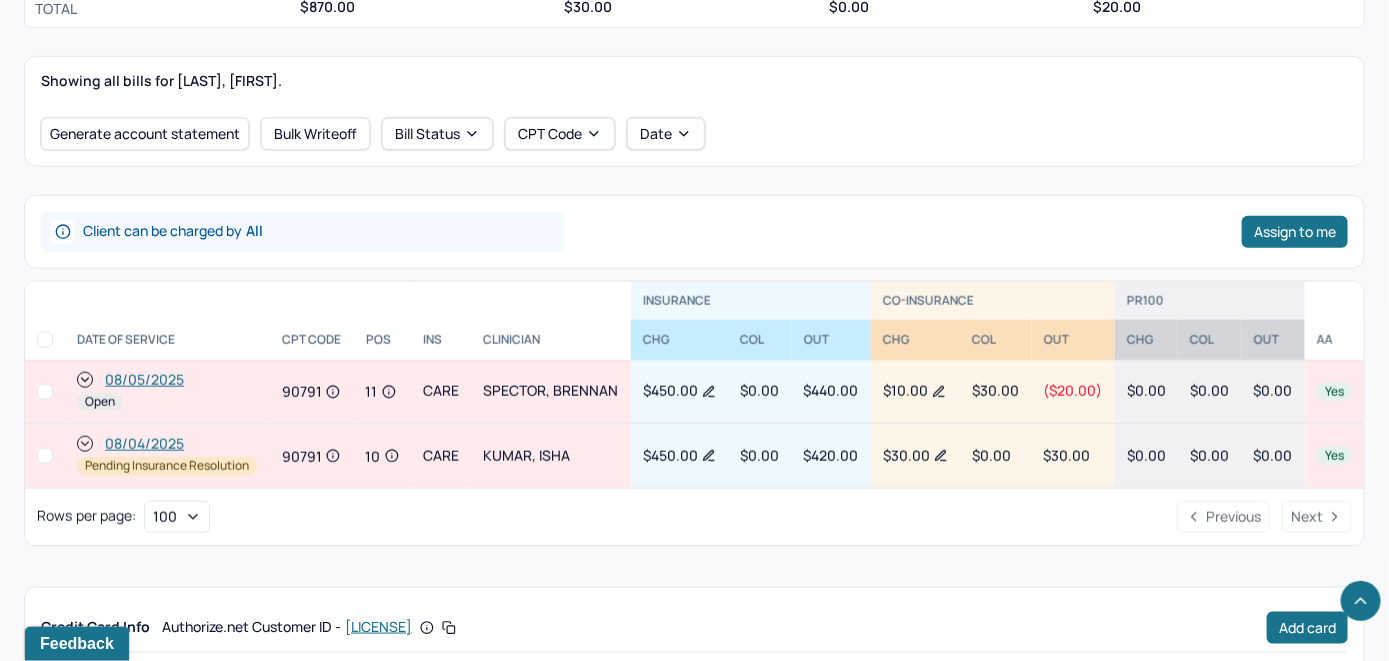 click 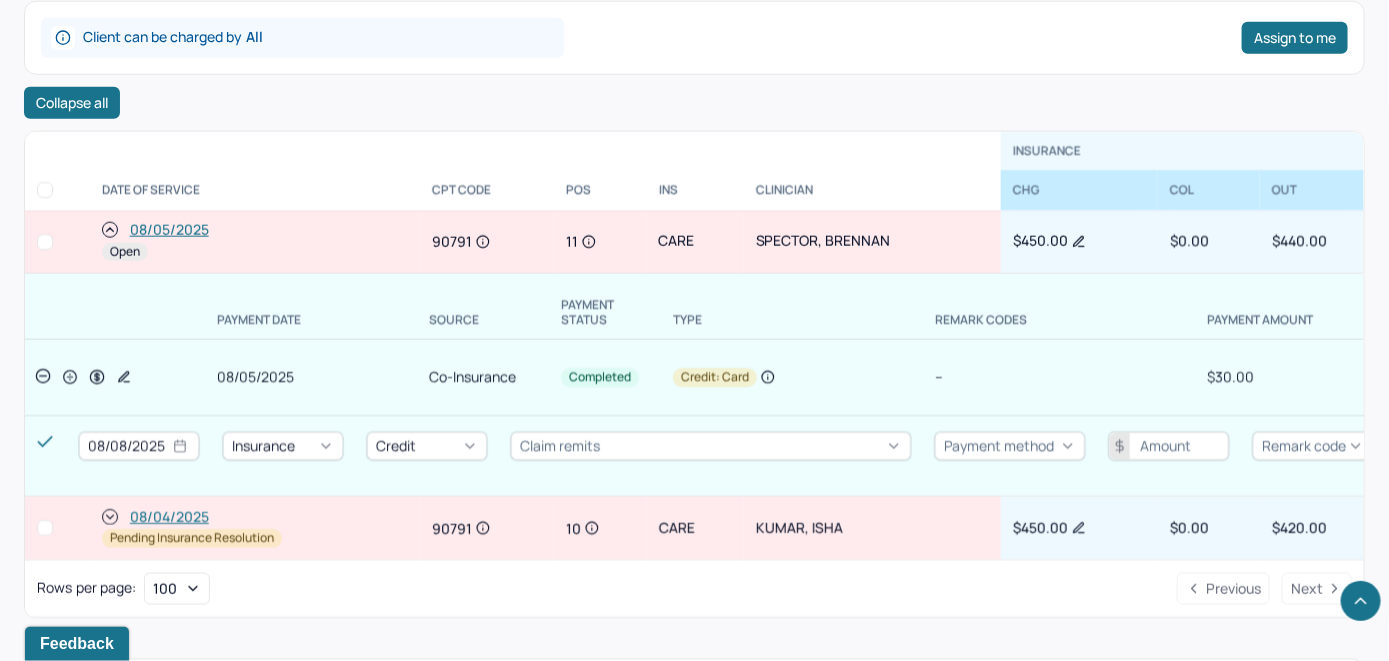 scroll, scrollTop: 914, scrollLeft: 0, axis: vertical 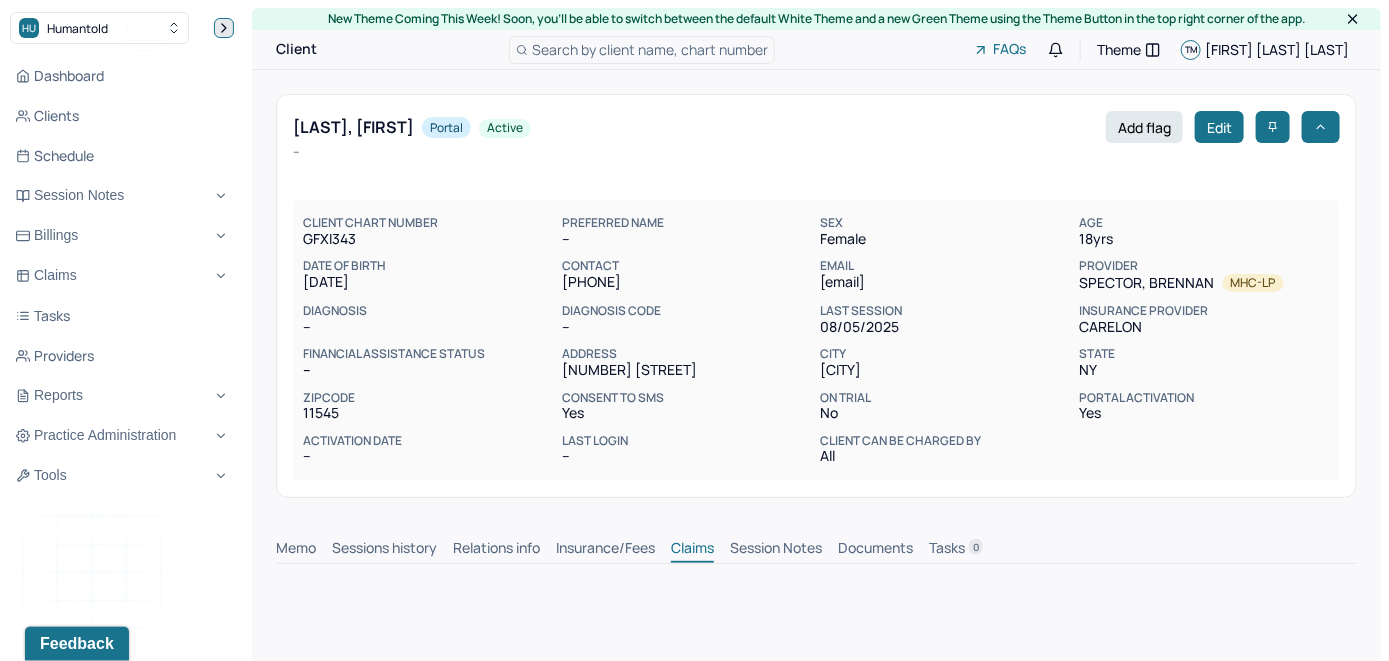 click 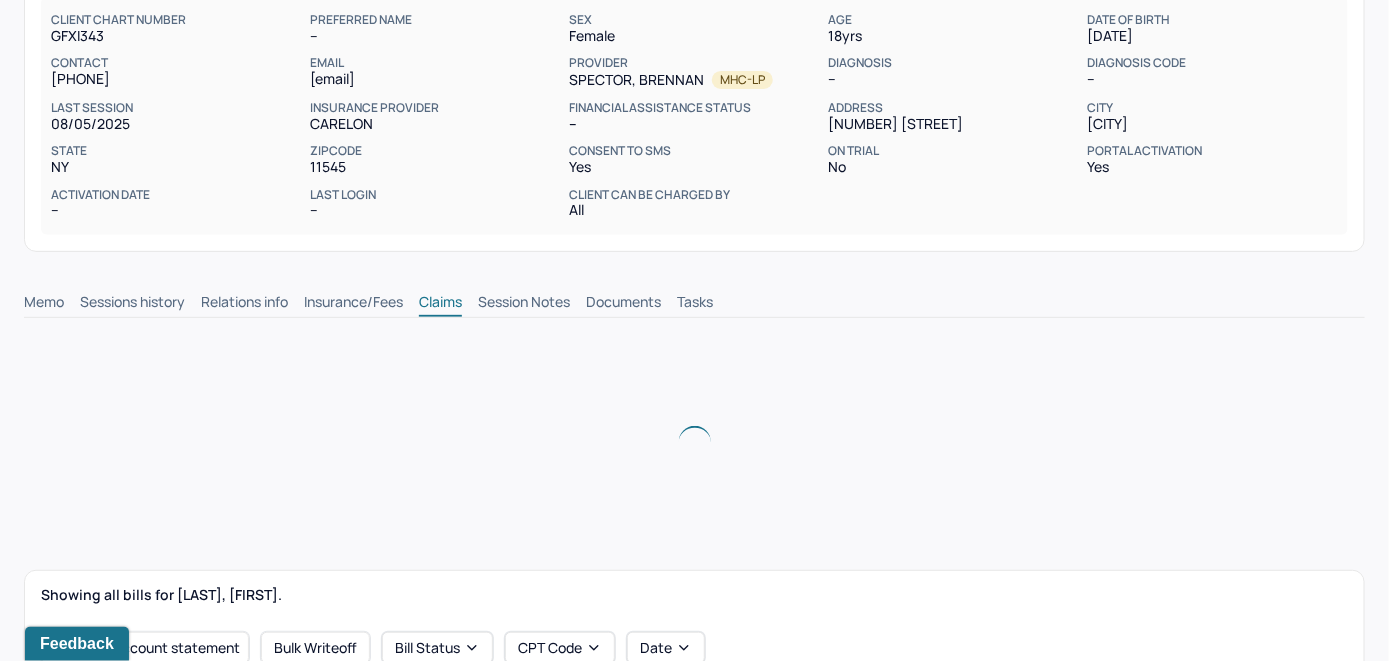 scroll, scrollTop: 200, scrollLeft: 0, axis: vertical 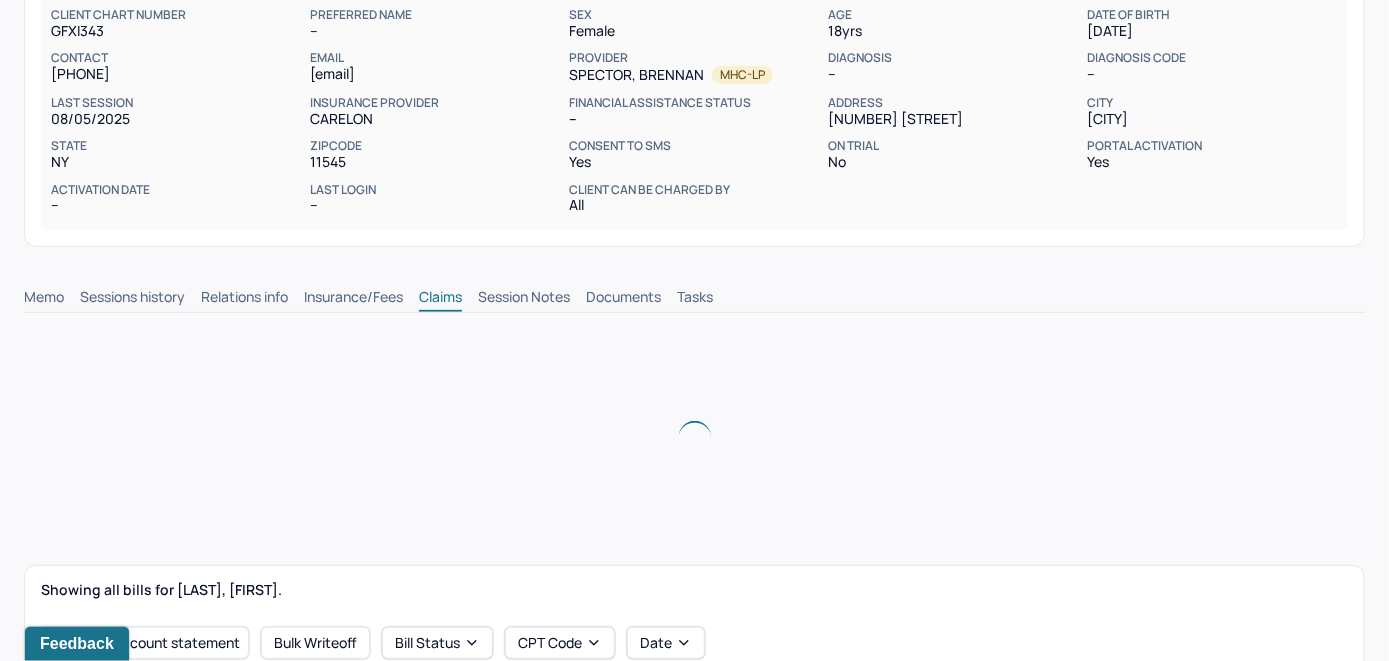 click on "Memo" at bounding box center [44, 299] 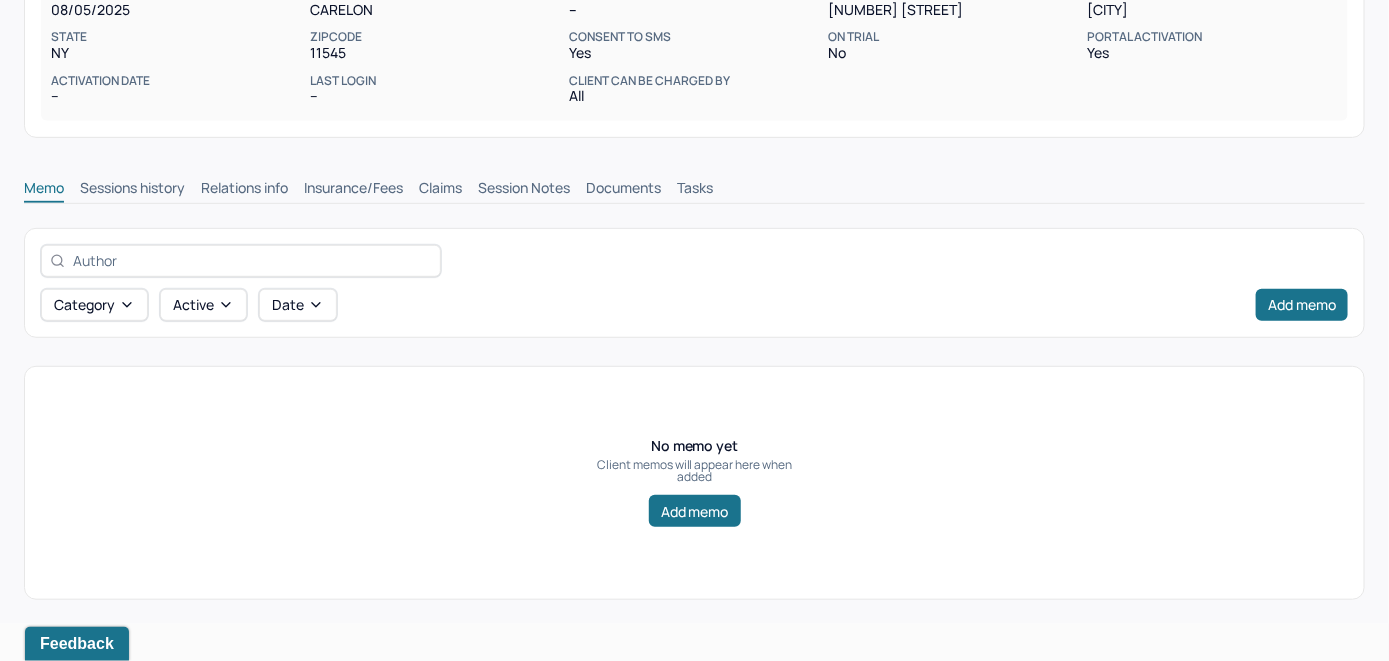 scroll, scrollTop: 314, scrollLeft: 0, axis: vertical 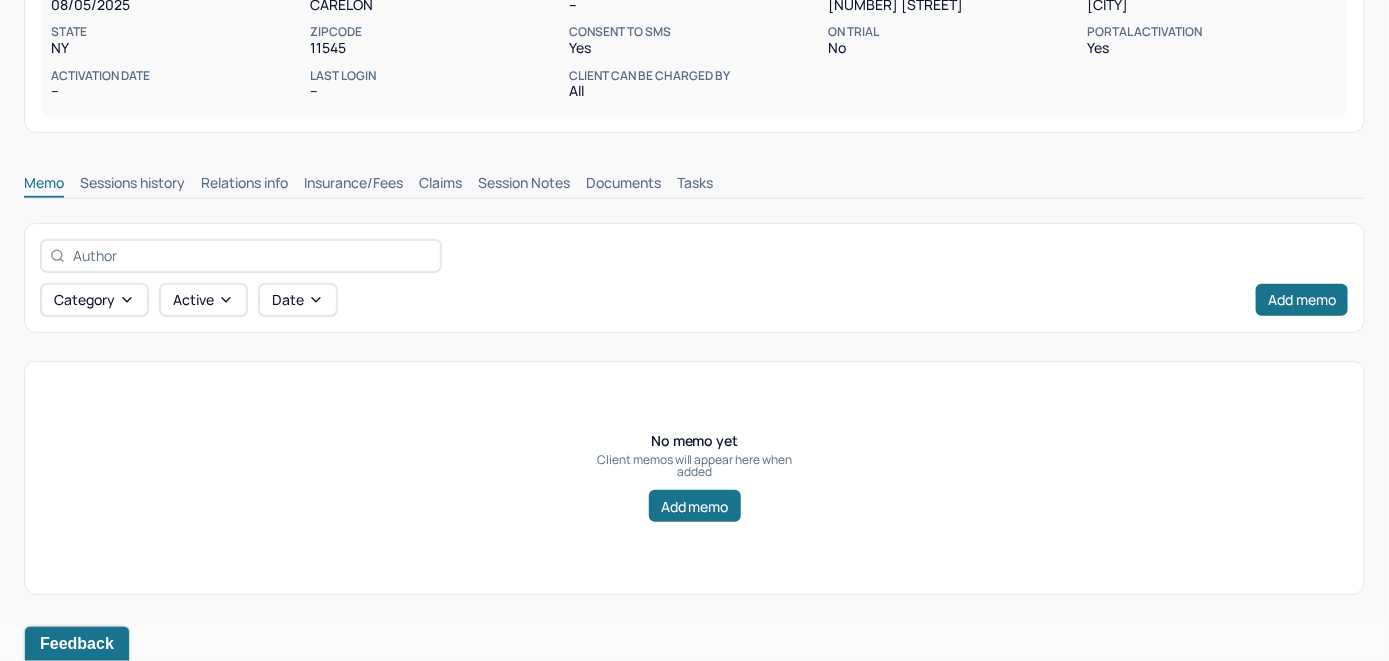 click on "Insurance/Fees" at bounding box center (353, 185) 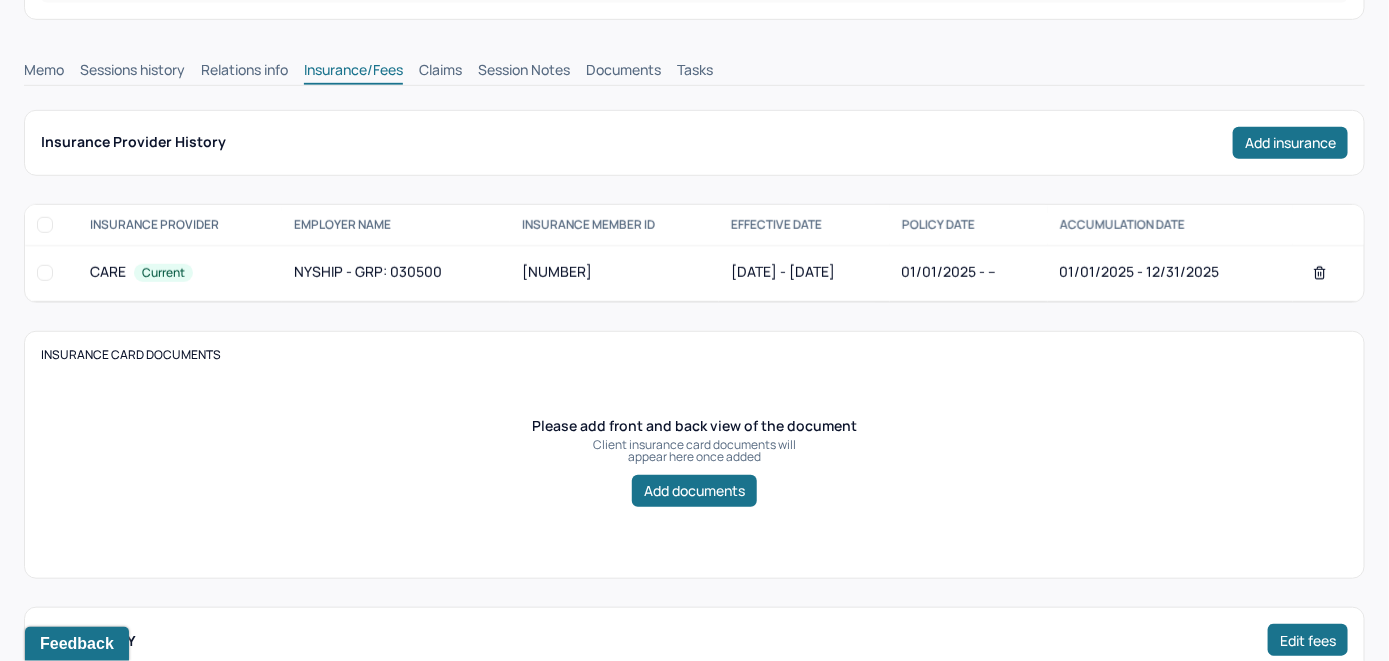 scroll, scrollTop: 414, scrollLeft: 0, axis: vertical 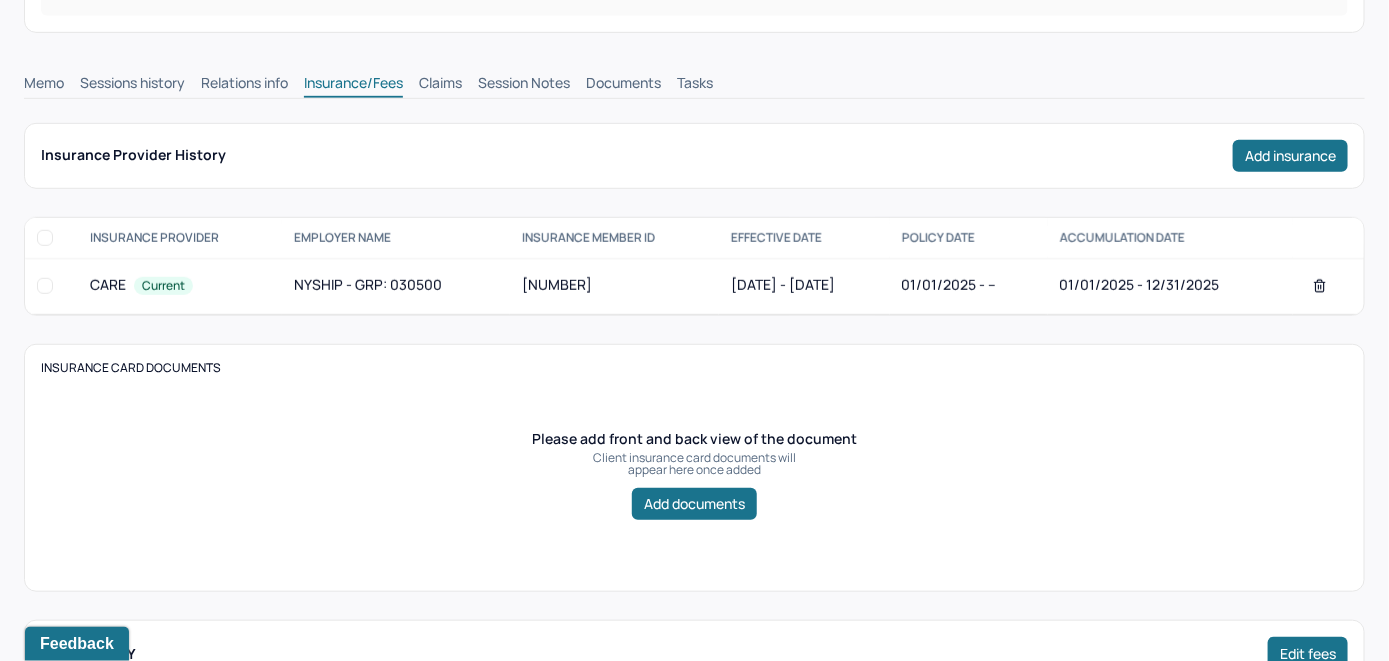 click on "Claims" at bounding box center [440, 85] 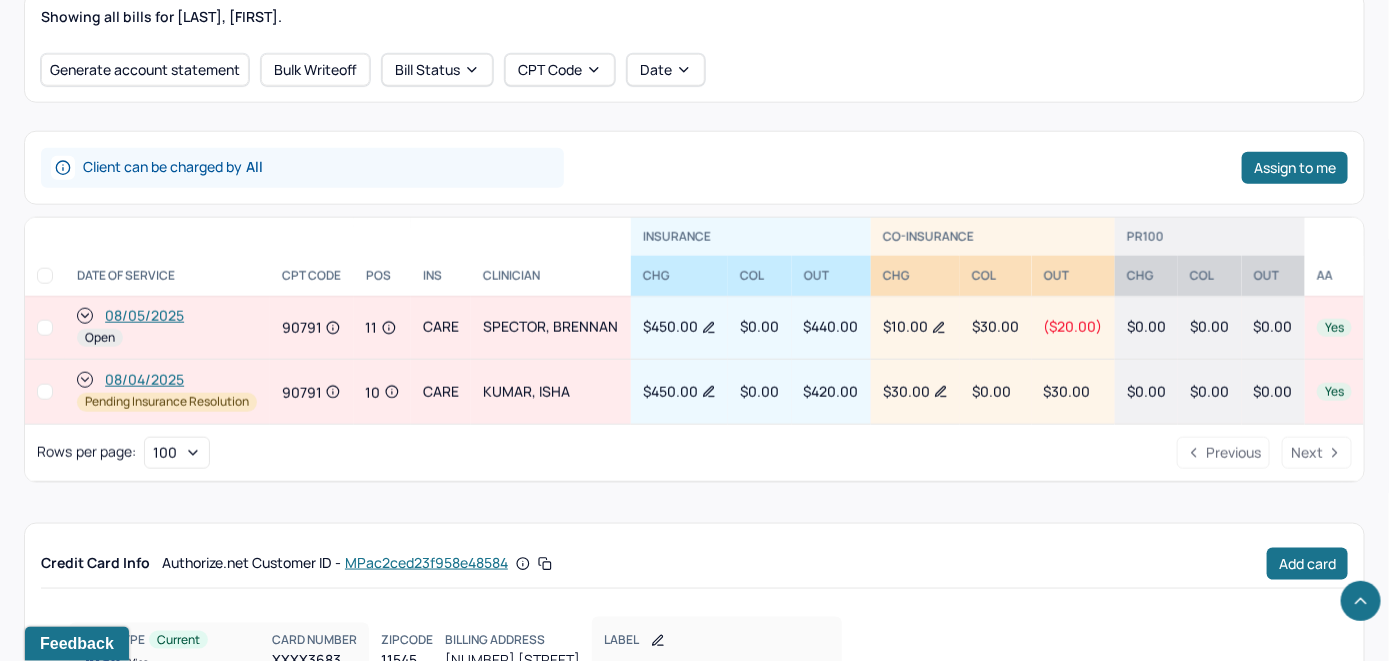 scroll, scrollTop: 814, scrollLeft: 0, axis: vertical 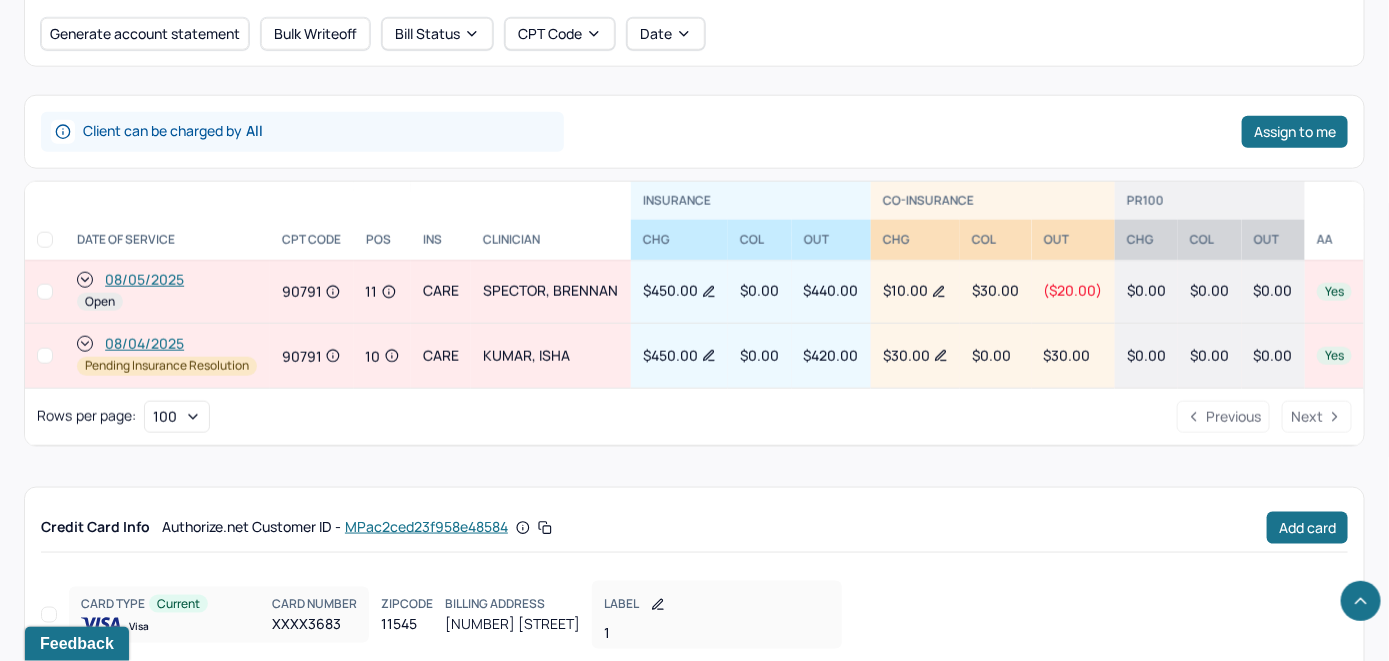 click 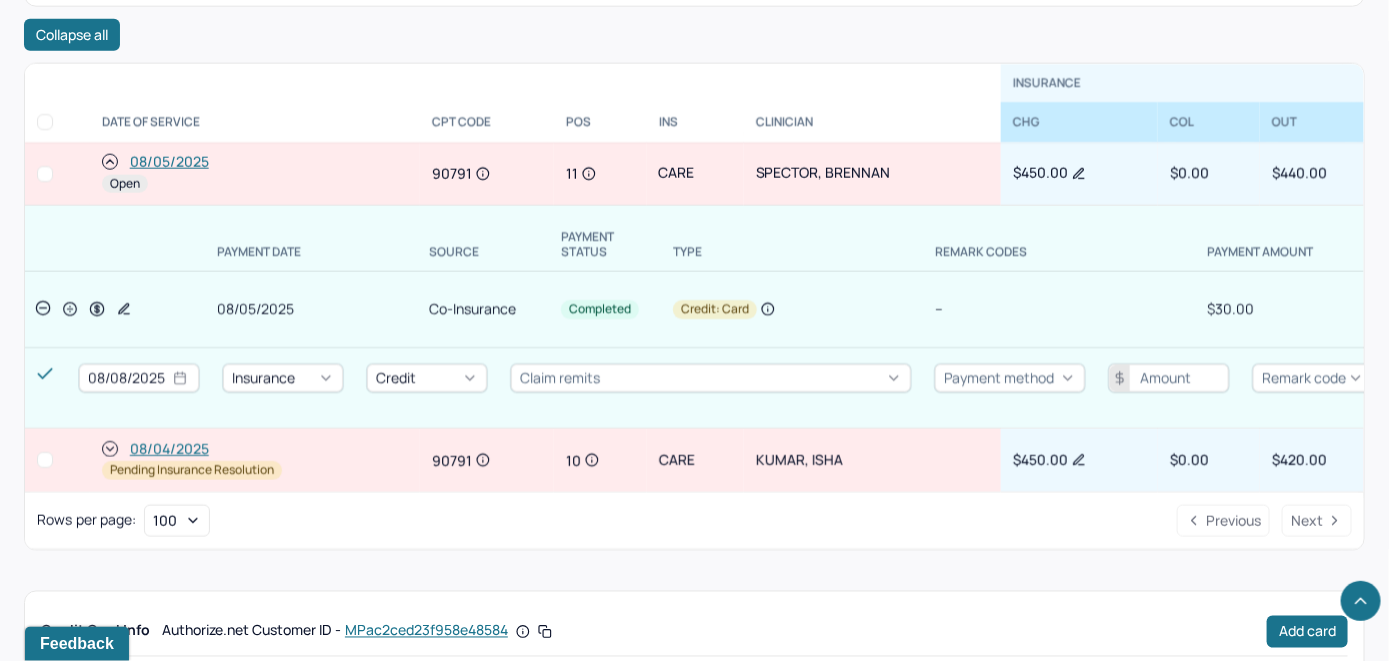 scroll, scrollTop: 1014, scrollLeft: 0, axis: vertical 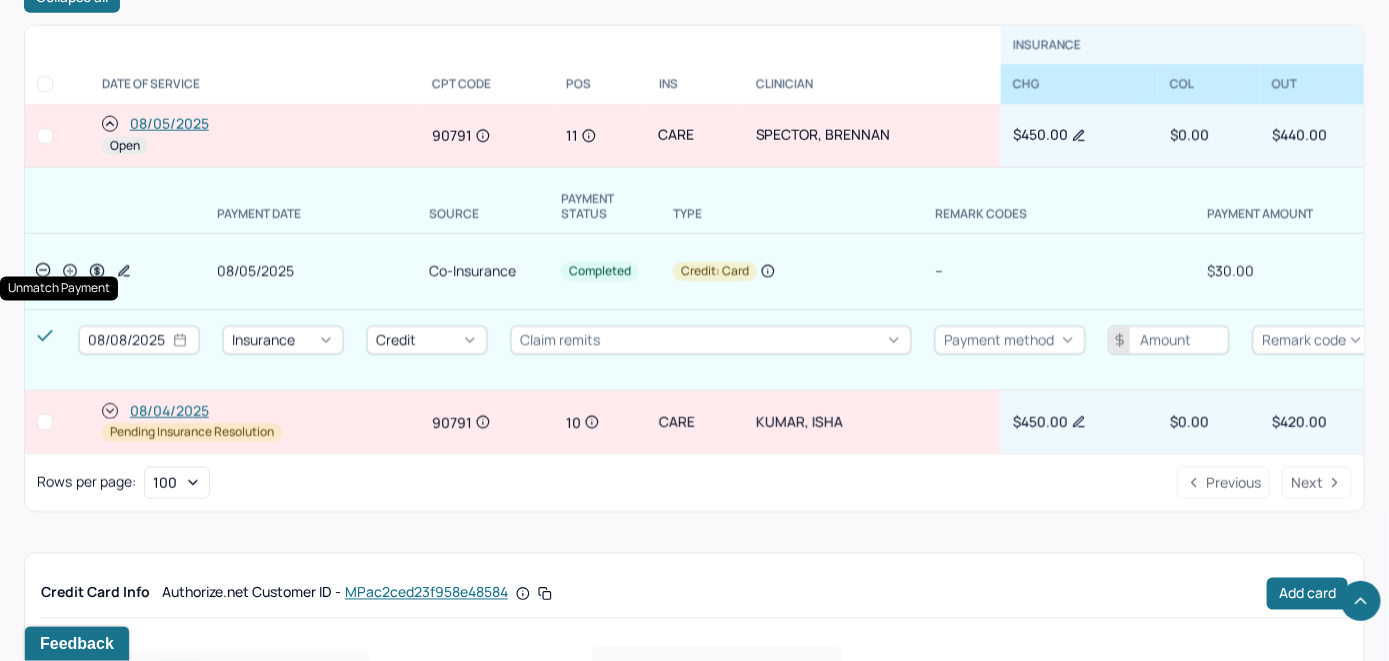 click 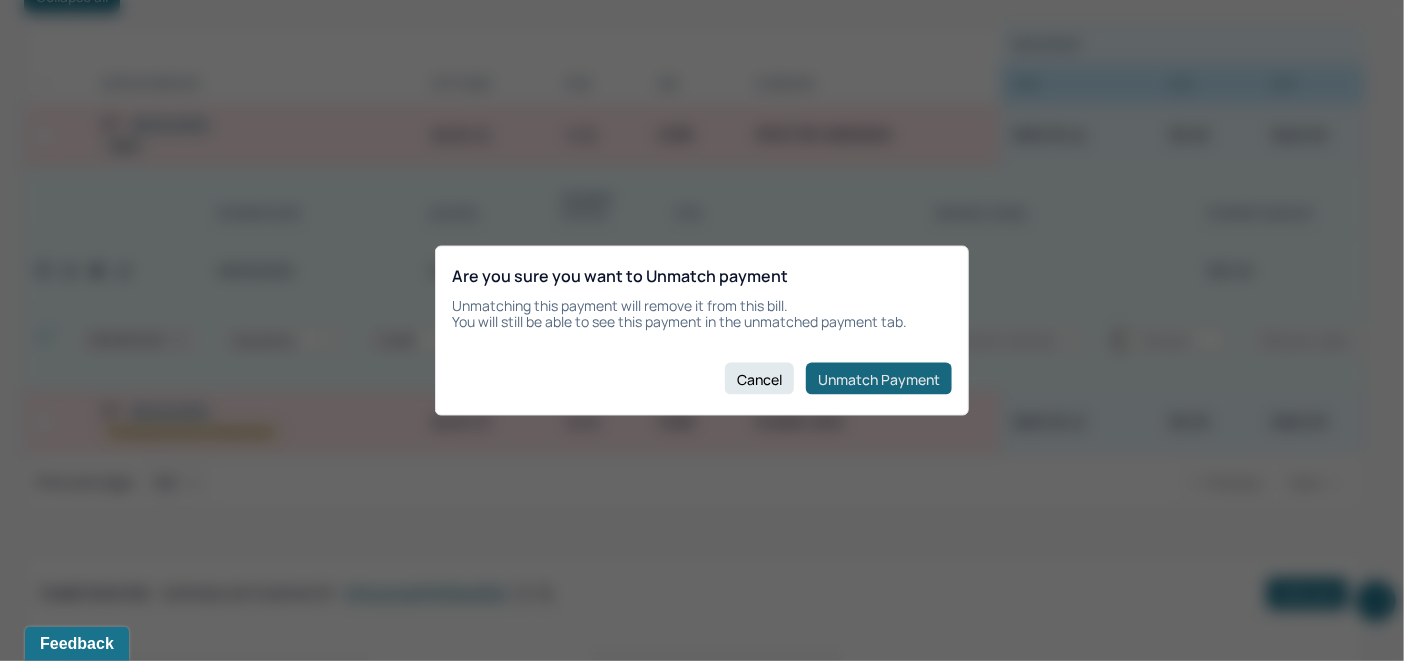 click on "Unmatch Payment" at bounding box center (879, 379) 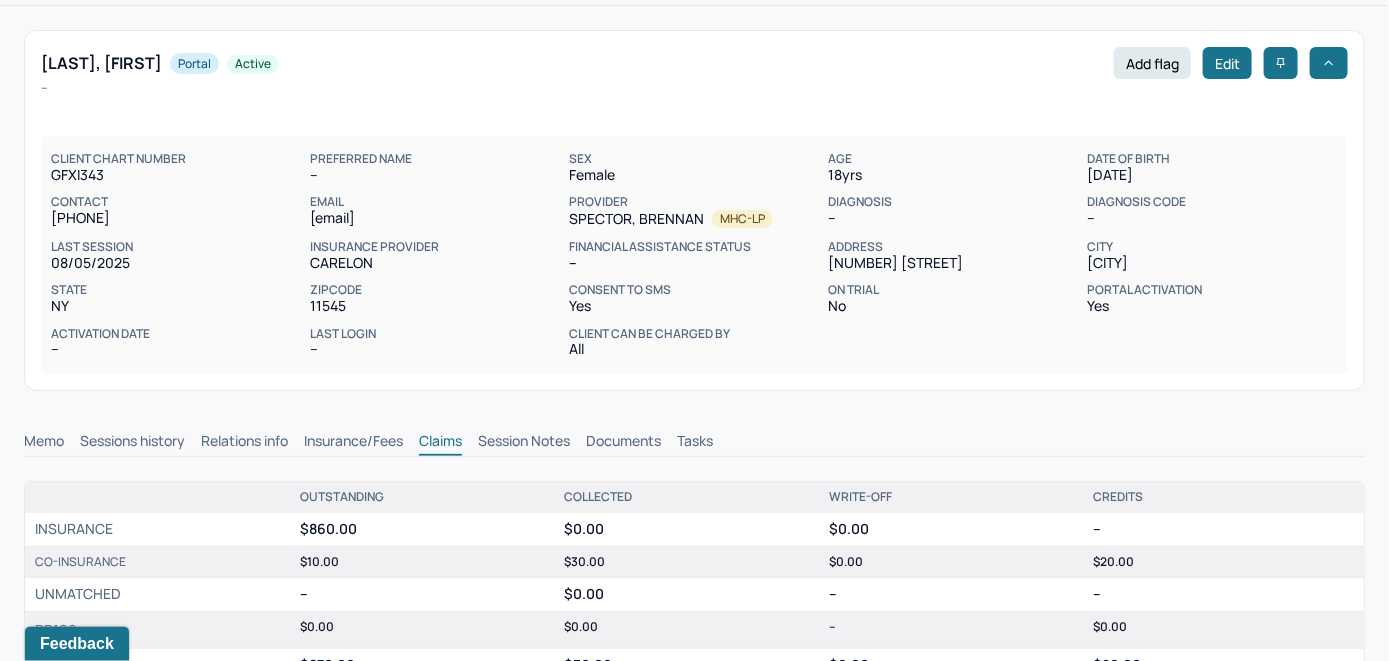 scroll, scrollTop: 0, scrollLeft: 0, axis: both 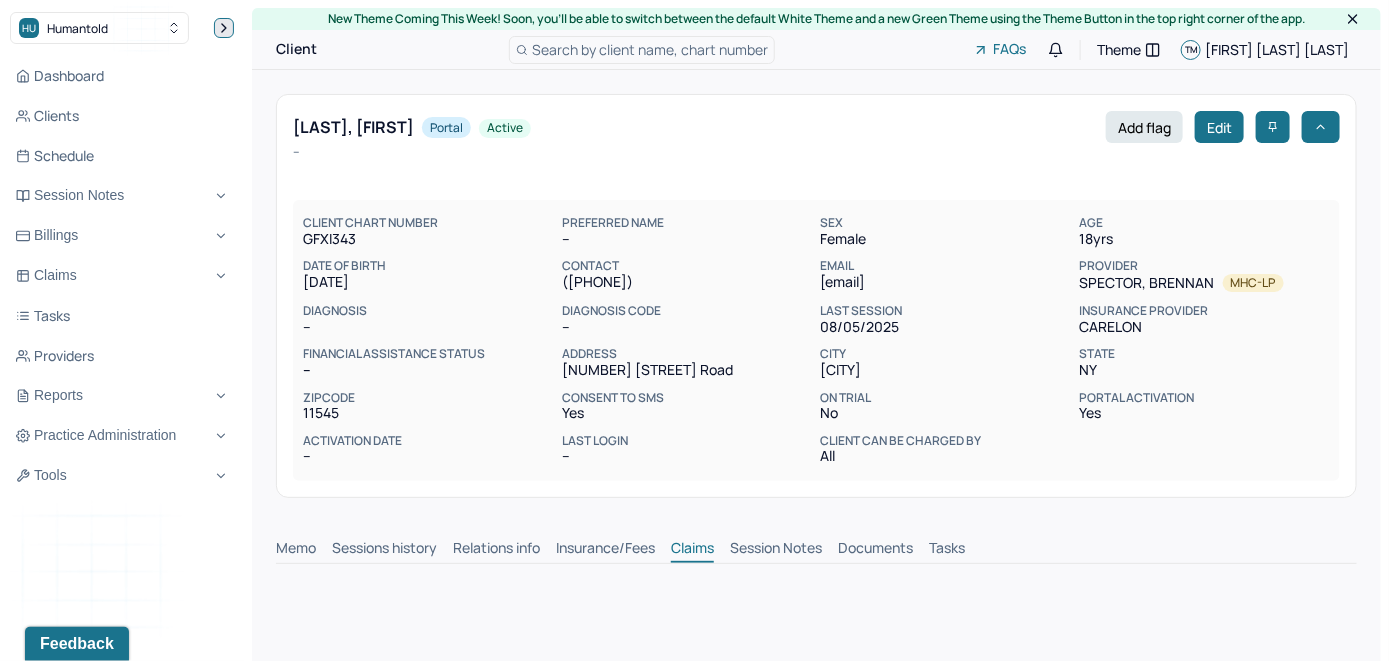 click 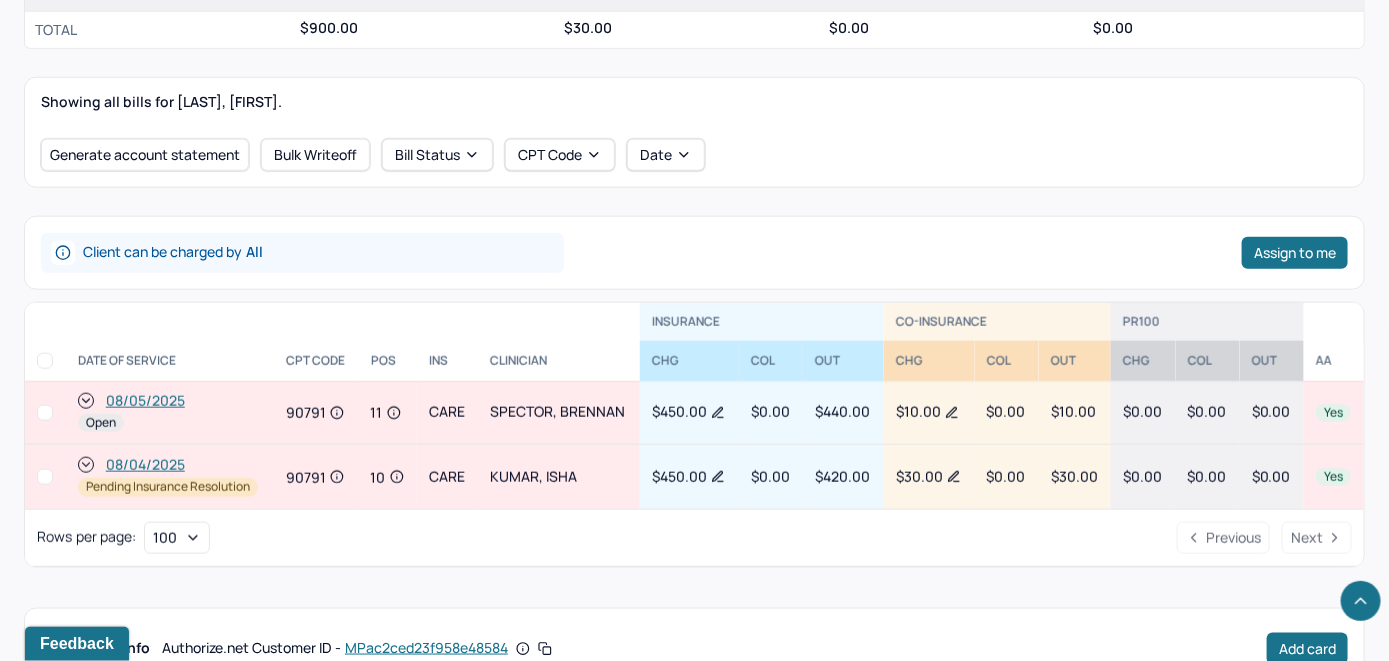 scroll, scrollTop: 800, scrollLeft: 0, axis: vertical 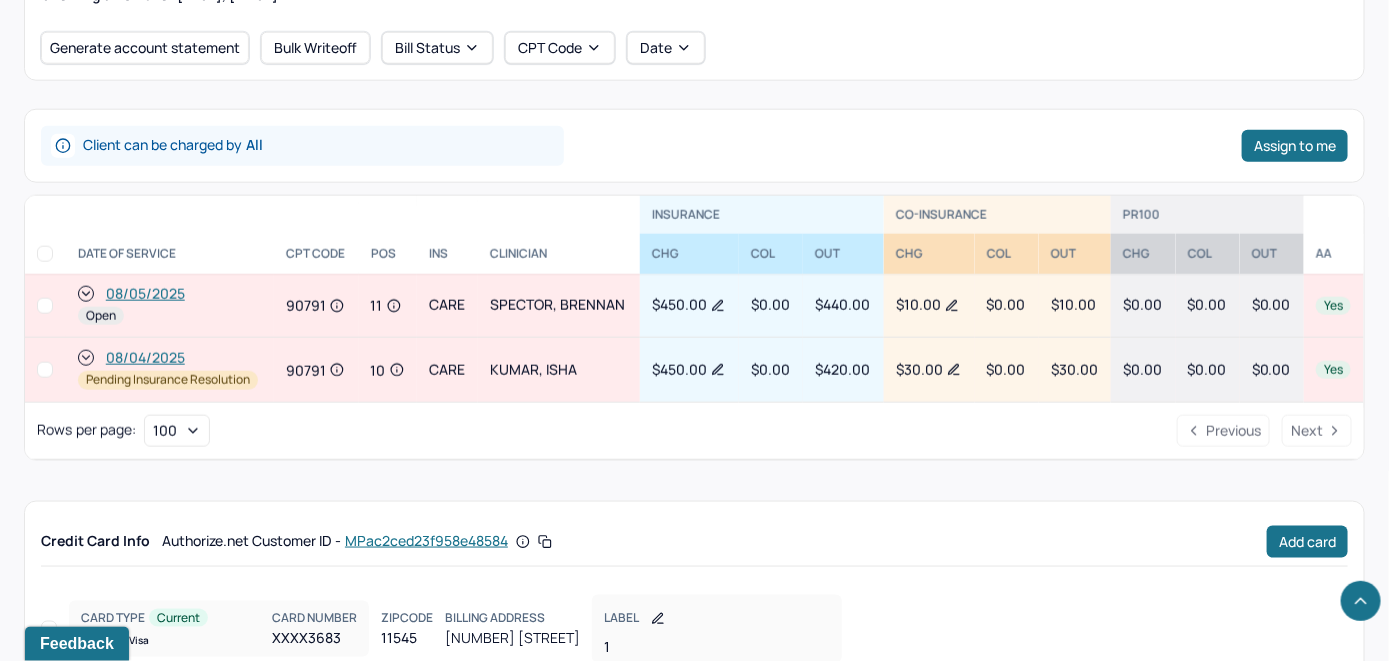 click 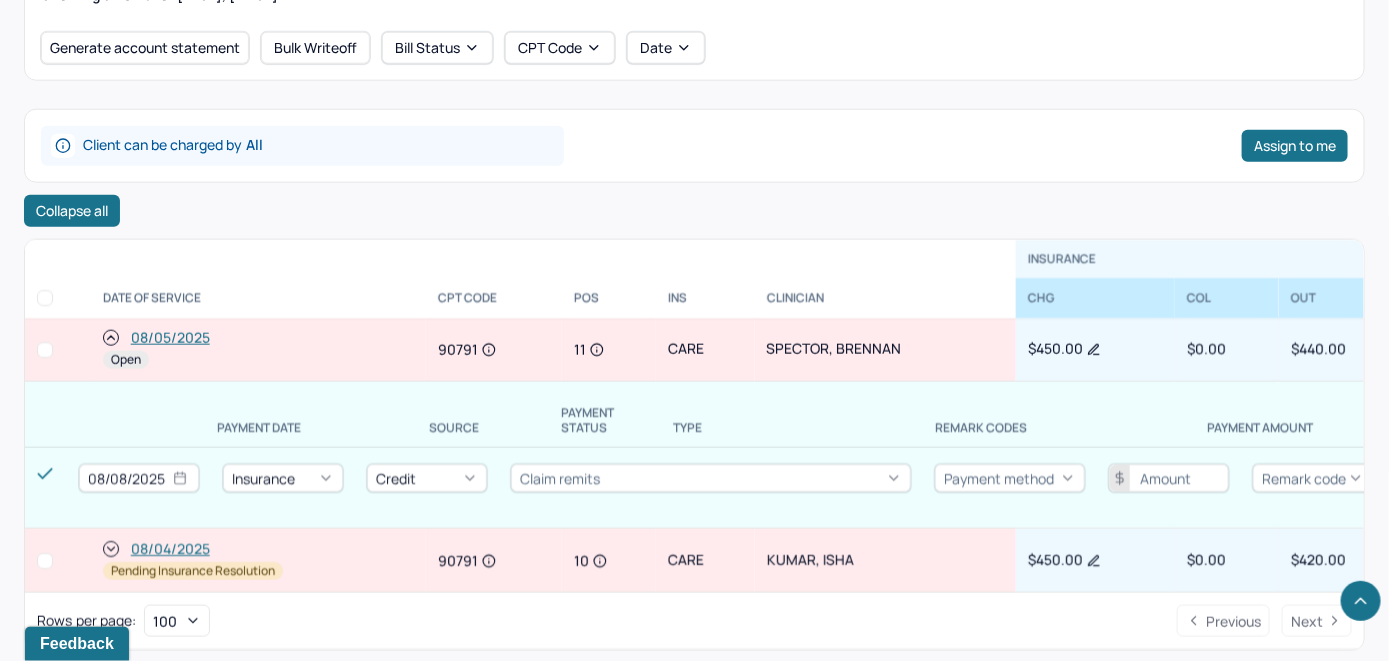 click on "08/05/2025" at bounding box center [170, 338] 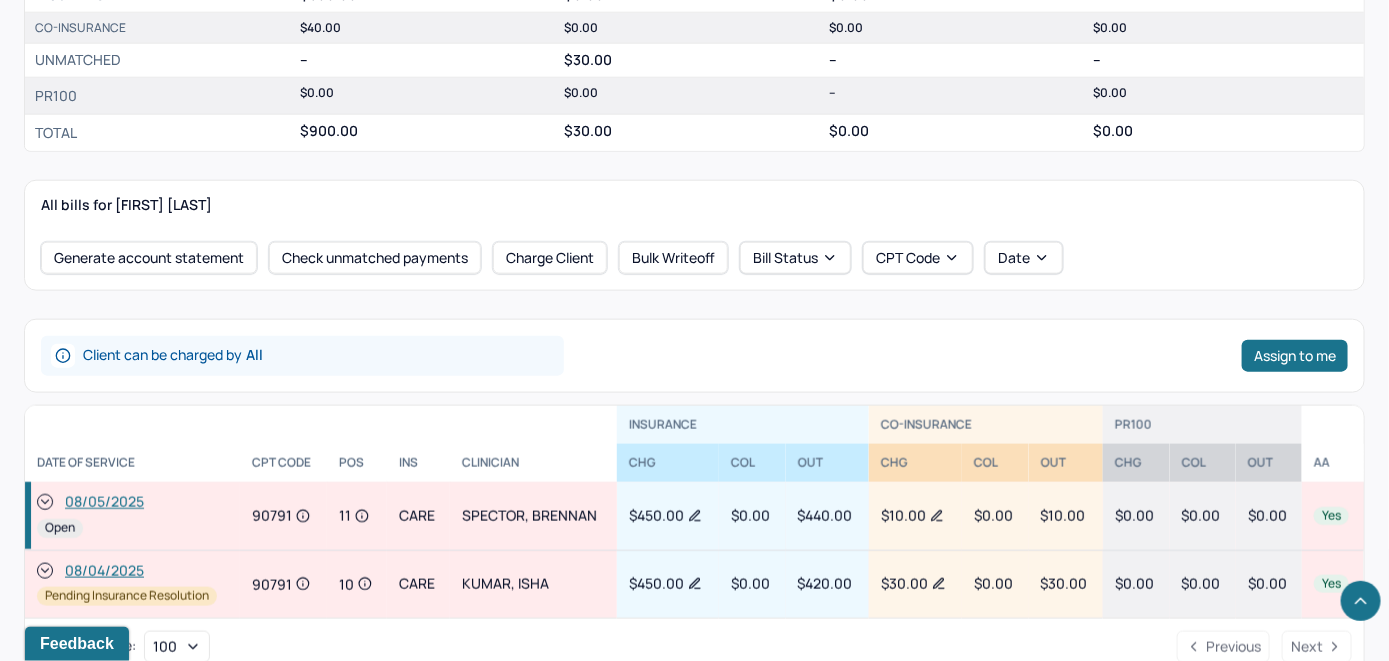 scroll, scrollTop: 757, scrollLeft: 0, axis: vertical 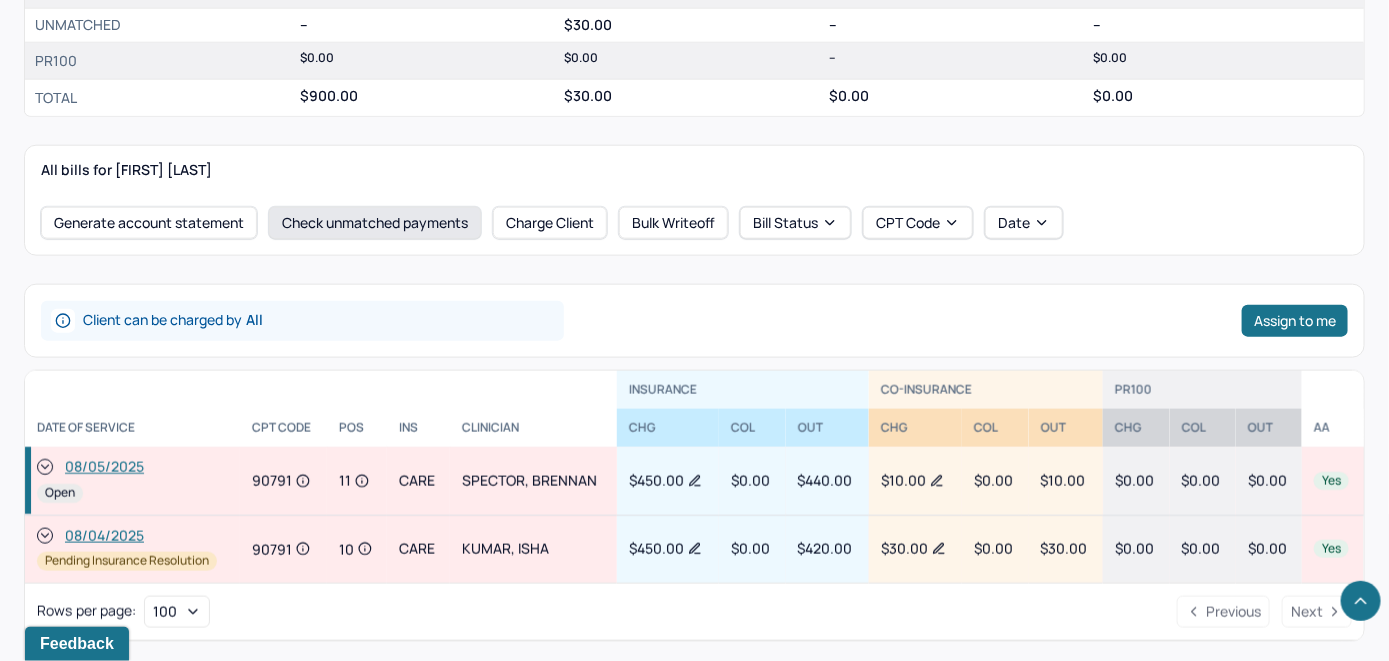 click on "Check unmatched payments" at bounding box center [375, 223] 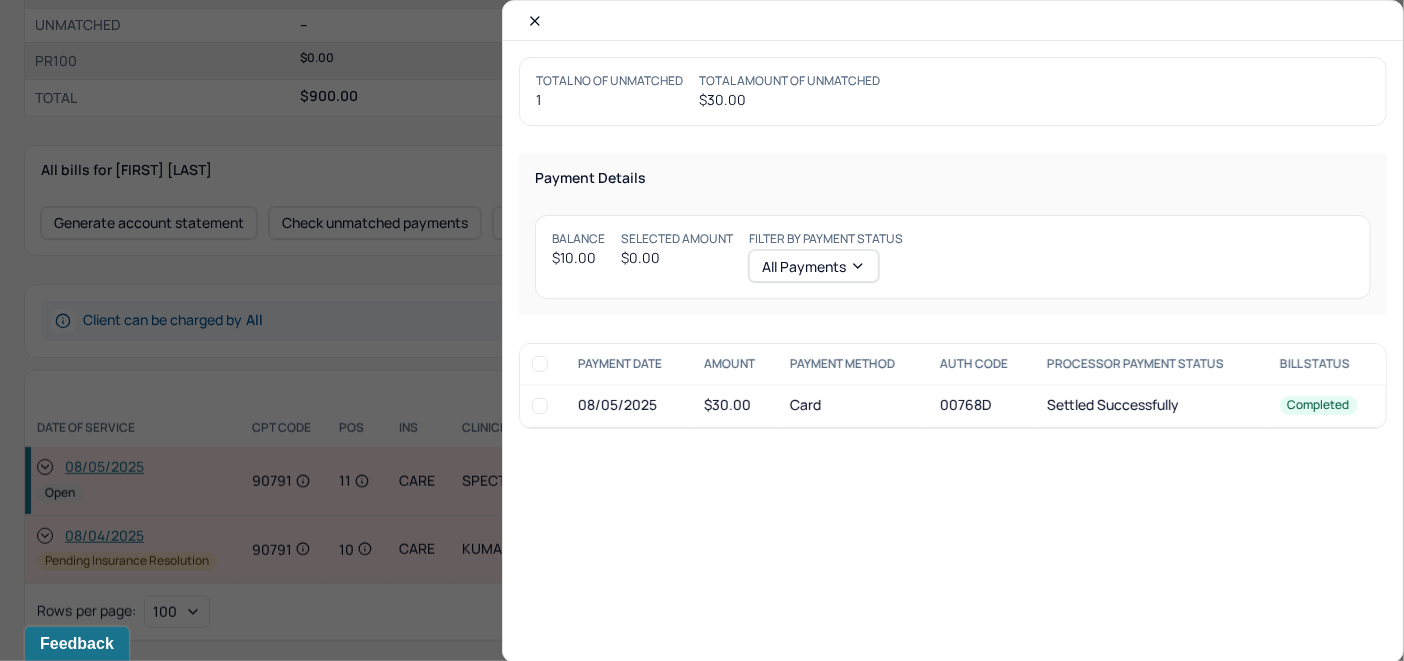 click at bounding box center [540, 406] 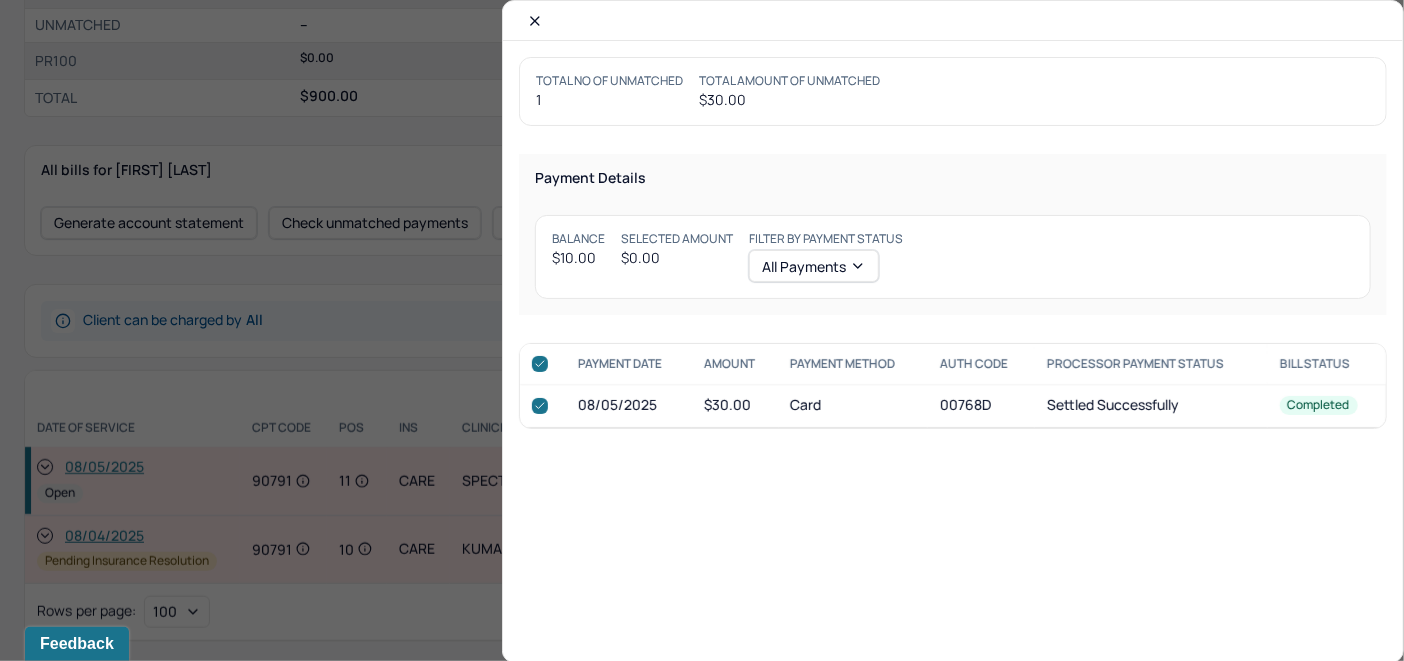 checkbox on "true" 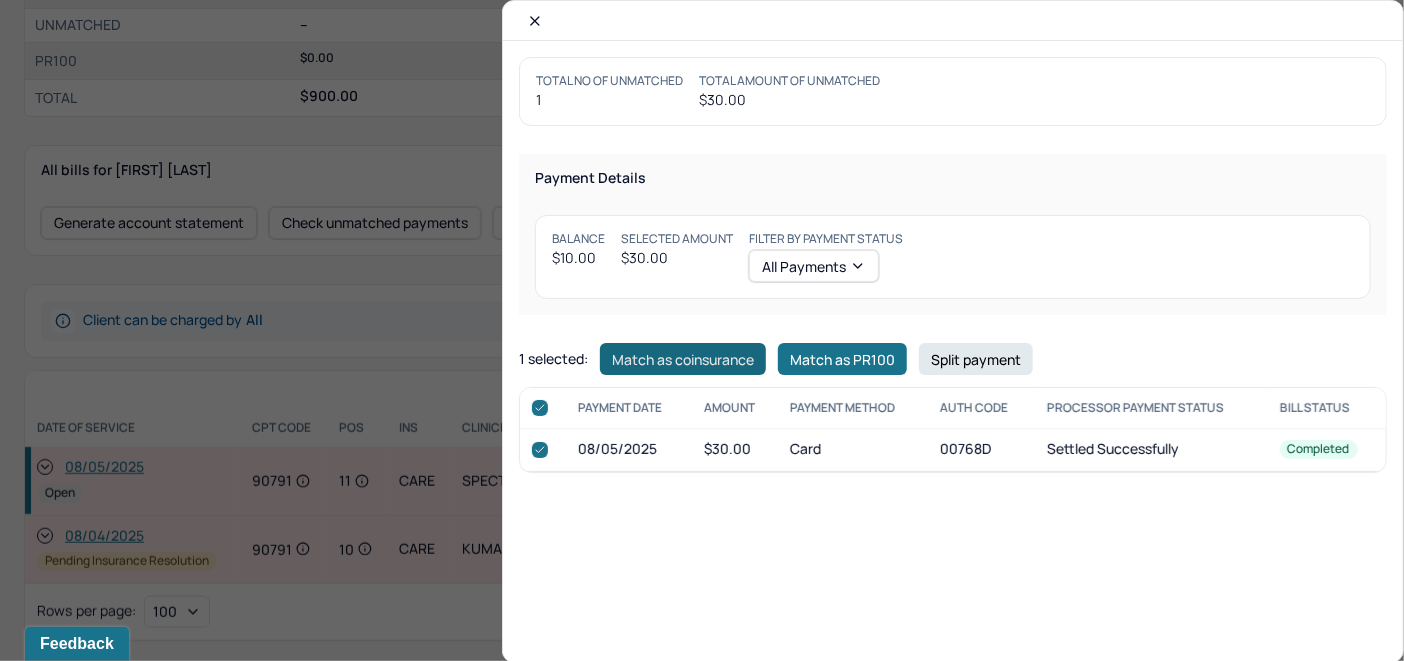click on "Match as coinsurance" at bounding box center [683, 359] 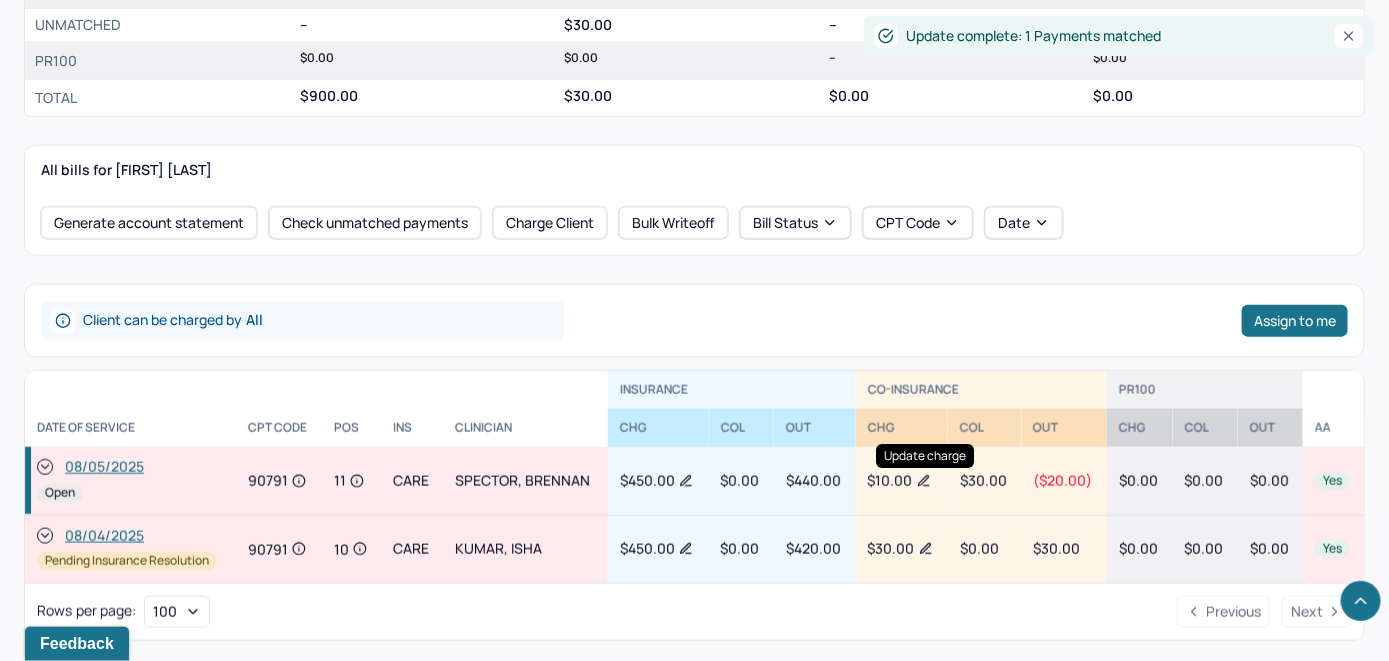 click 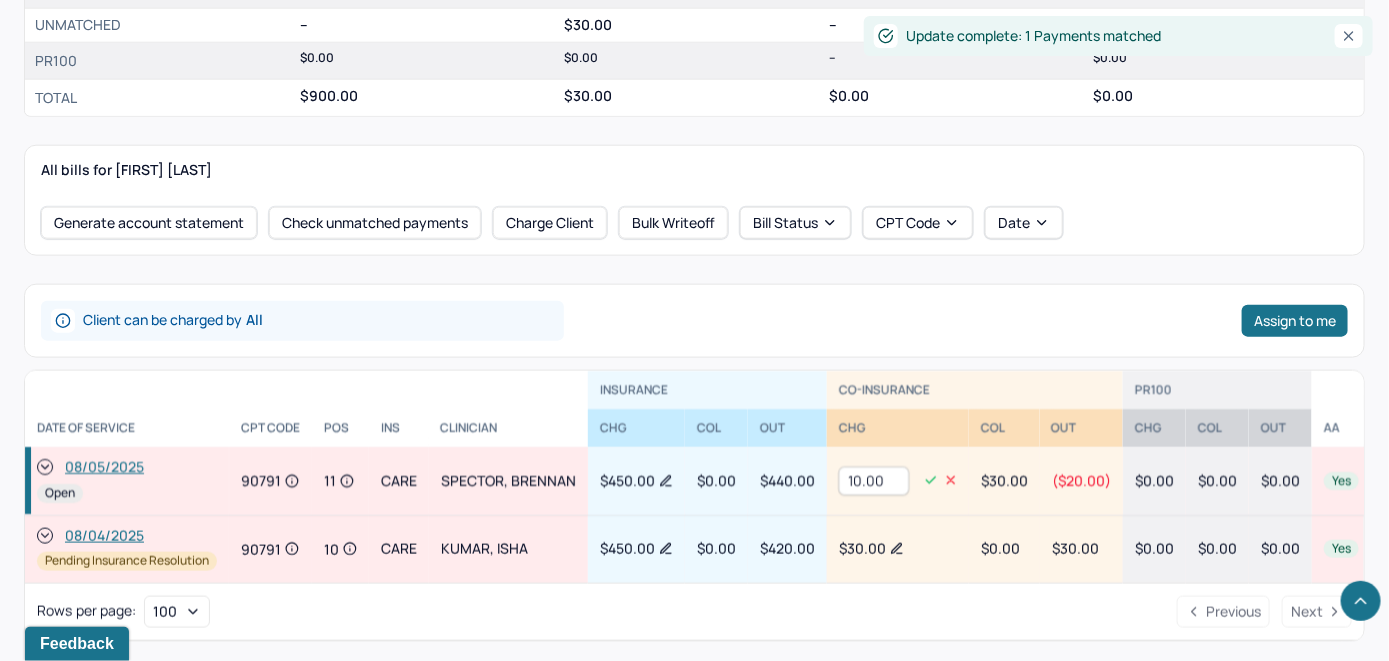 drag, startPoint x: 850, startPoint y: 478, endPoint x: 808, endPoint y: 518, distance: 58 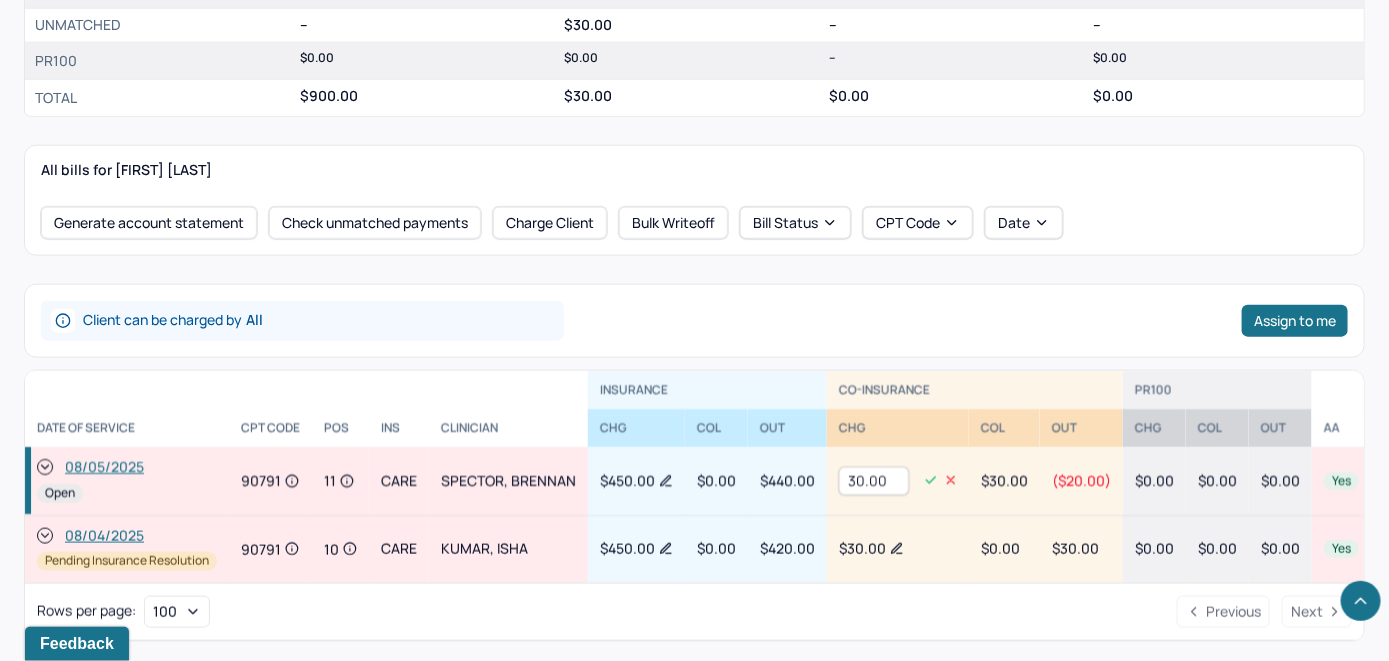 type on "30.00" 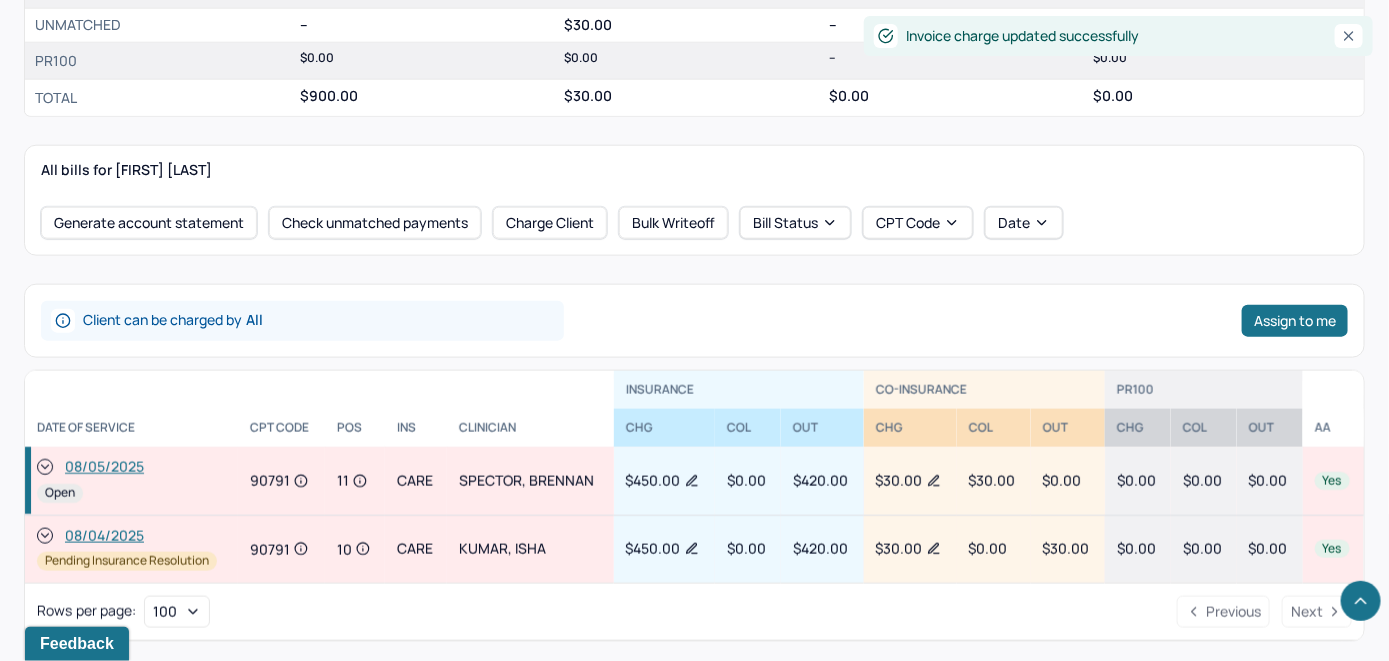 click on "08/05/2025" at bounding box center (104, 468) 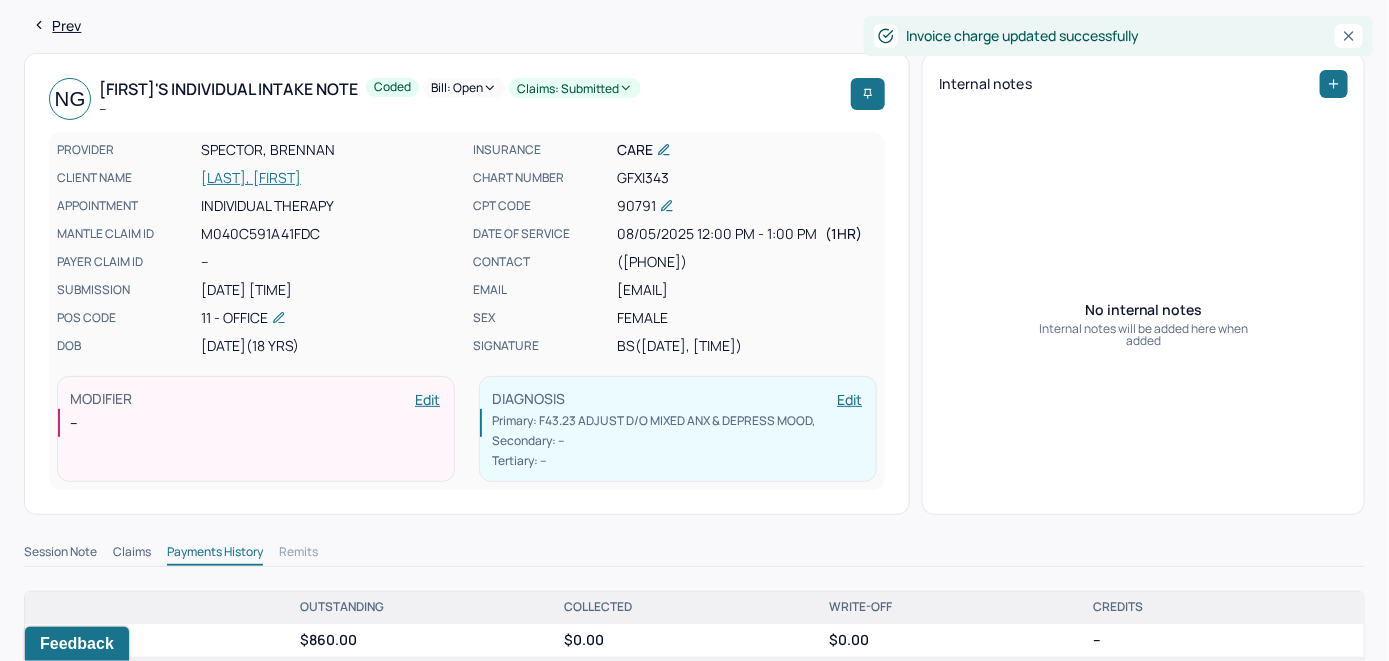 scroll, scrollTop: 0, scrollLeft: 0, axis: both 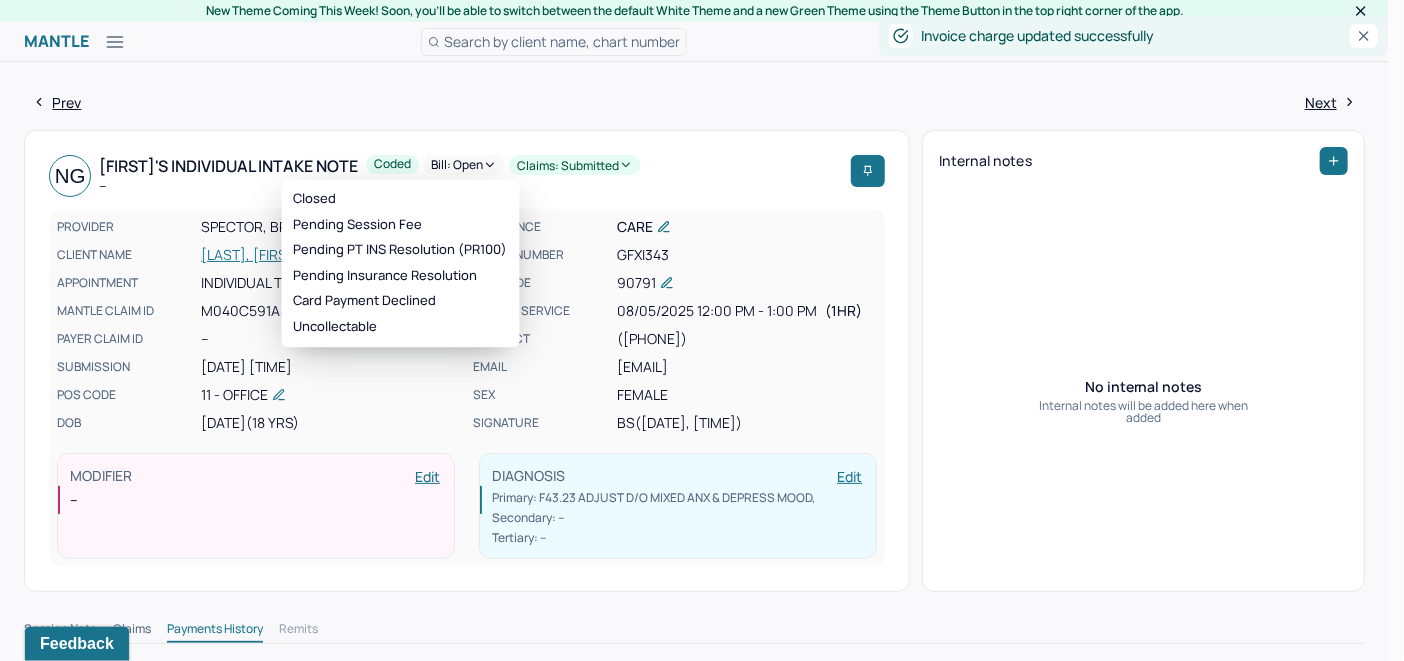 click on "Bill: Open" at bounding box center (464, 165) 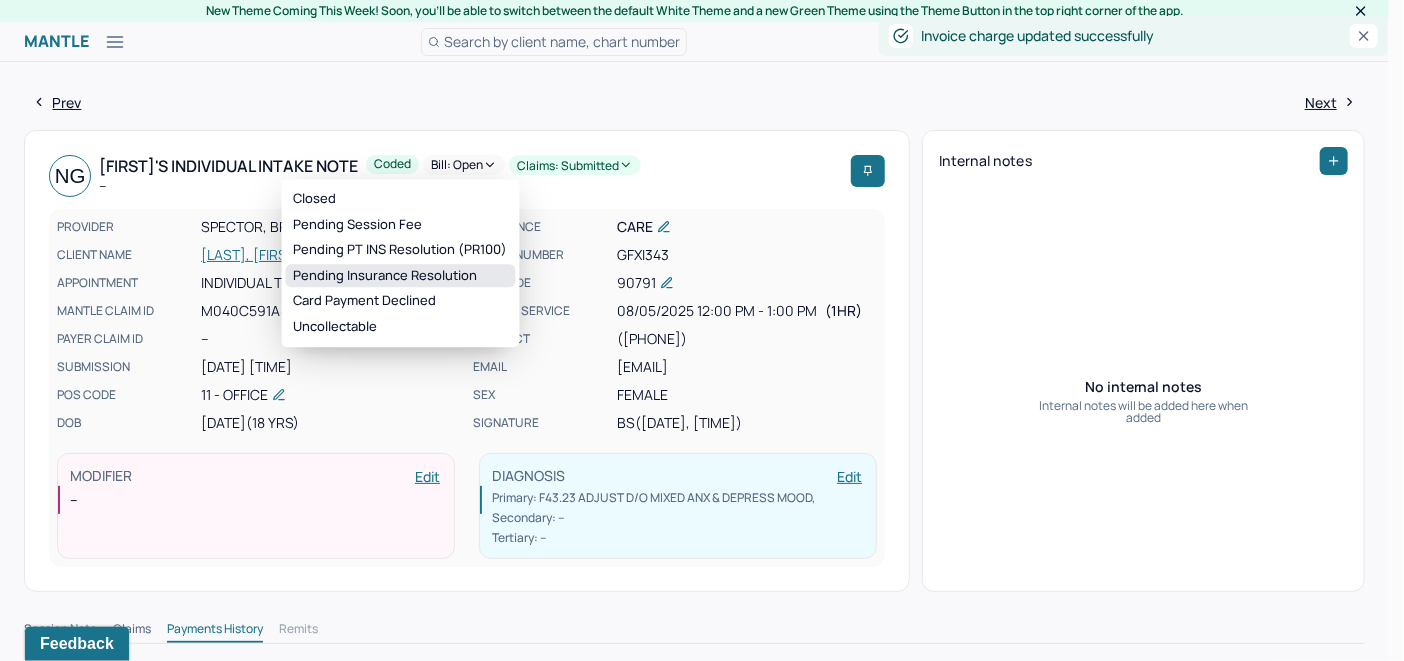 click on "Pending Insurance Resolution" at bounding box center (401, 276) 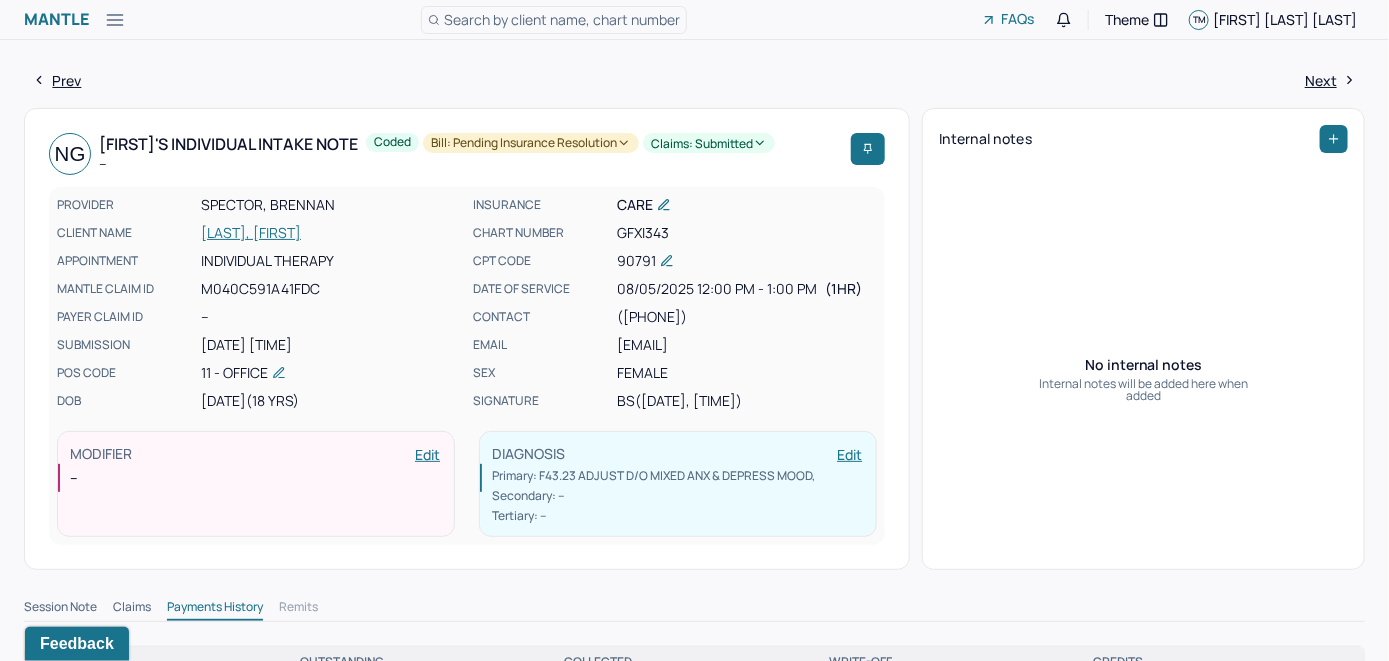 scroll, scrollTop: 0, scrollLeft: 0, axis: both 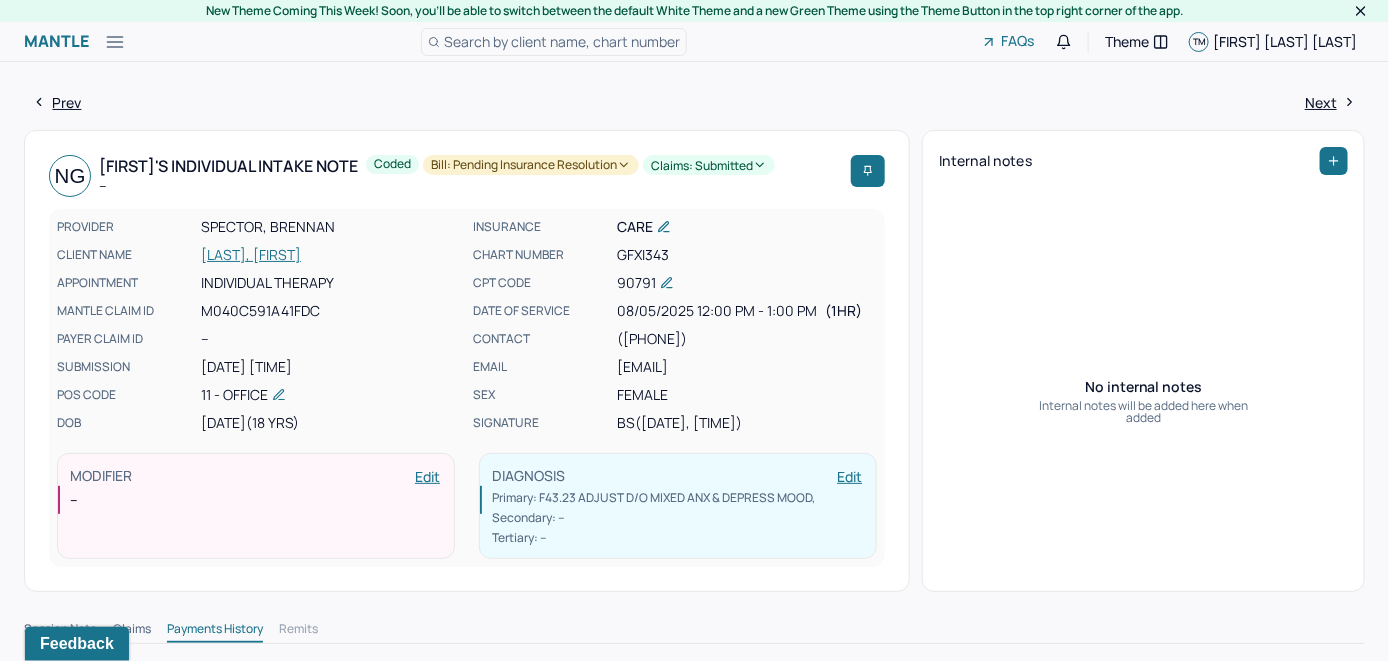click on "[LAST], [FIRST]" at bounding box center [331, 255] 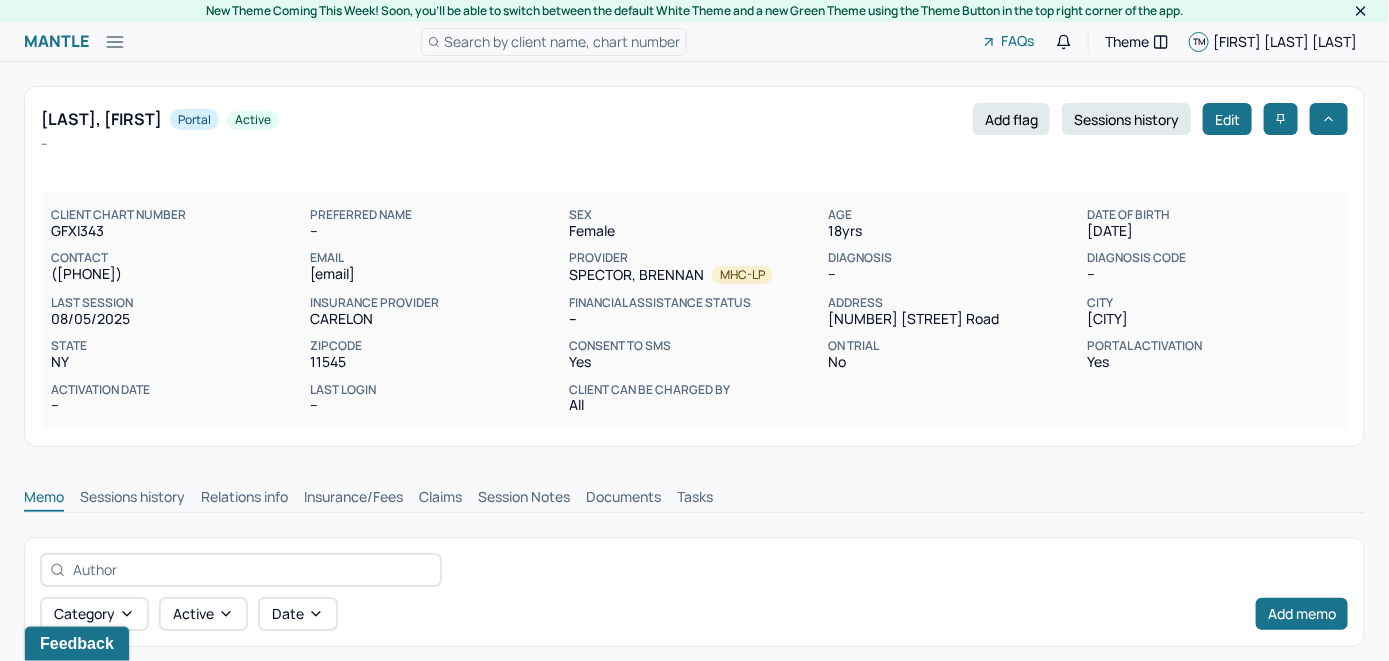 click on "Claims" at bounding box center [440, 499] 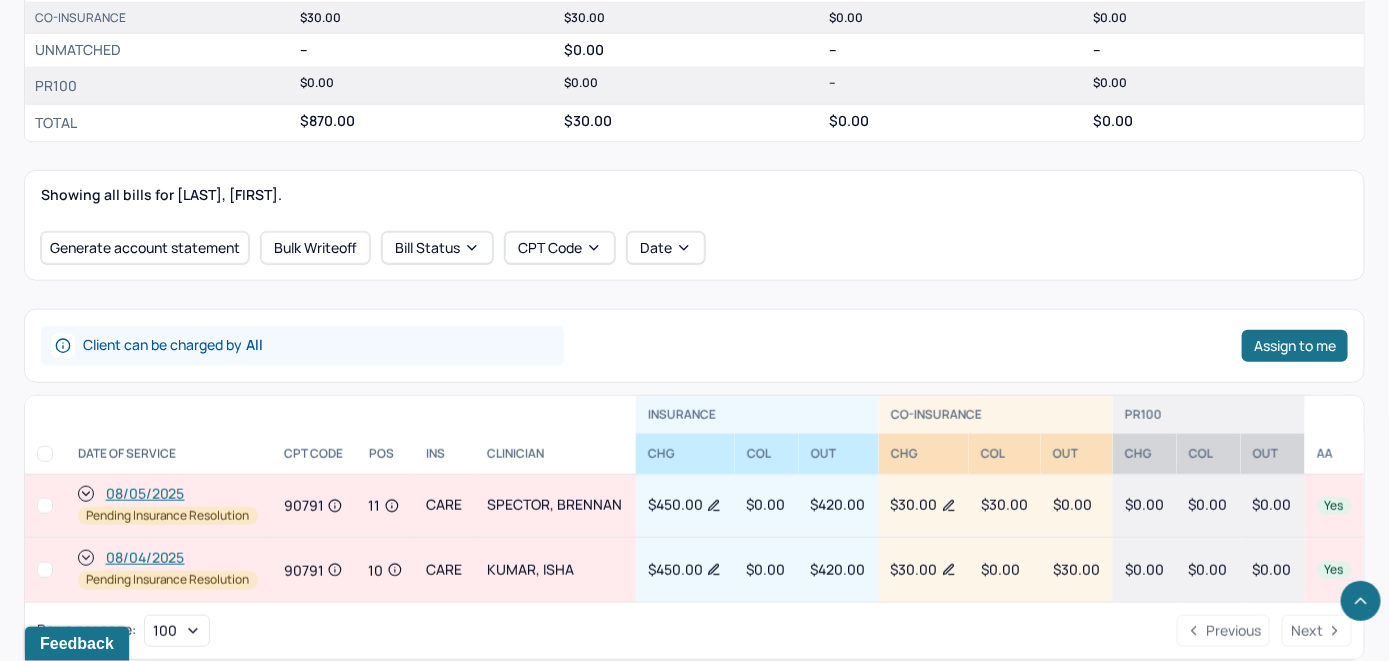 scroll, scrollTop: 800, scrollLeft: 0, axis: vertical 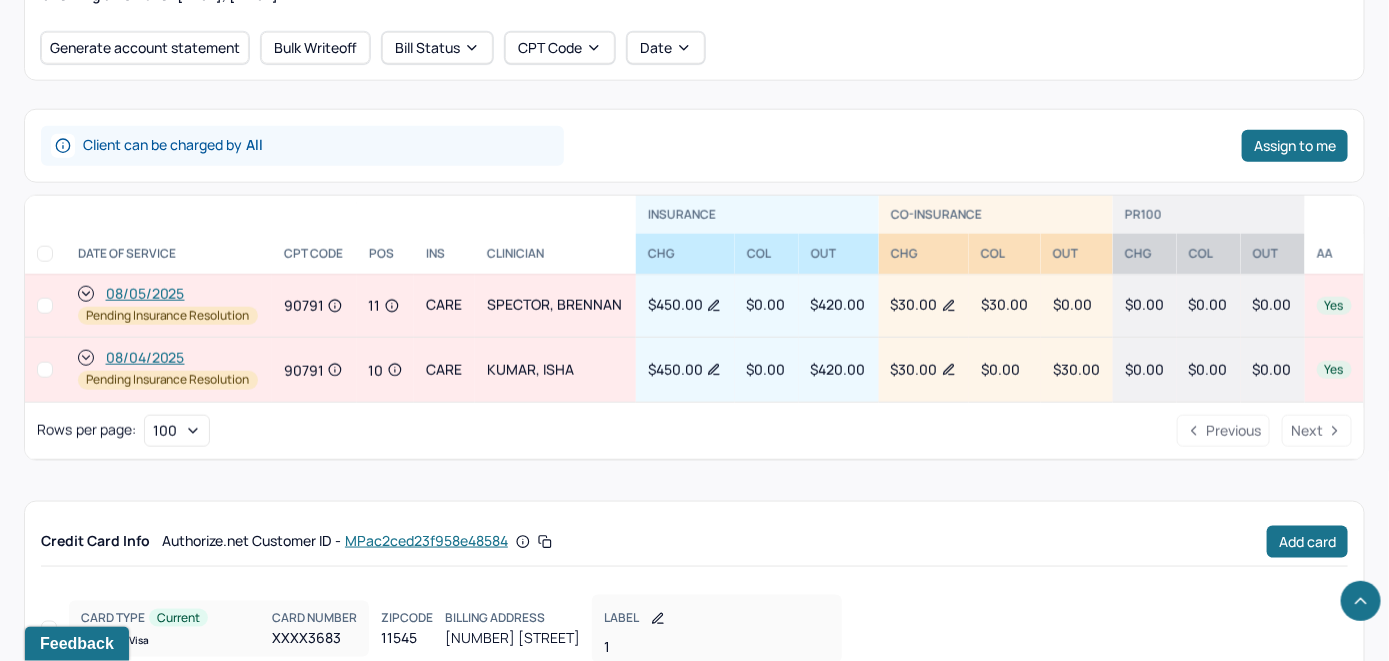 click 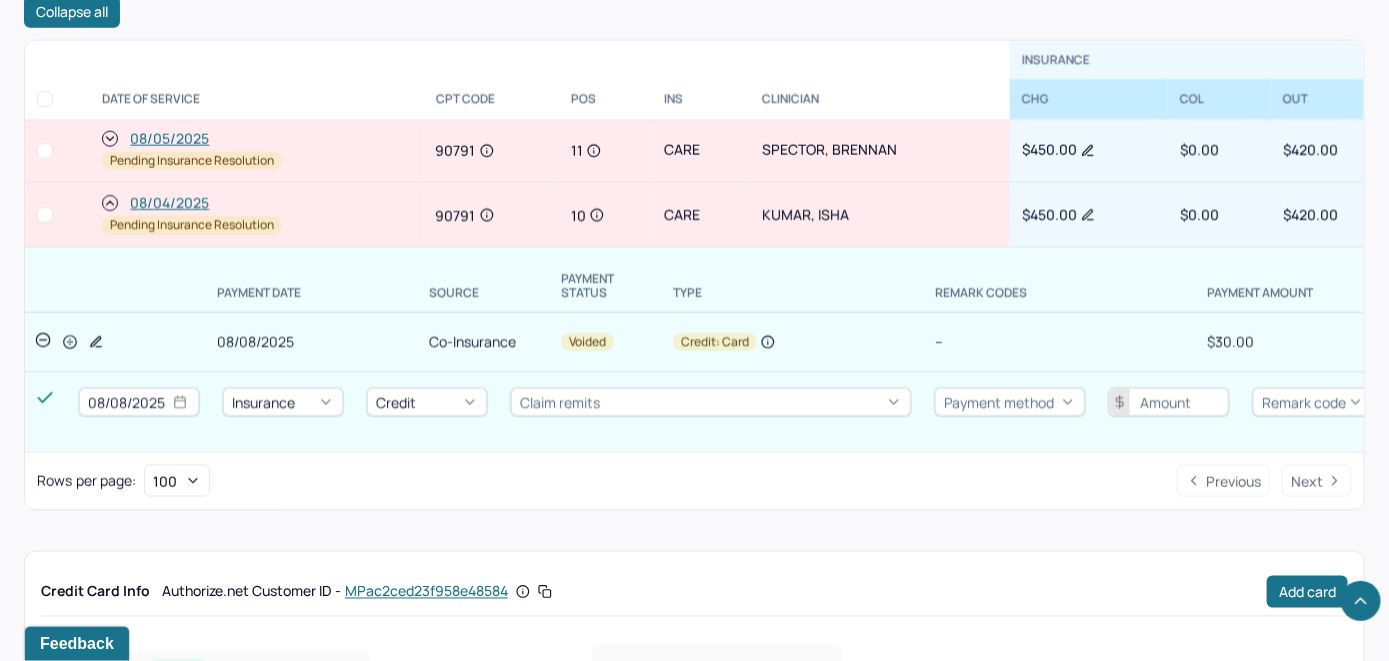 scroll, scrollTop: 1000, scrollLeft: 0, axis: vertical 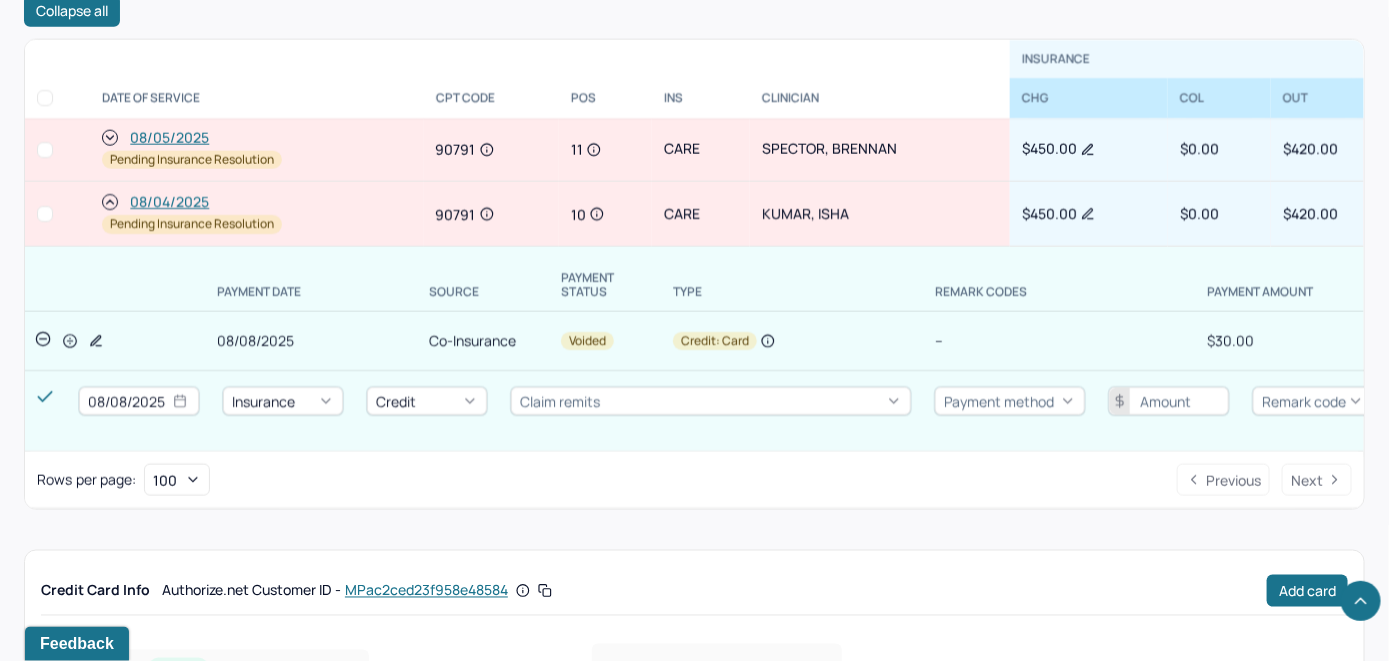 click on "08/04/2025" at bounding box center (169, 202) 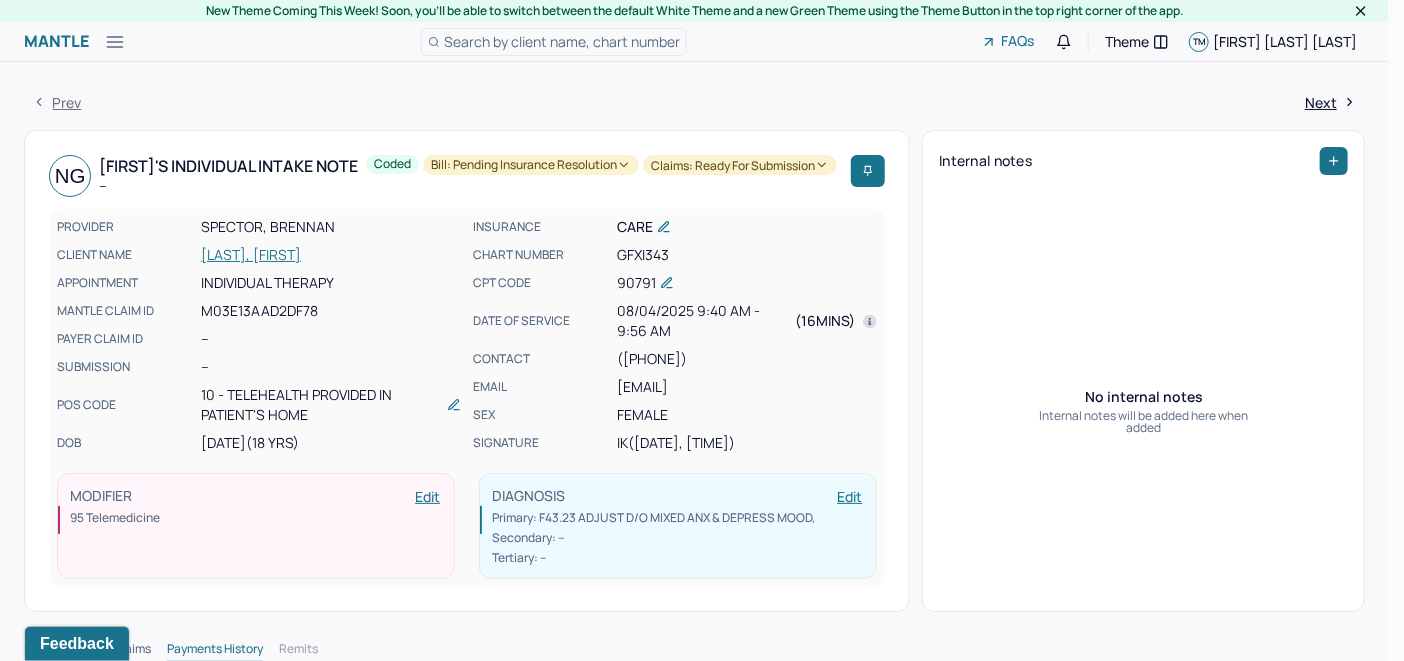 click on "Bill: Pending Insurance Resolution" at bounding box center (531, 165) 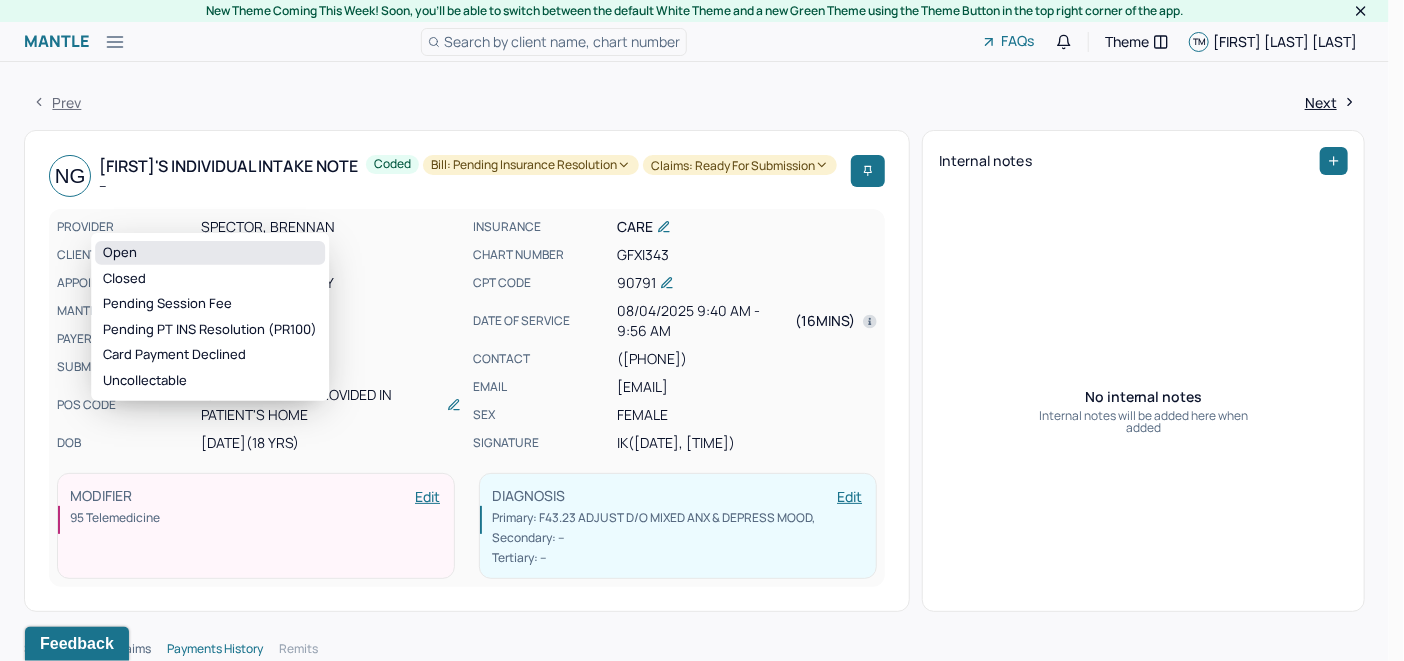 click on "Open" at bounding box center [210, 253] 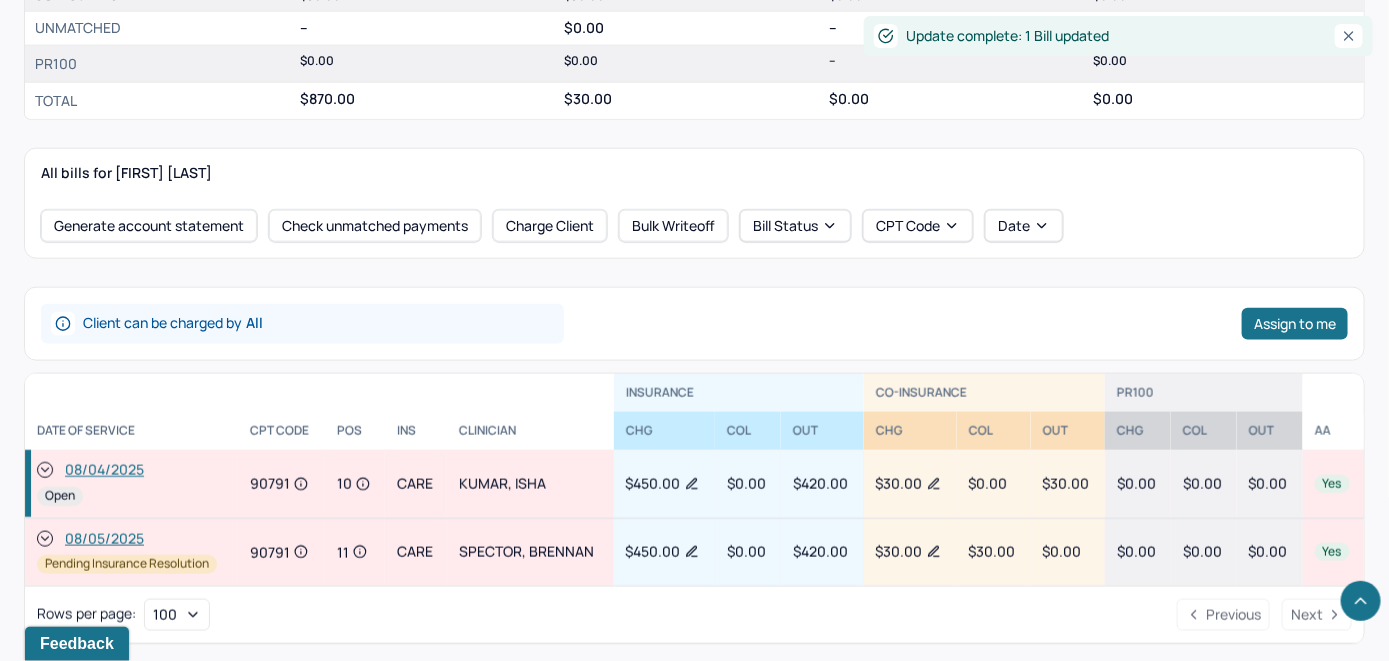 scroll, scrollTop: 778, scrollLeft: 0, axis: vertical 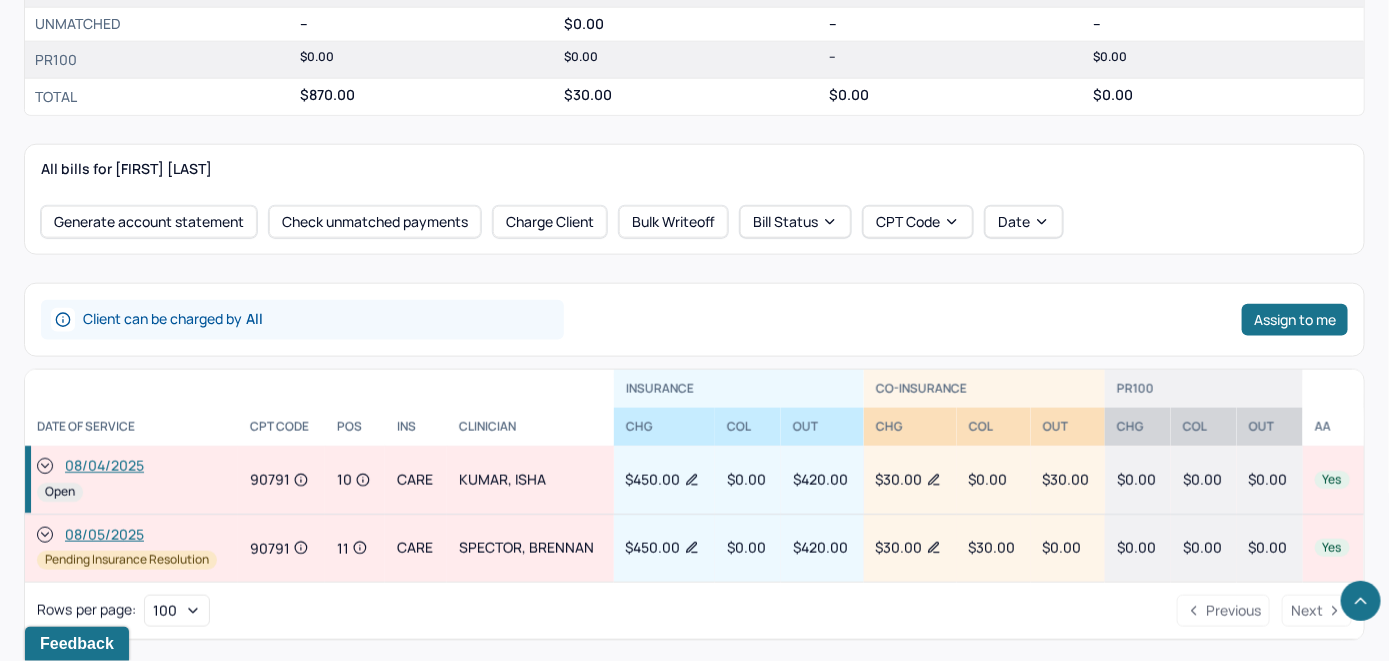 click 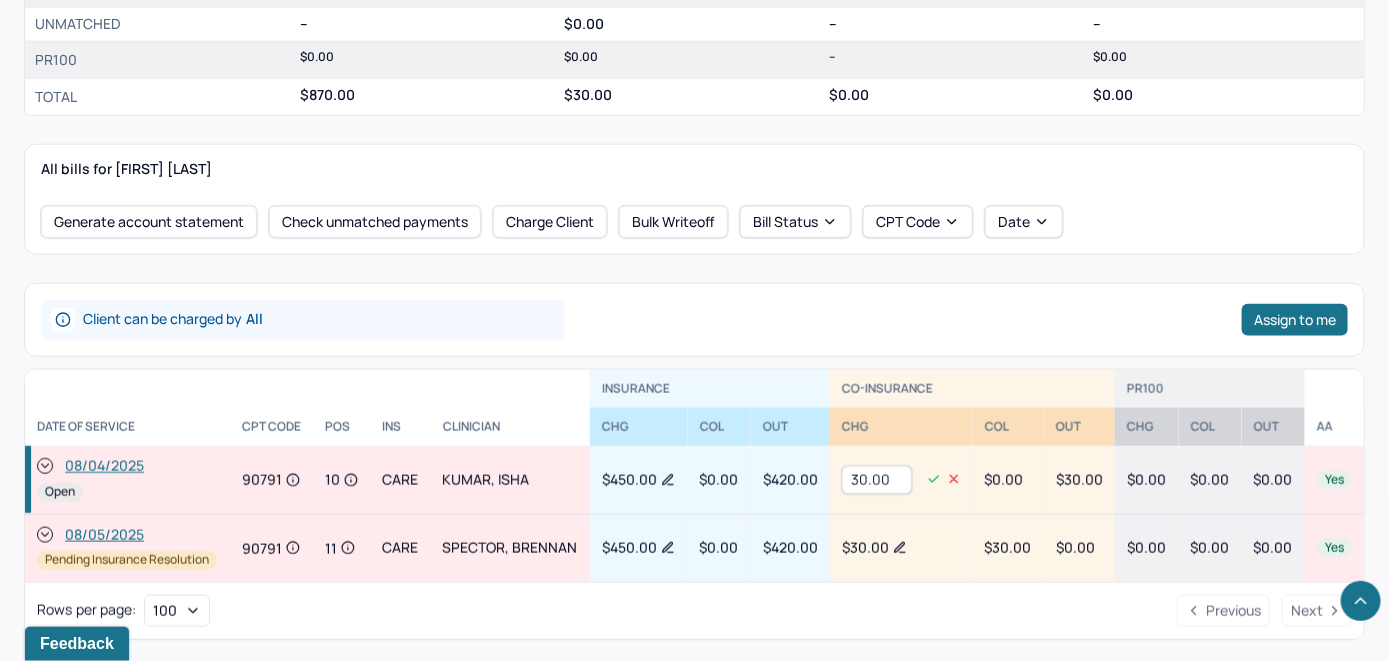 click on "30.00" at bounding box center [877, 480] 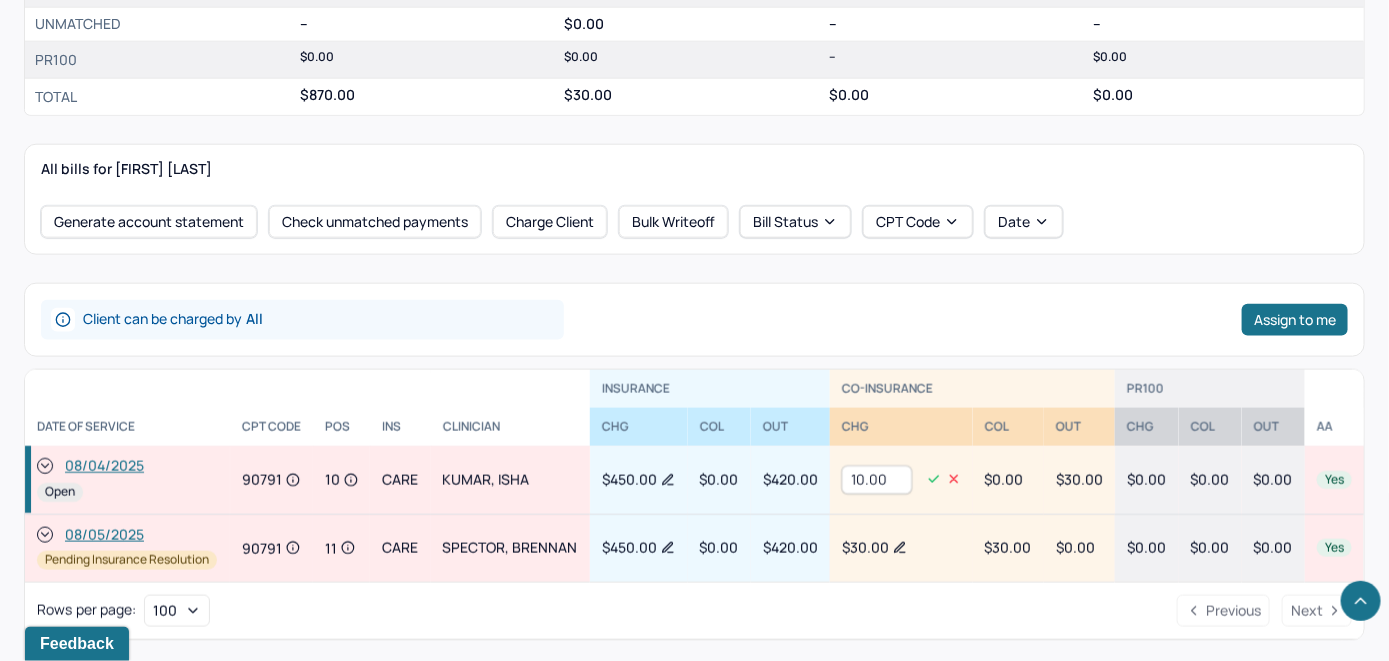 type on "10.00" 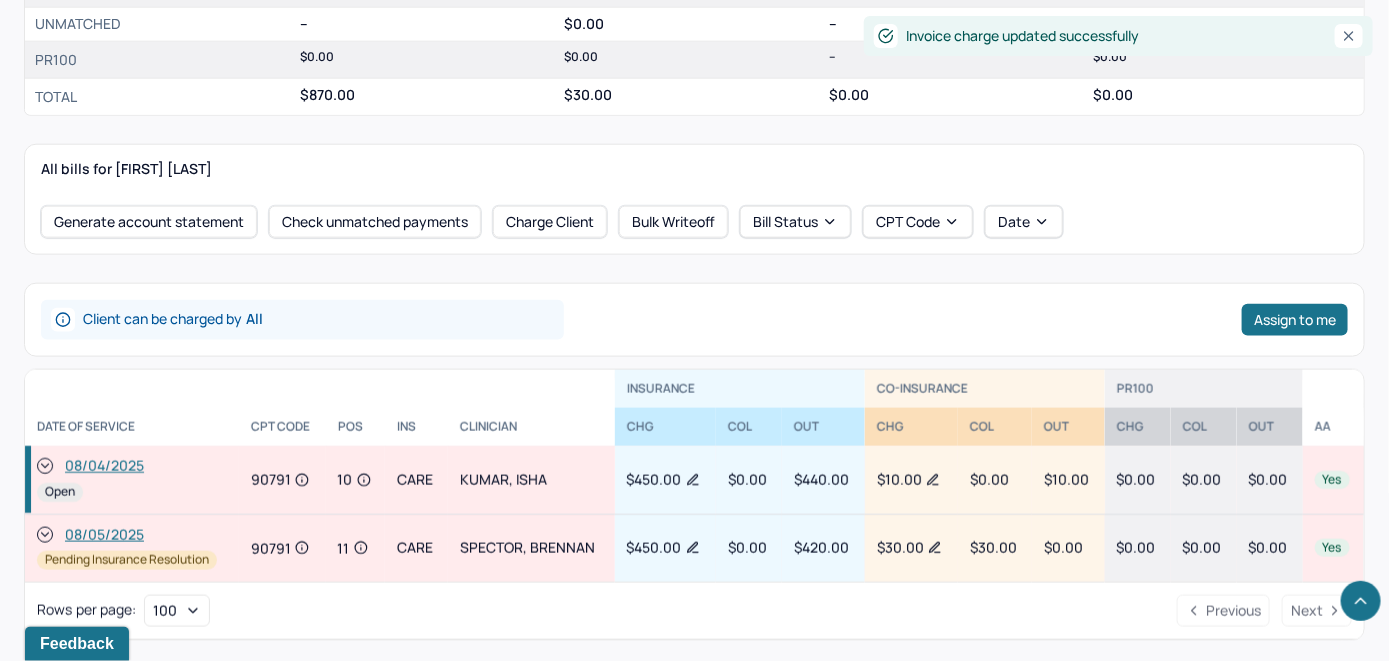 click on "08/04/2025" at bounding box center (104, 467) 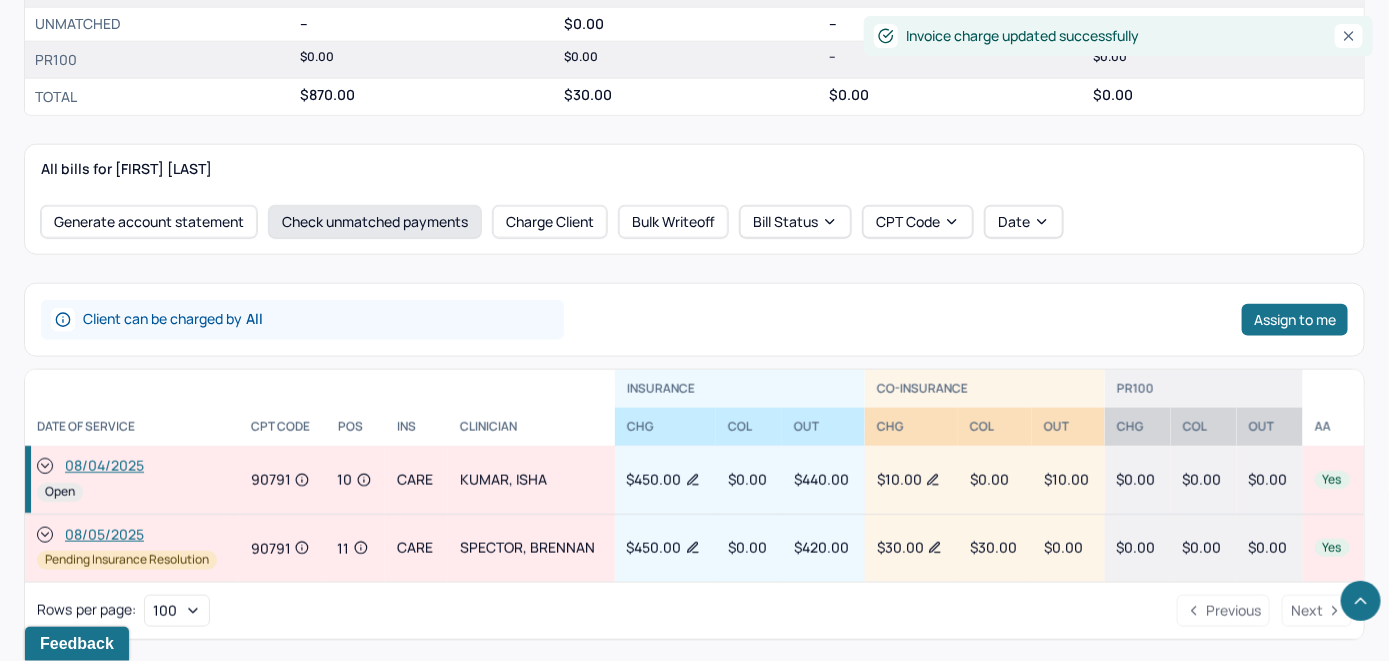 click on "Check unmatched payments" at bounding box center (375, 222) 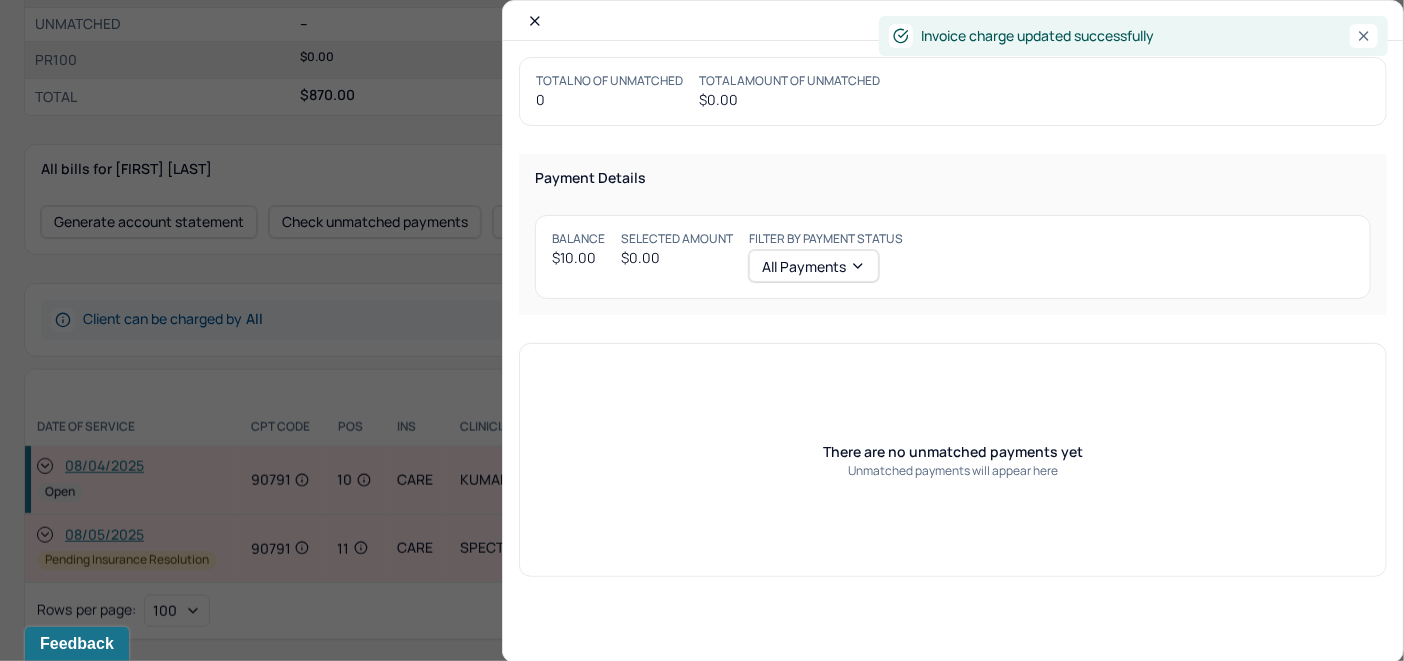 drag, startPoint x: 531, startPoint y: 25, endPoint x: 523, endPoint y: 35, distance: 12.806249 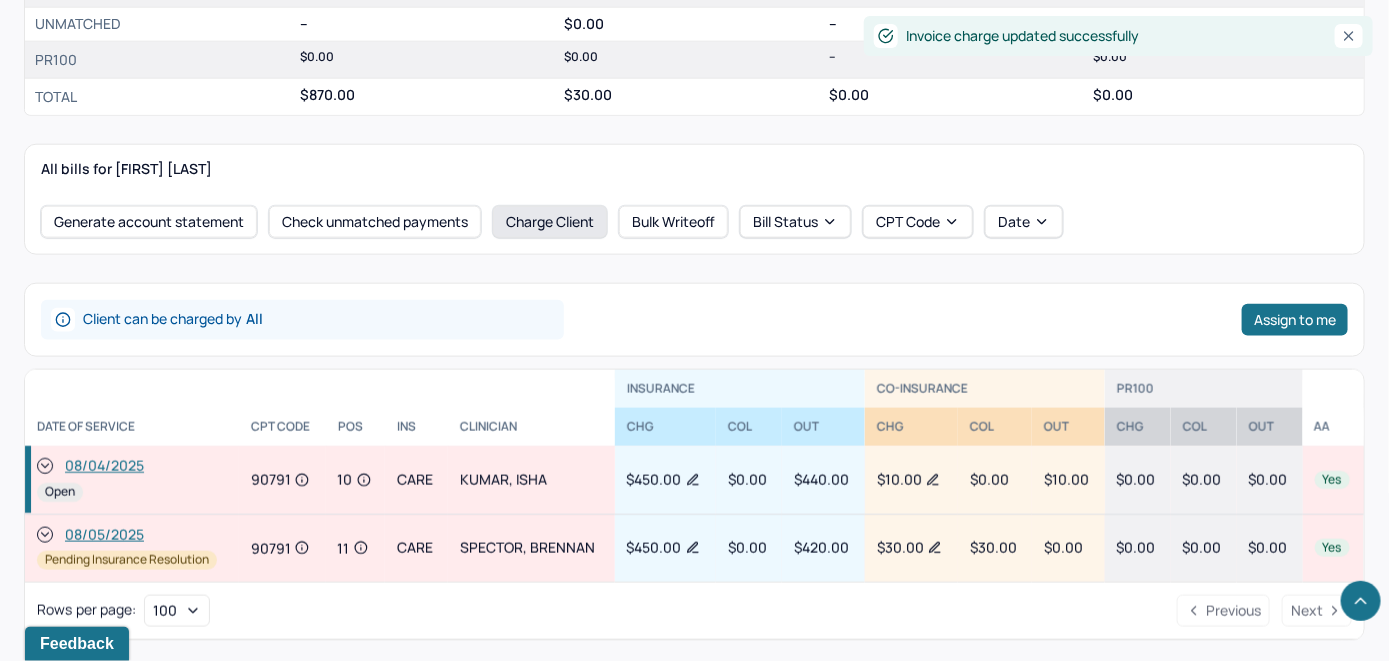 click on "Charge Client" at bounding box center (550, 222) 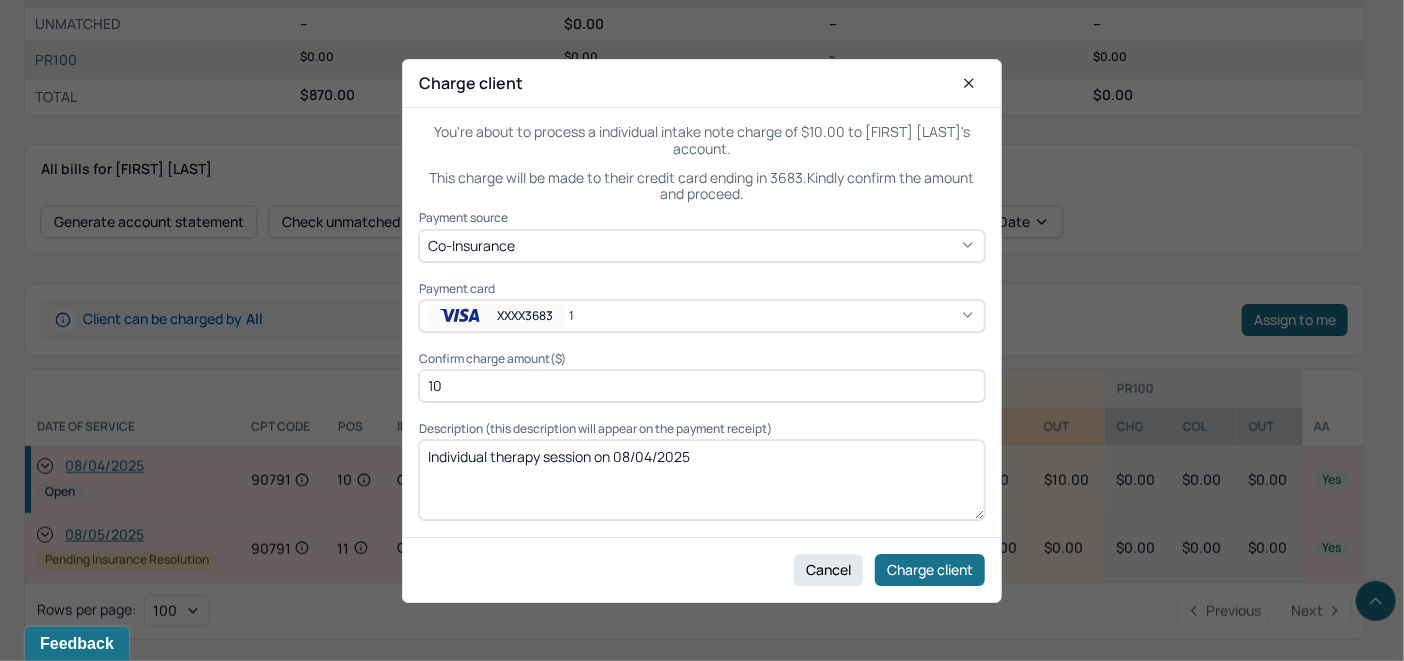 click on "Individual therapy session on 08/04/2025" at bounding box center [702, 480] 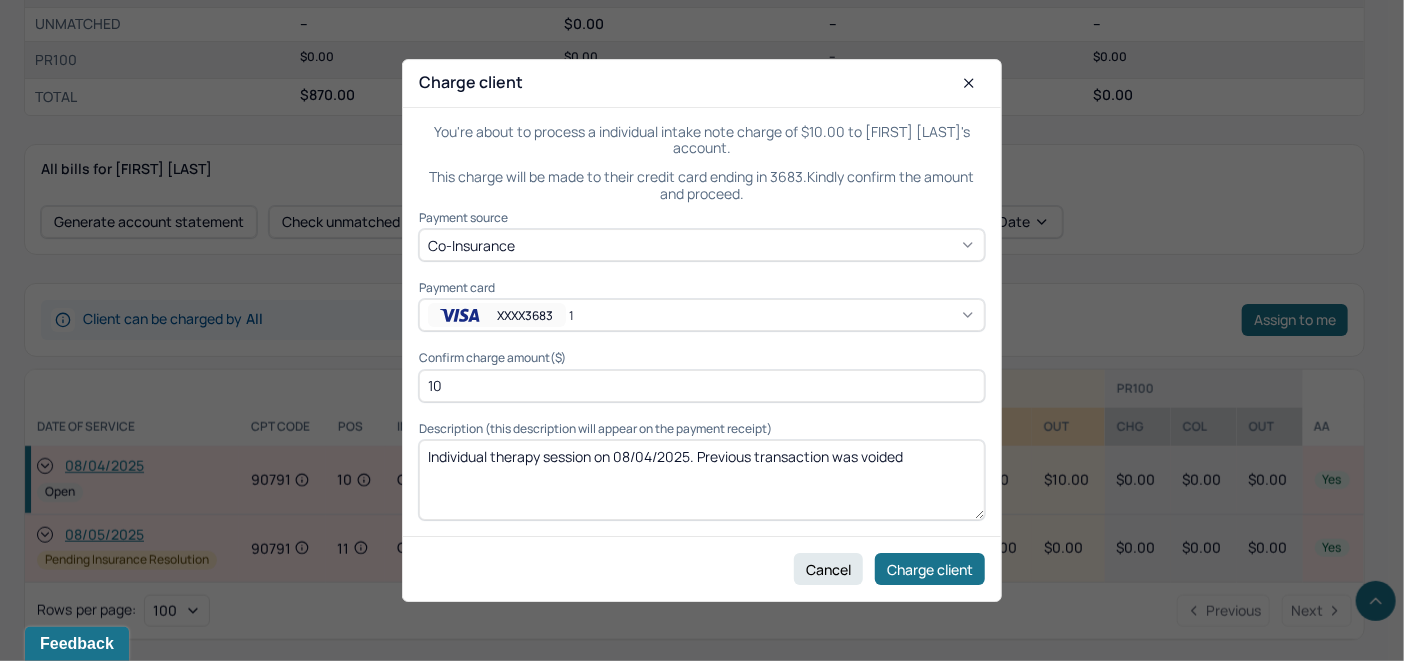 drag, startPoint x: 924, startPoint y: 458, endPoint x: 700, endPoint y: 463, distance: 224.0558 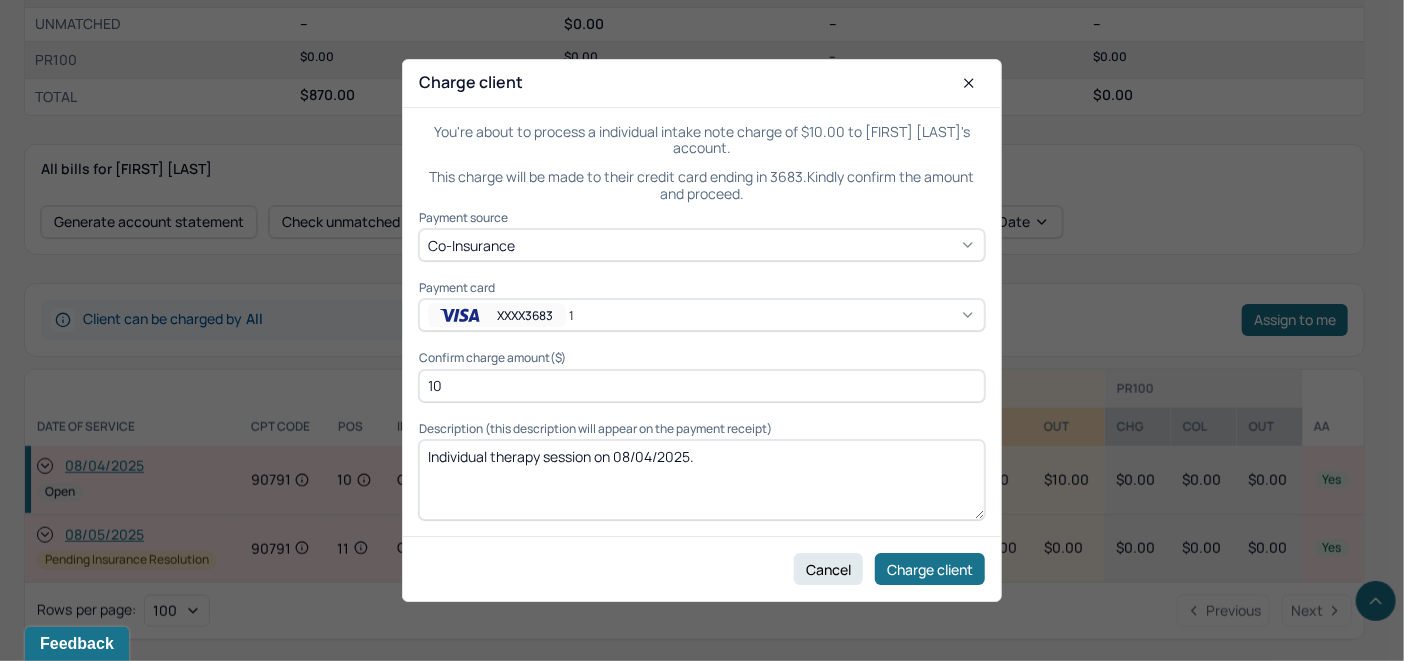 click on "Individual therapy session on 08/04/2025" at bounding box center [702, 480] 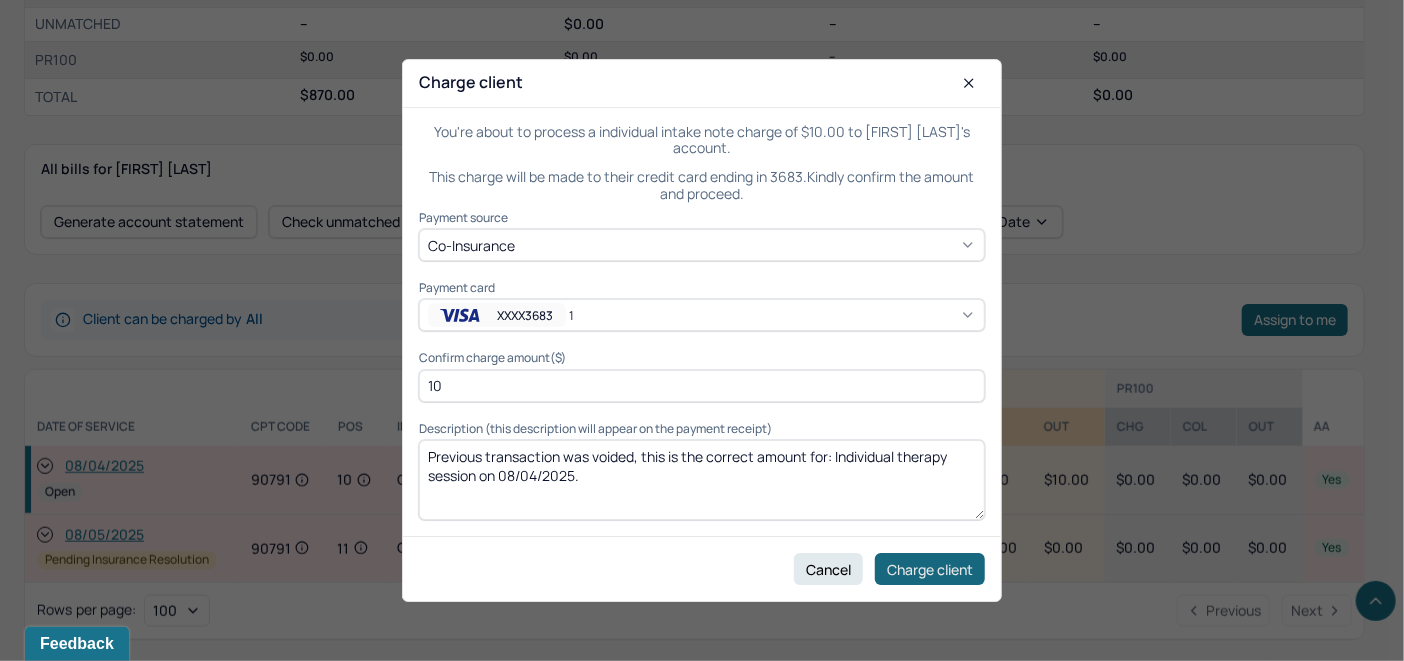 type on "Previous transaction was voided, this is the correct amount for: Individual therapy session on 08/04/2025." 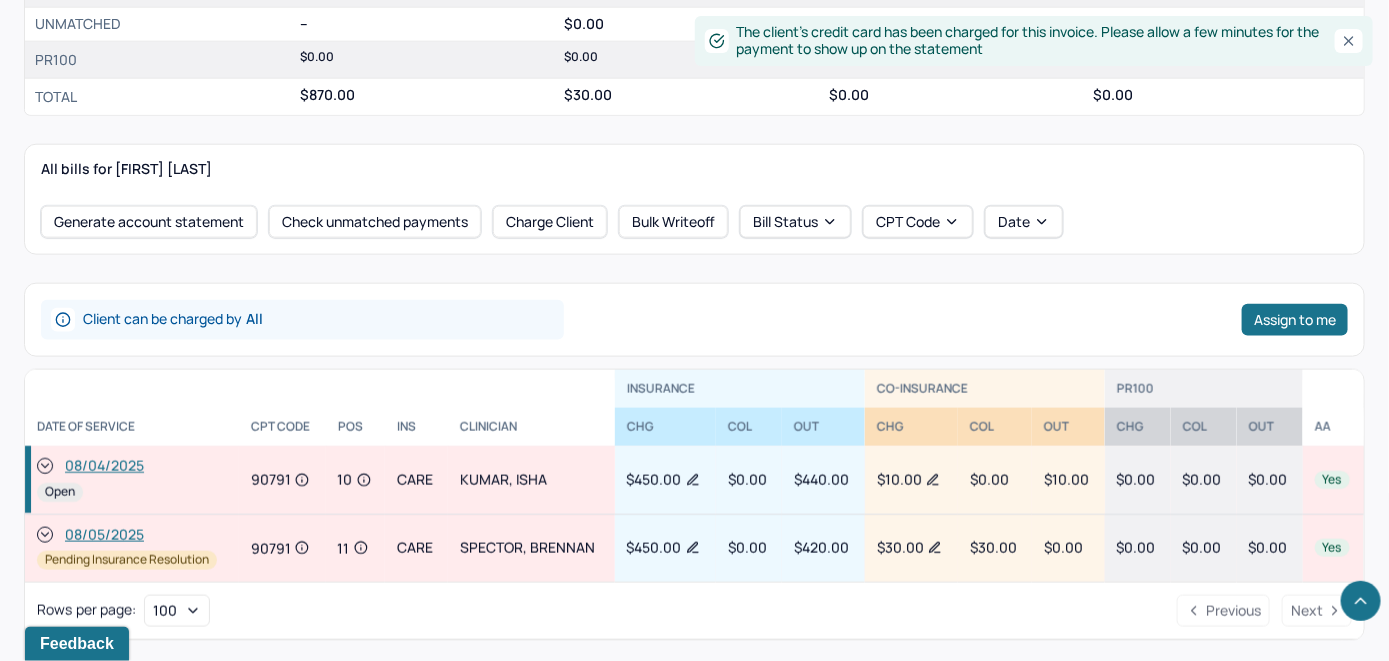 click 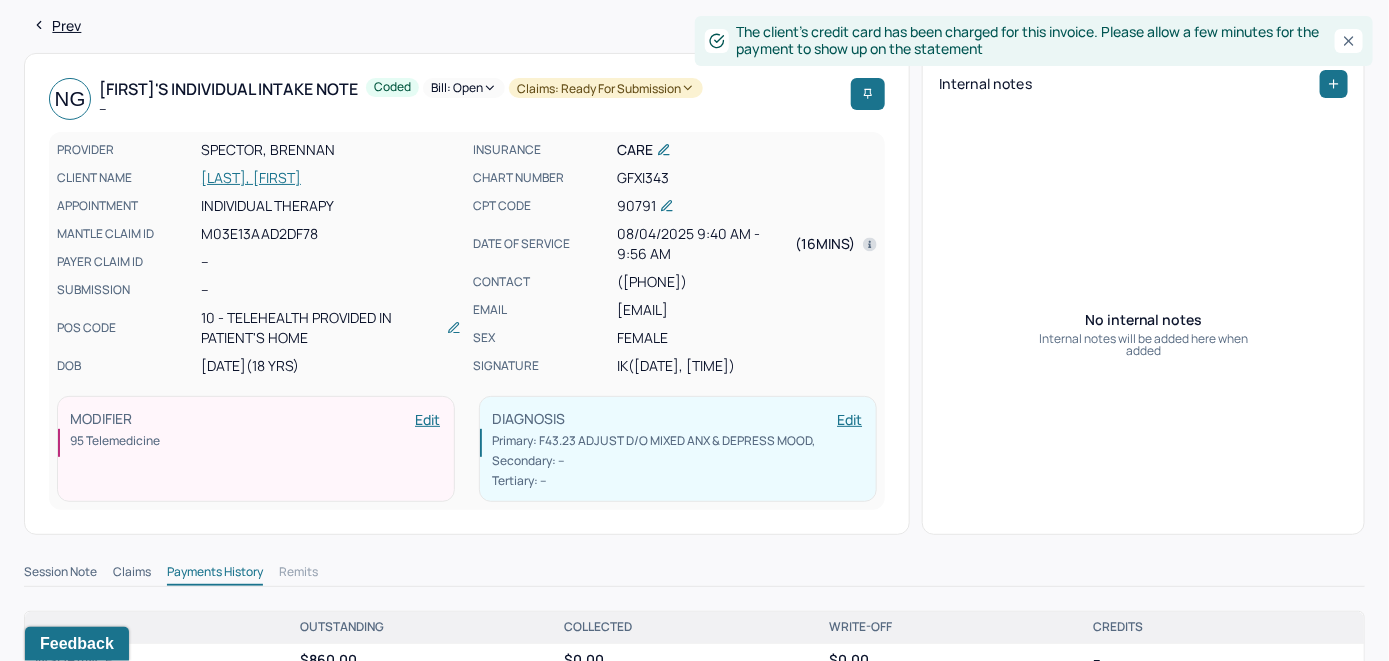 scroll, scrollTop: 0, scrollLeft: 0, axis: both 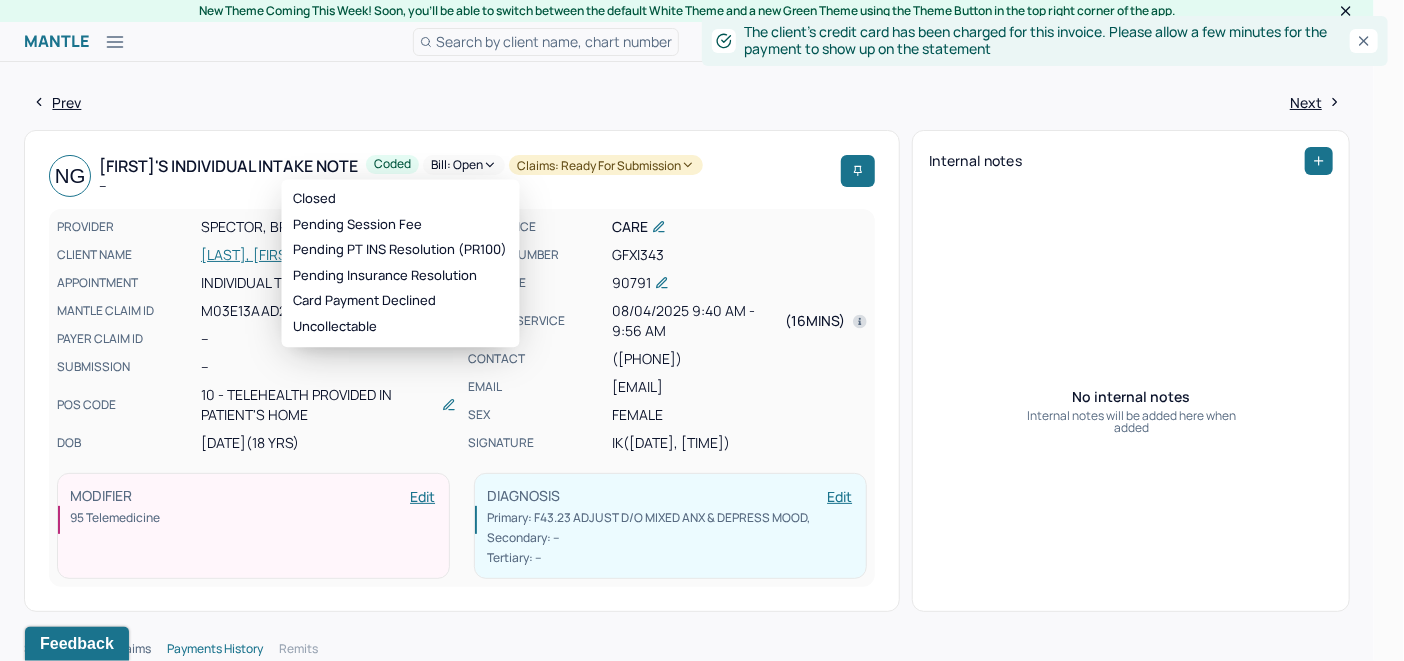 click on "Bill: Open" at bounding box center (464, 165) 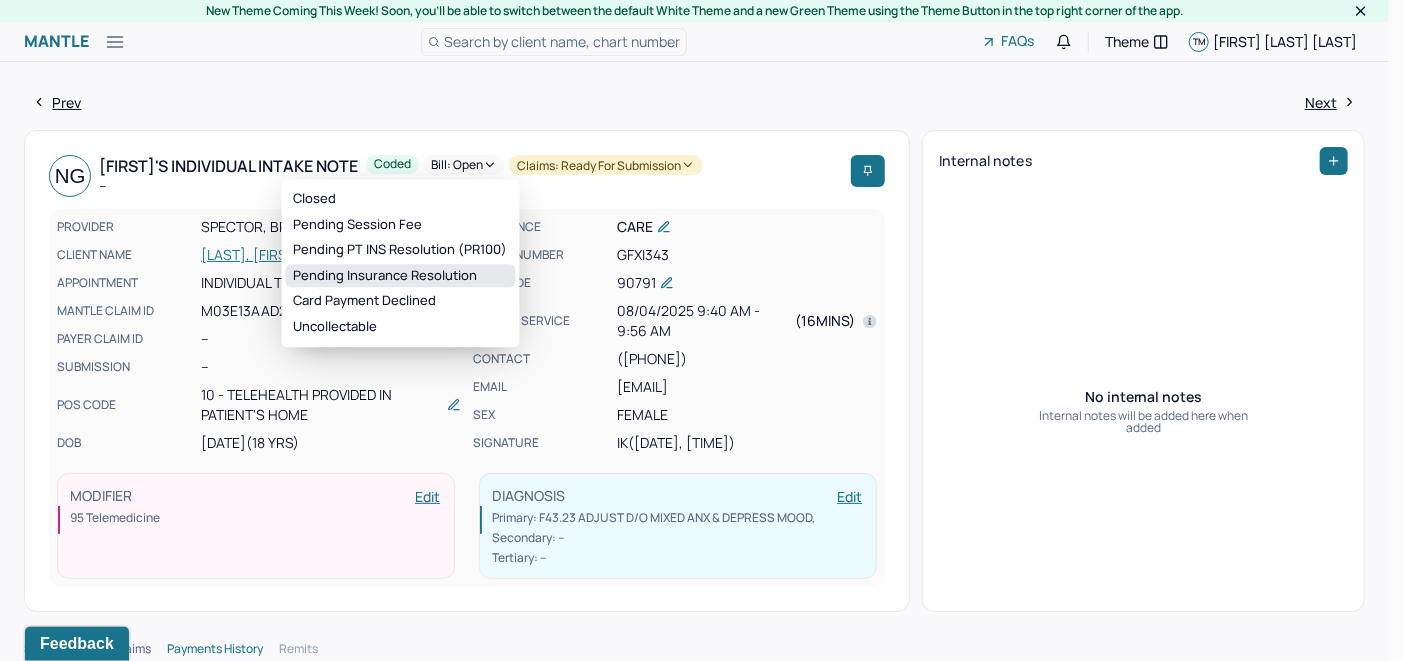 click on "Pending Insurance Resolution" at bounding box center [401, 276] 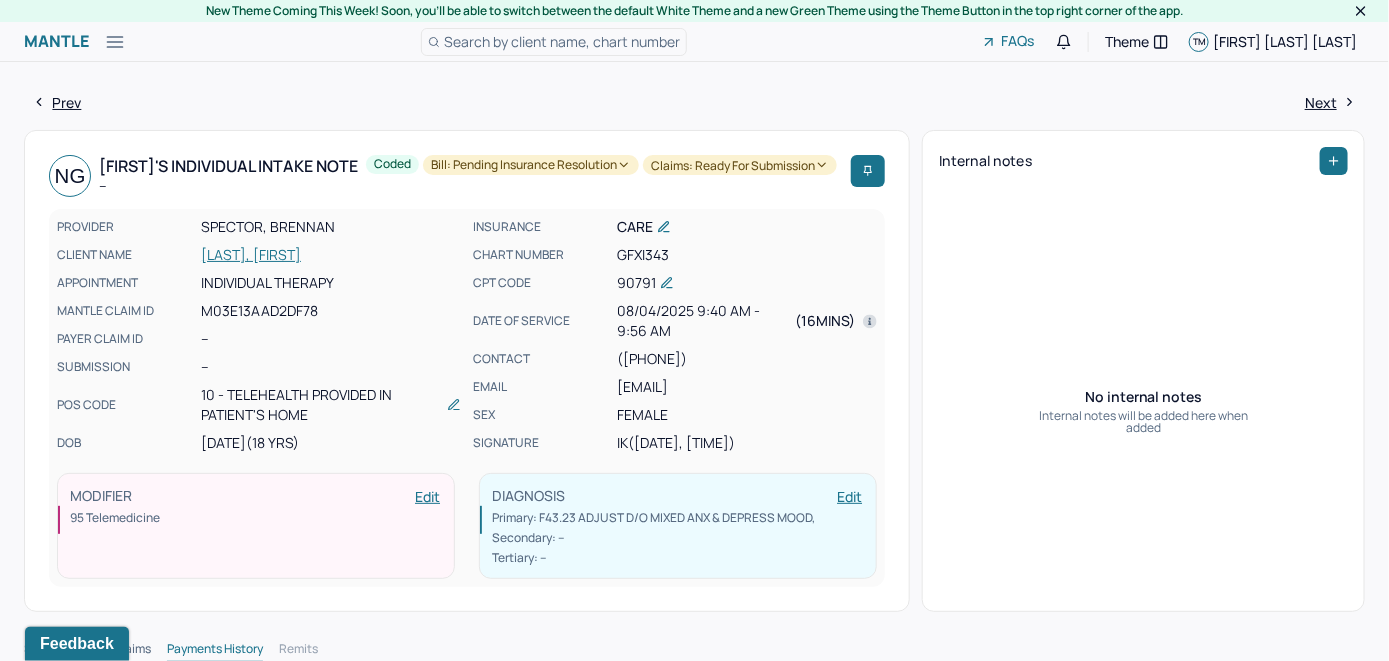 click on "Search by client name, chart number" at bounding box center [562, 41] 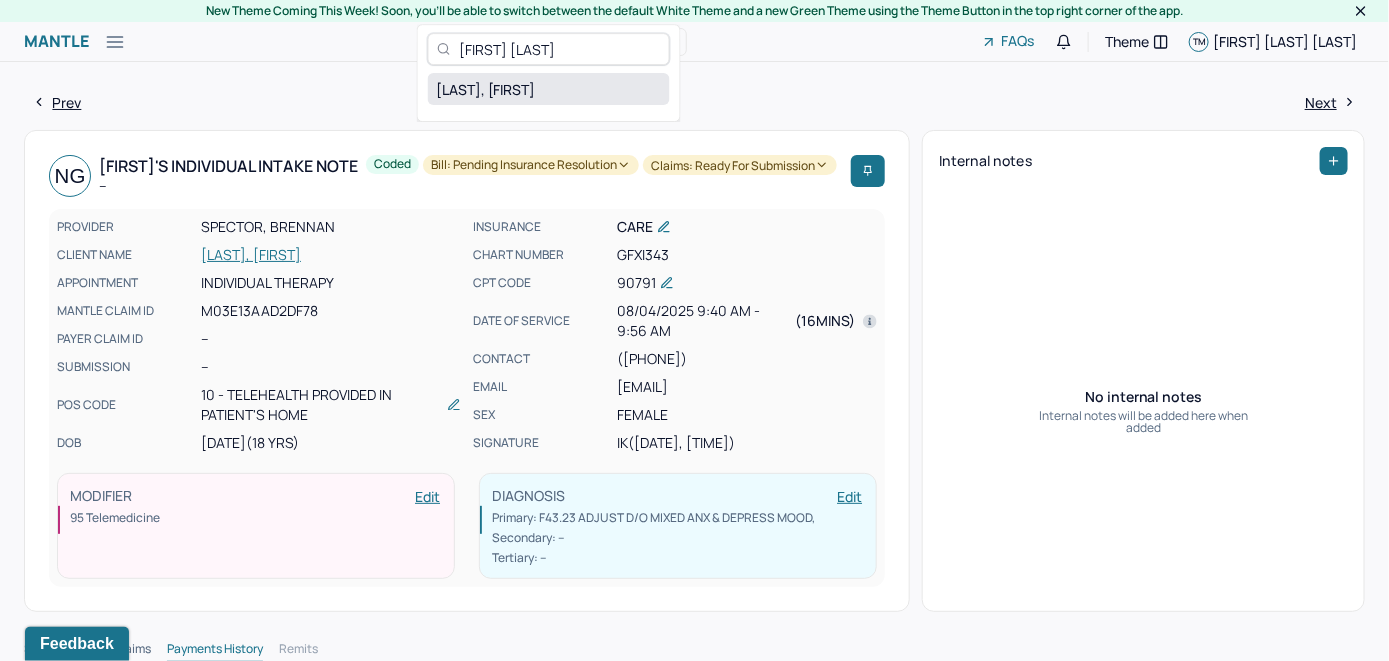 type on "[FIRST] [LAST]" 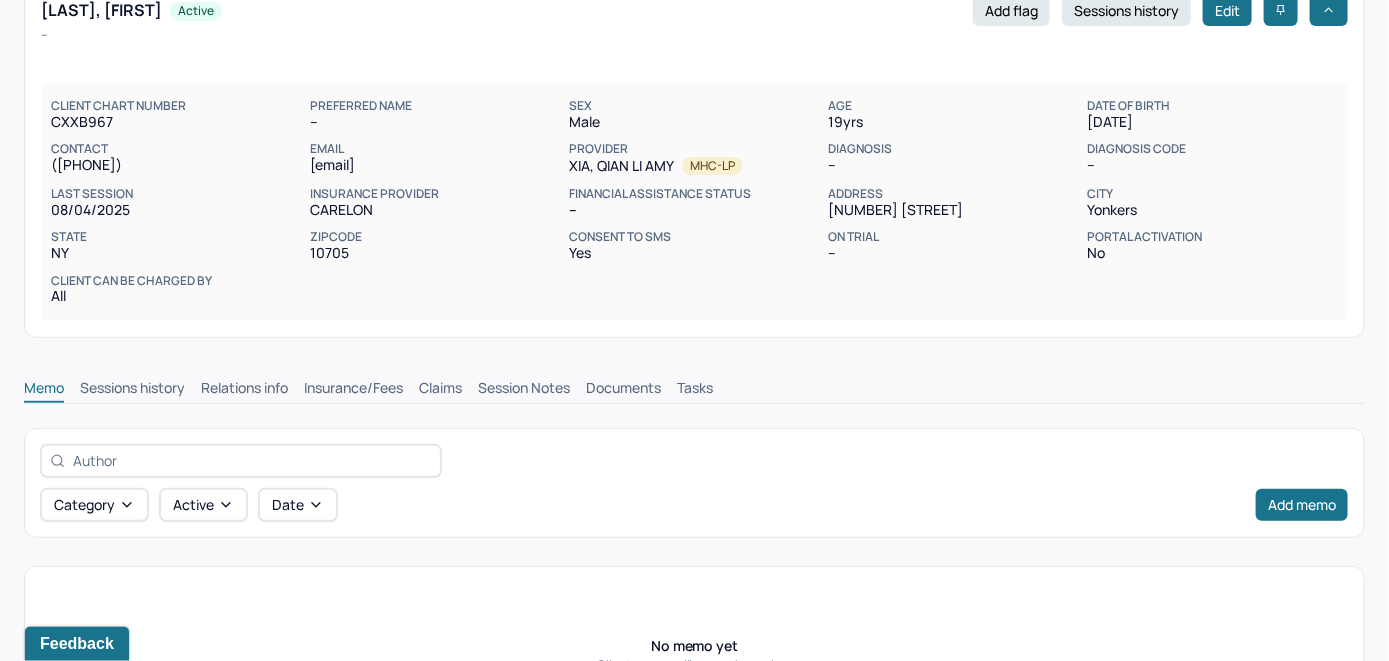 scroll, scrollTop: 200, scrollLeft: 0, axis: vertical 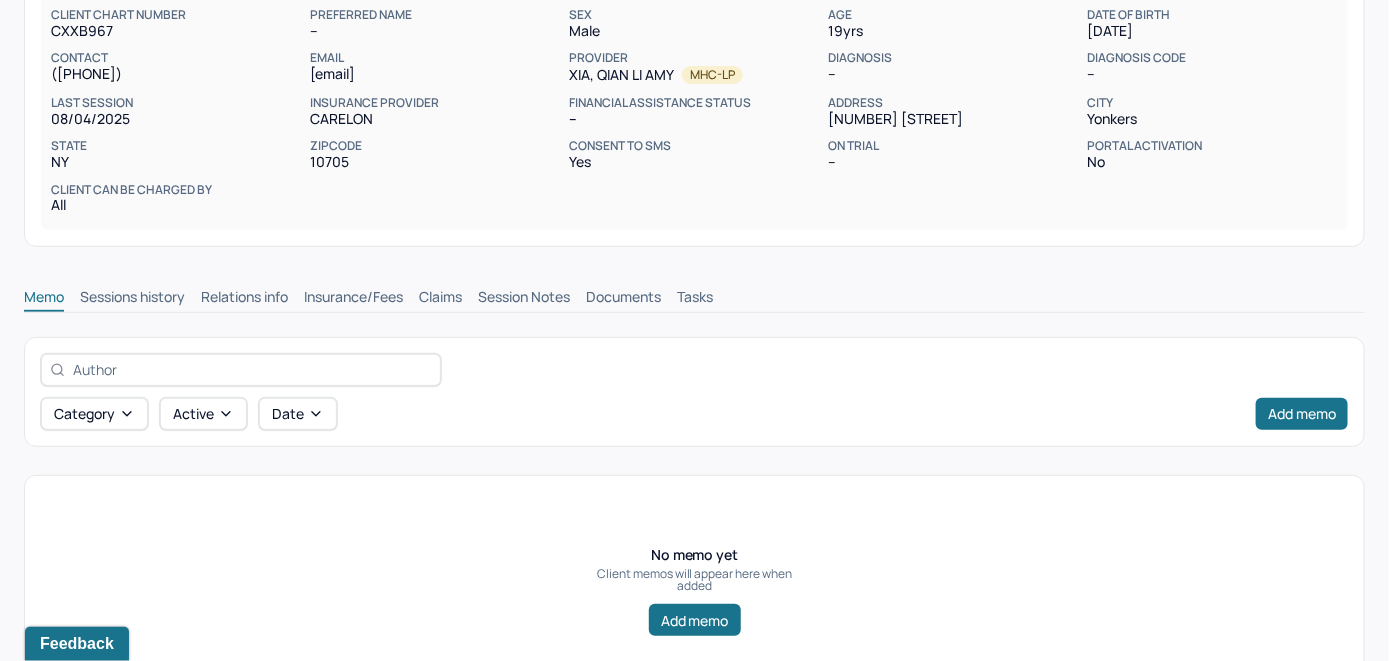 click on "Insurance/Fees" at bounding box center [353, 299] 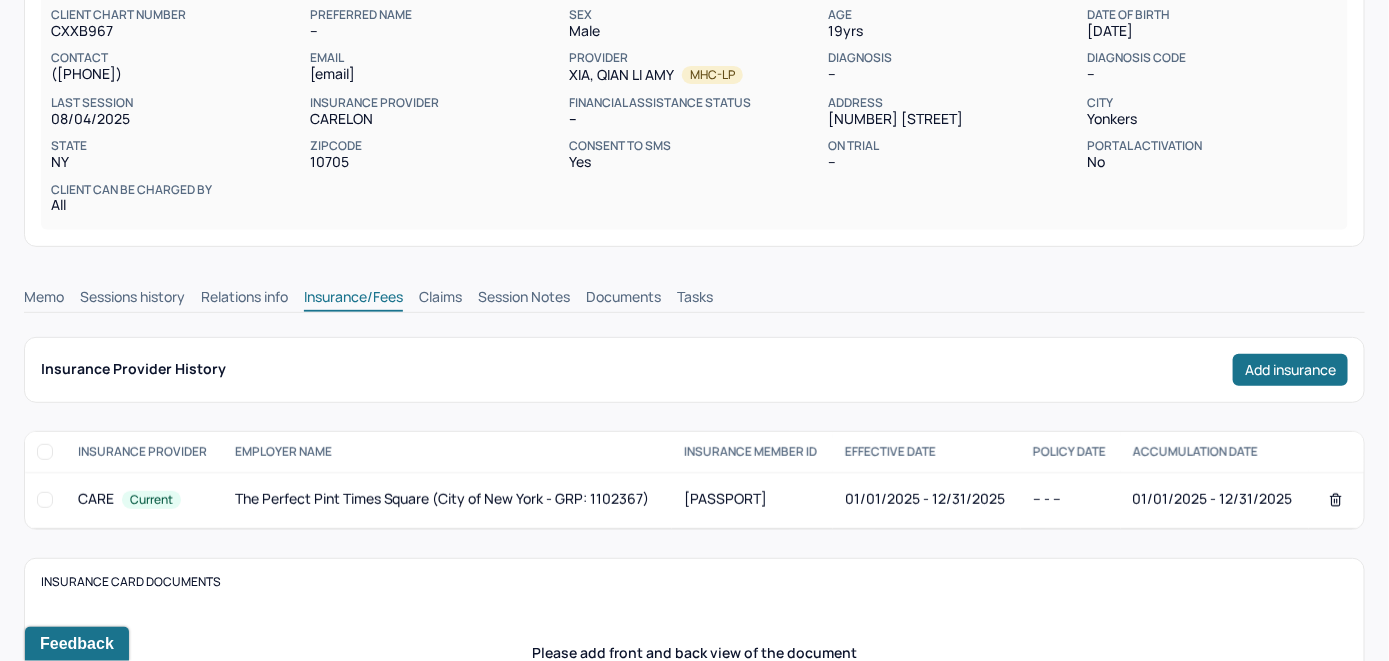 click on "Memo" at bounding box center (44, 299) 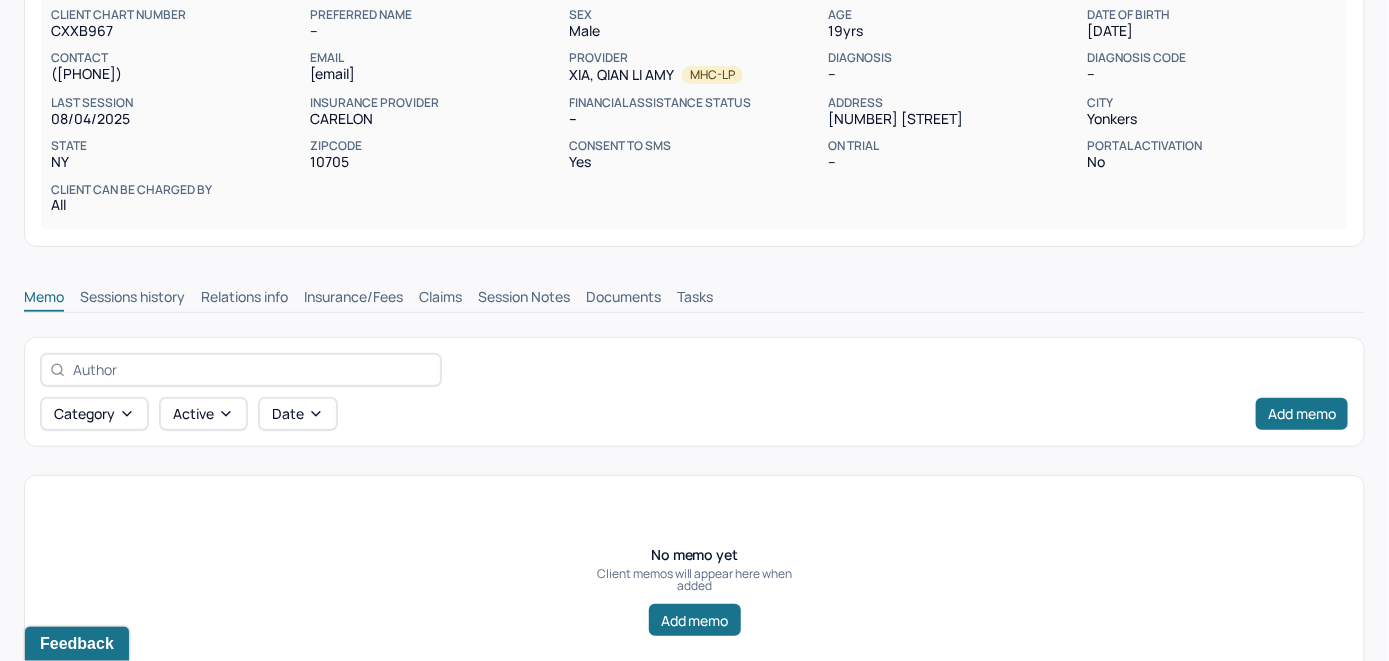 scroll, scrollTop: 314, scrollLeft: 0, axis: vertical 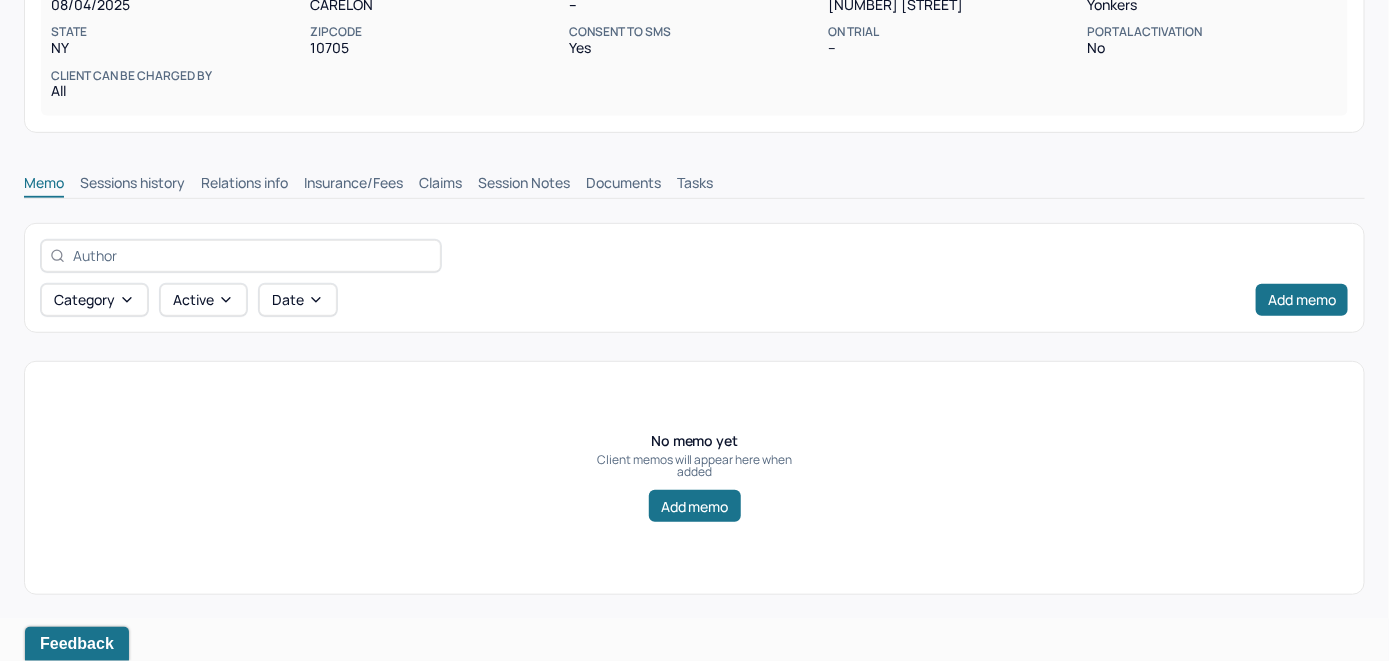 click on "Insurance/Fees" at bounding box center (353, 185) 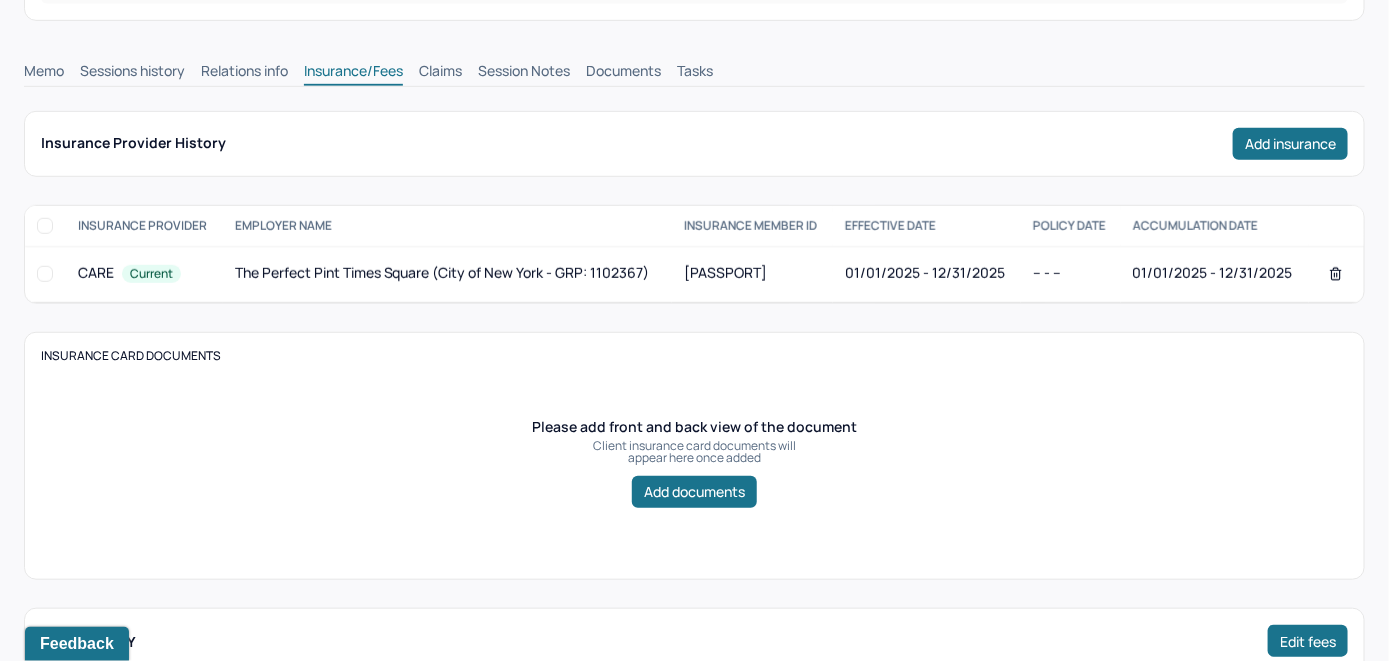 scroll, scrollTop: 414, scrollLeft: 0, axis: vertical 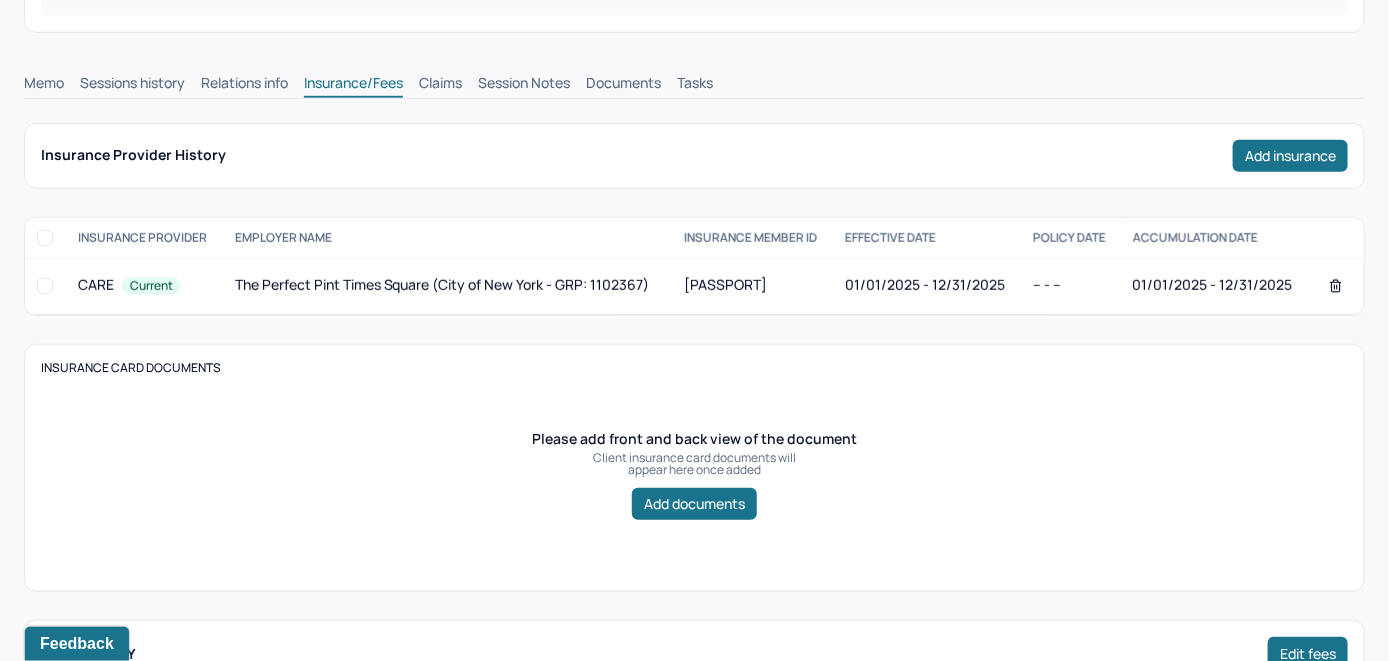 click on "Claims" at bounding box center [440, 85] 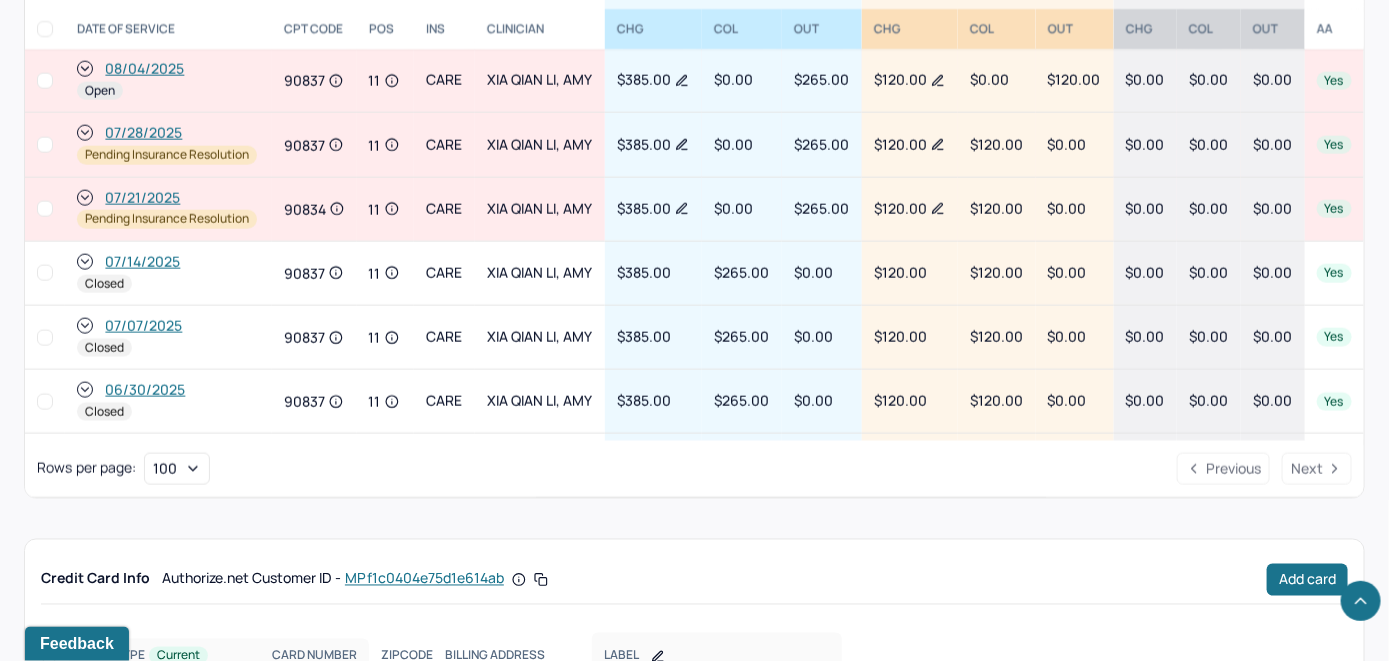 scroll, scrollTop: 945, scrollLeft: 0, axis: vertical 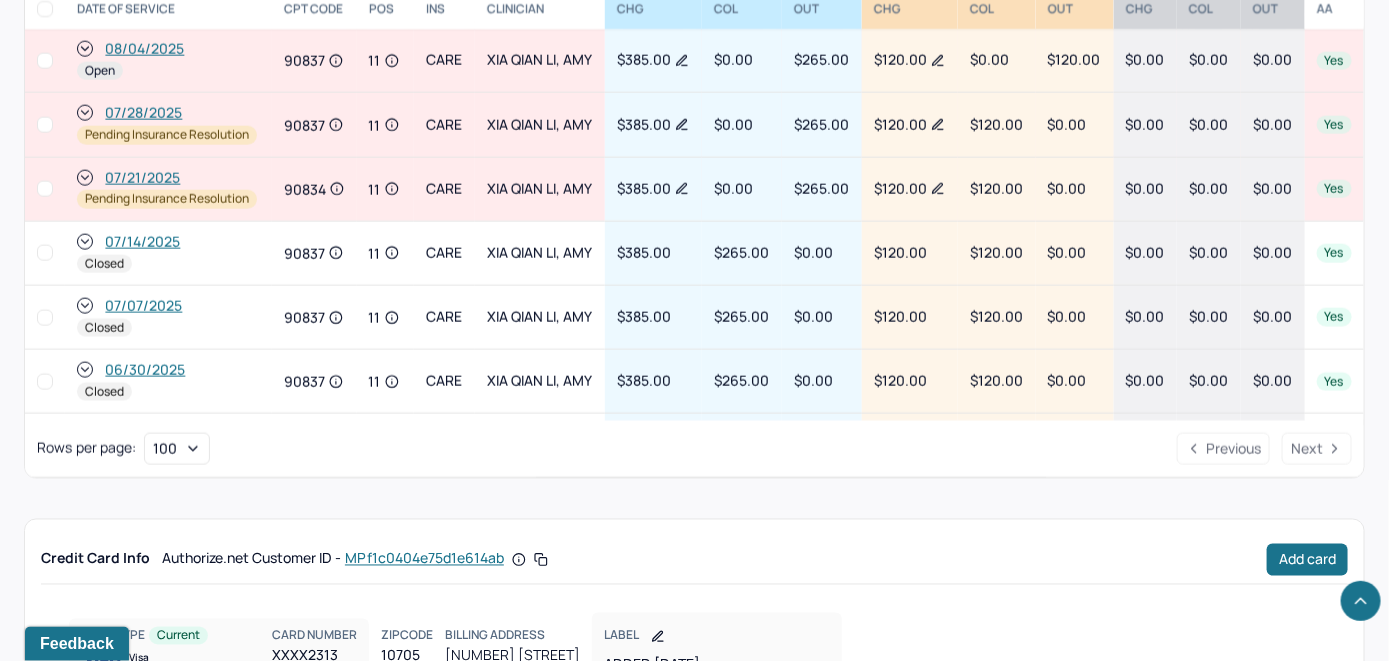 click on "08/04/2025" at bounding box center (144, 49) 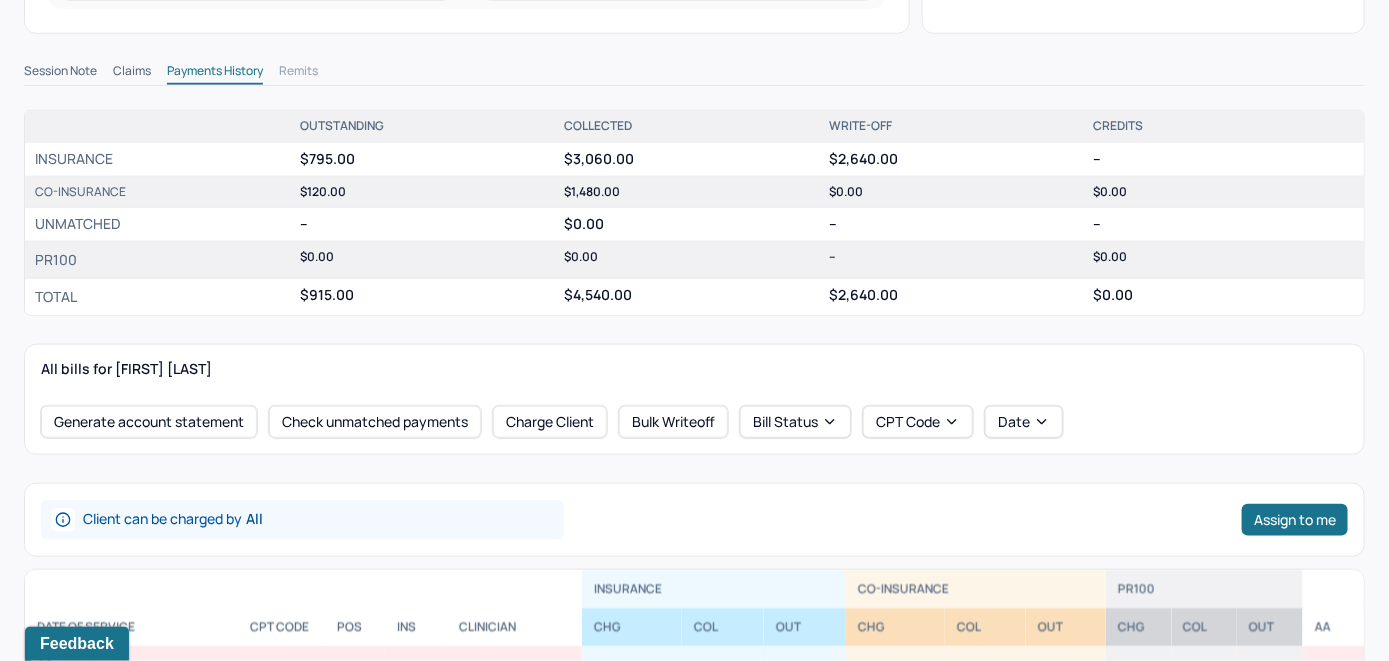 scroll, scrollTop: 700, scrollLeft: 0, axis: vertical 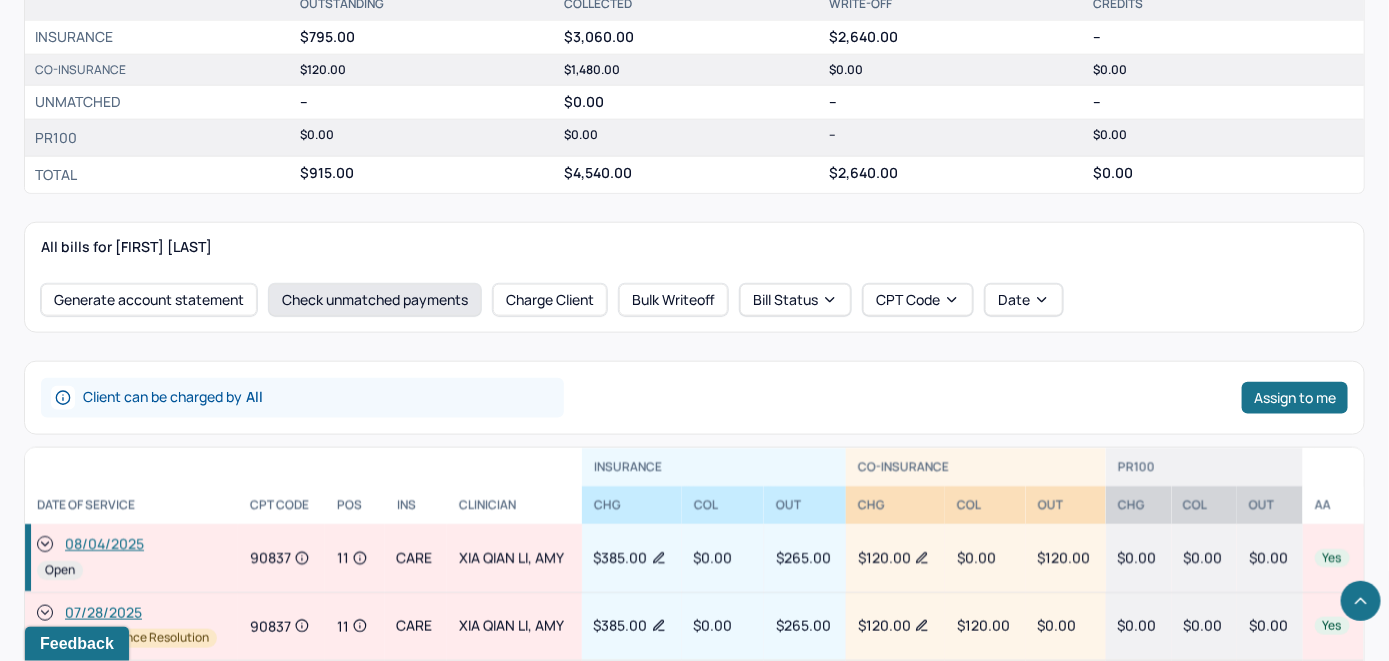 click on "Check unmatched payments" at bounding box center (375, 300) 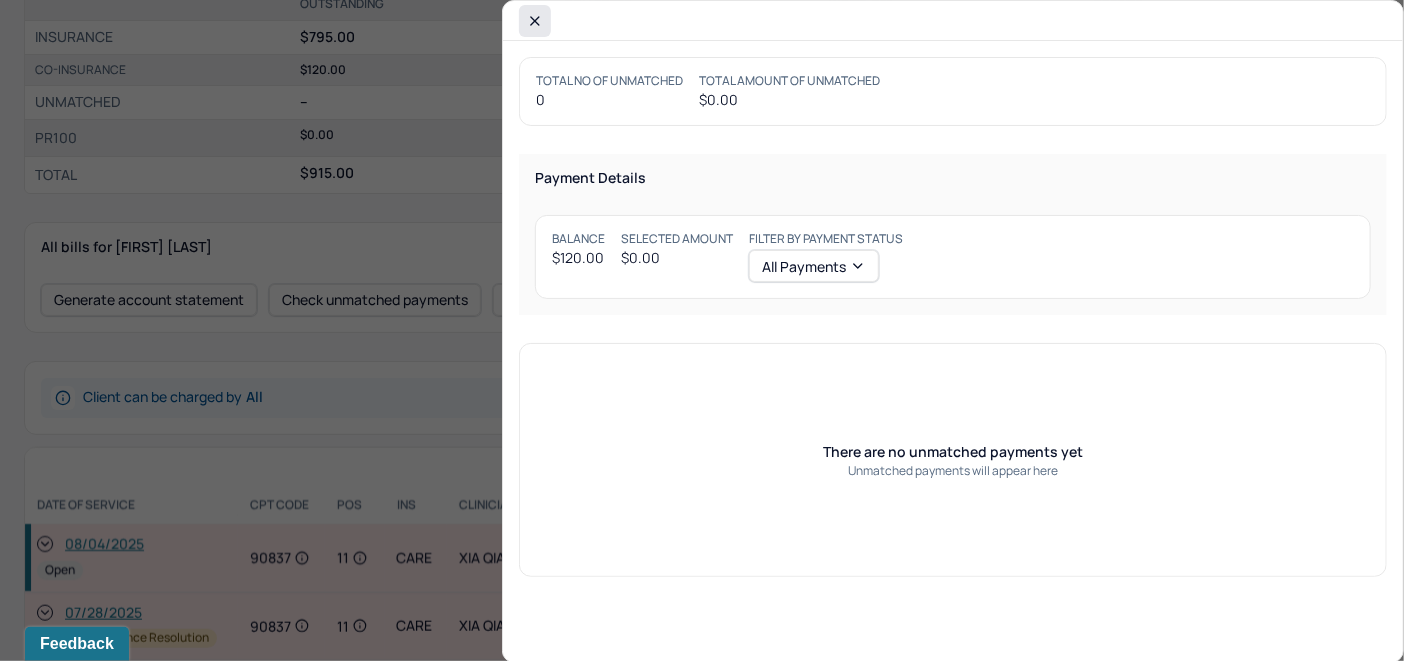 click 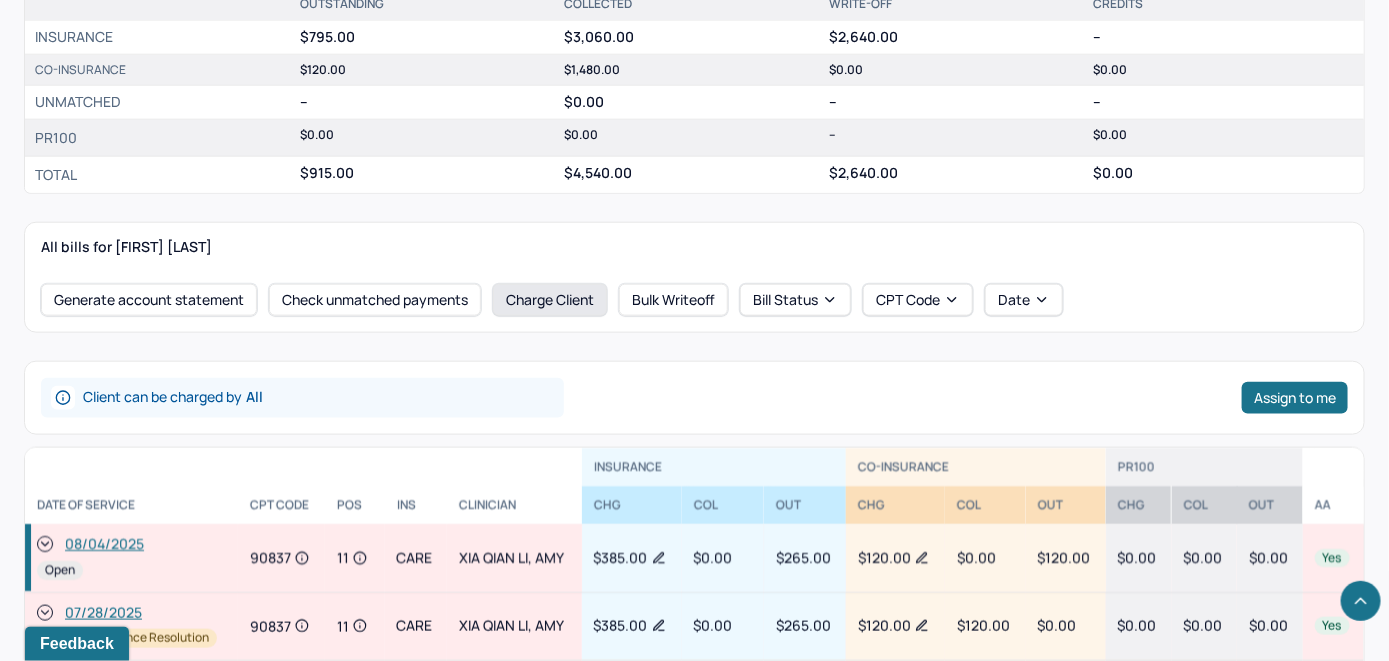click on "Charge Client" at bounding box center [550, 300] 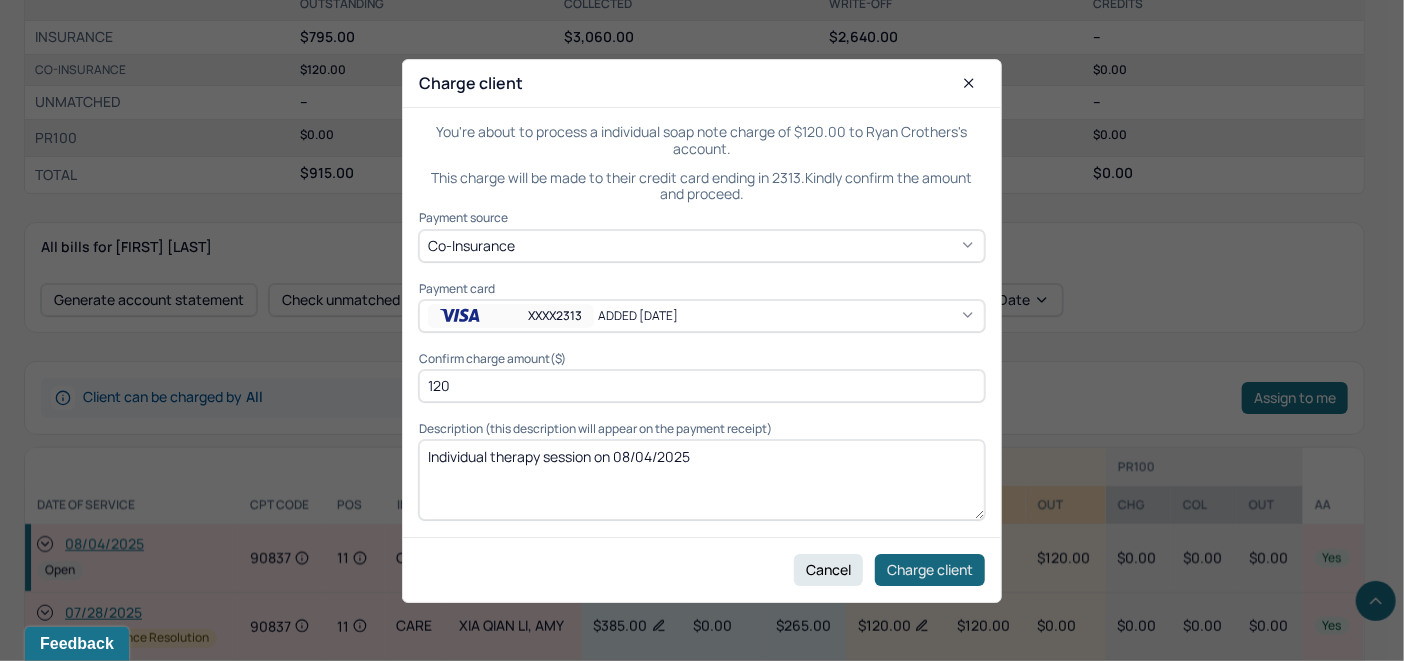 click on "Charge client" at bounding box center [930, 569] 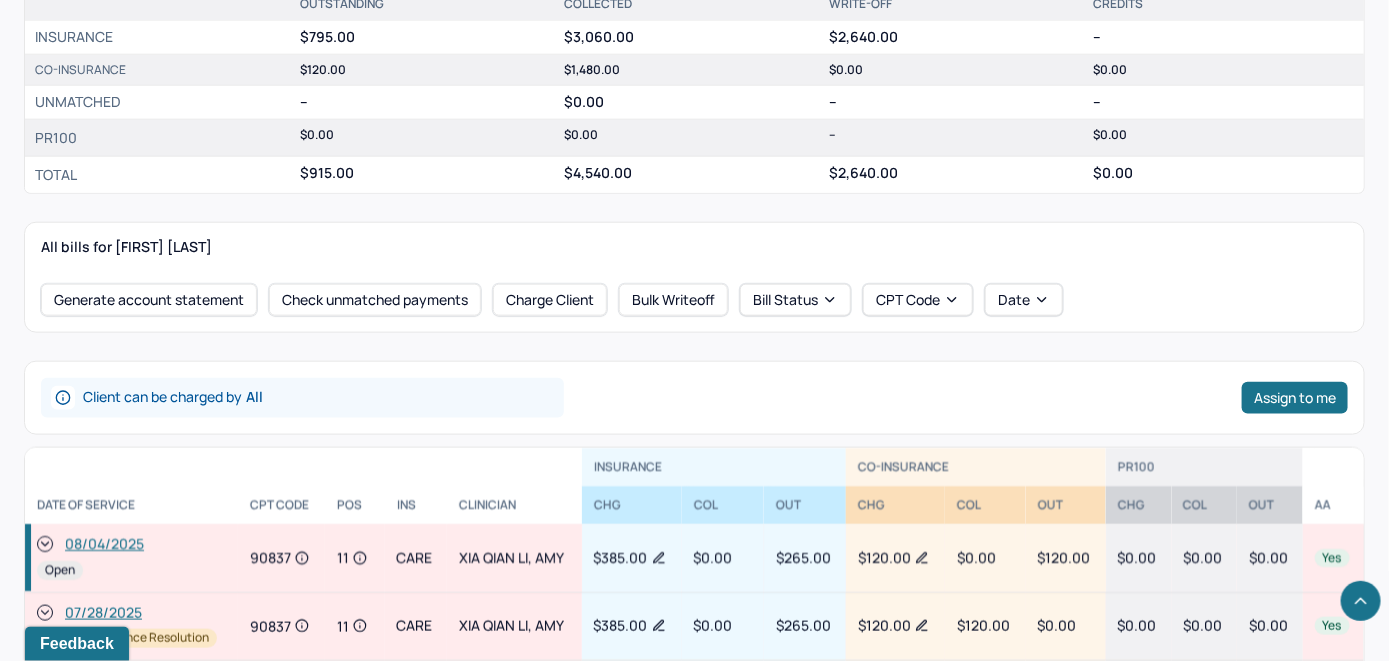 click 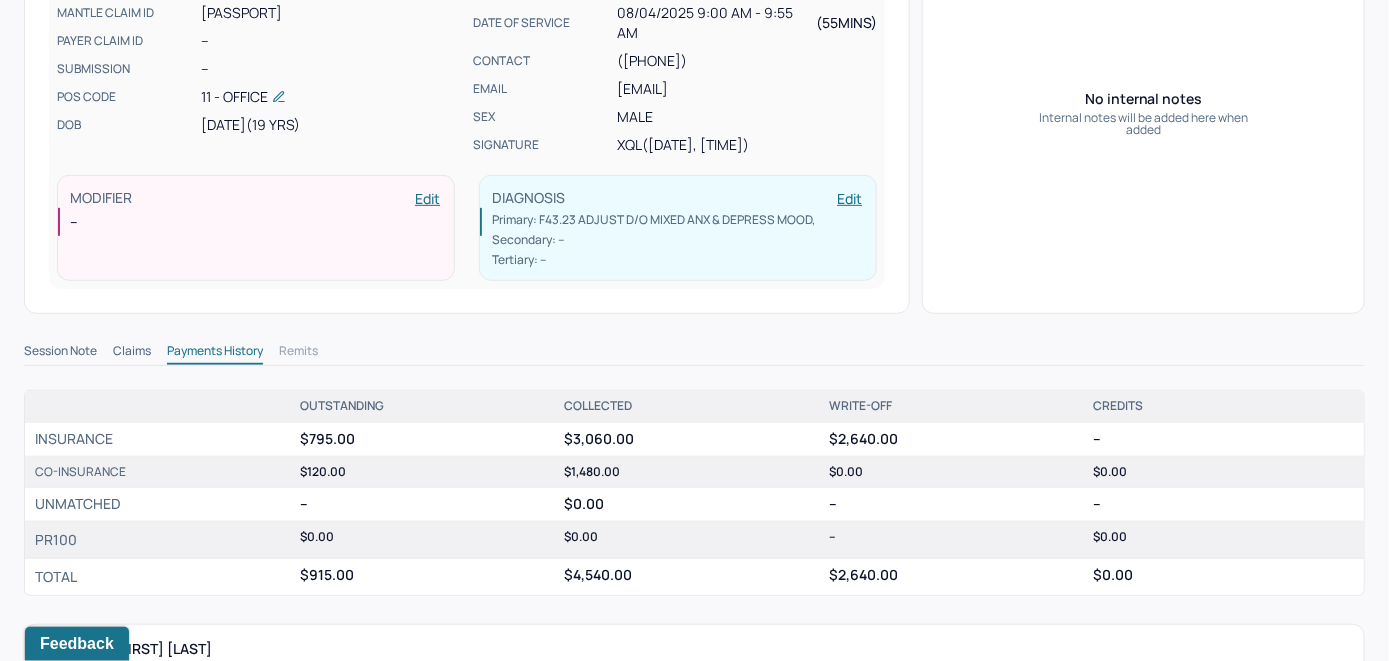 scroll, scrollTop: 0, scrollLeft: 0, axis: both 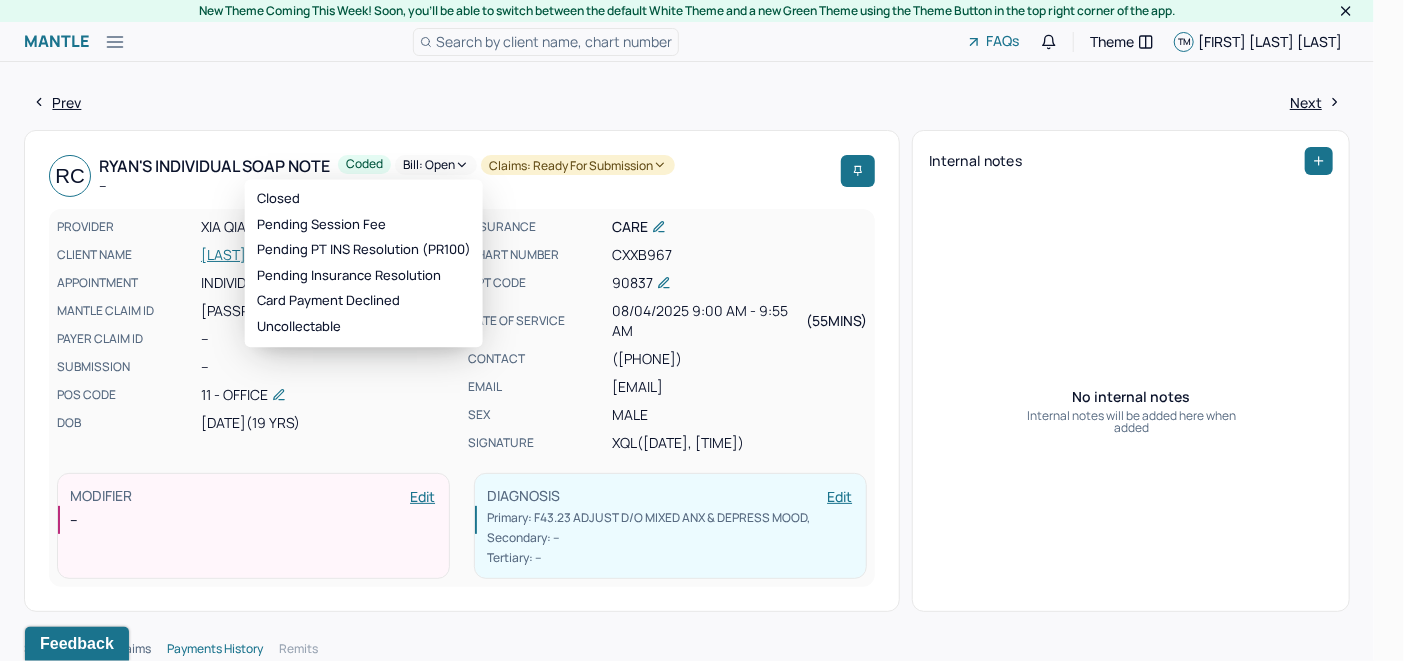 click on "Bill: Open" at bounding box center [436, 165] 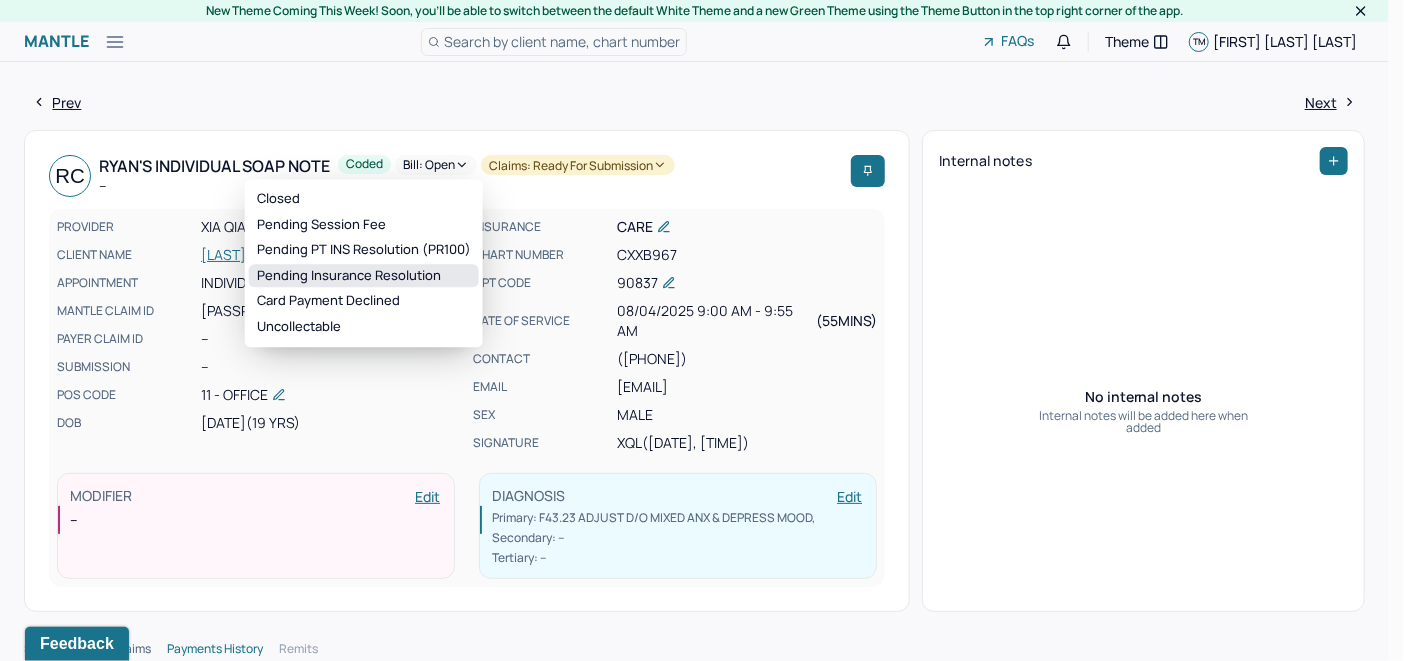 click on "Pending Insurance Resolution" at bounding box center (364, 276) 